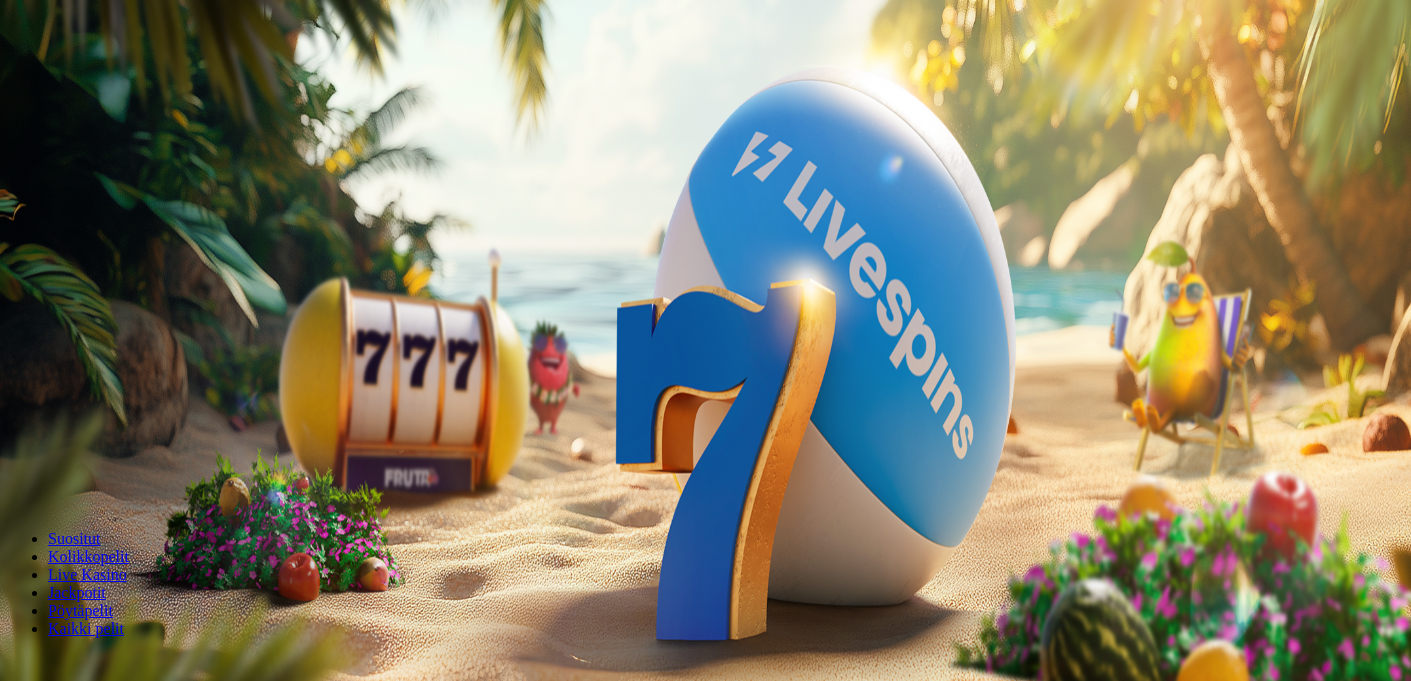 scroll, scrollTop: 0, scrollLeft: 0, axis: both 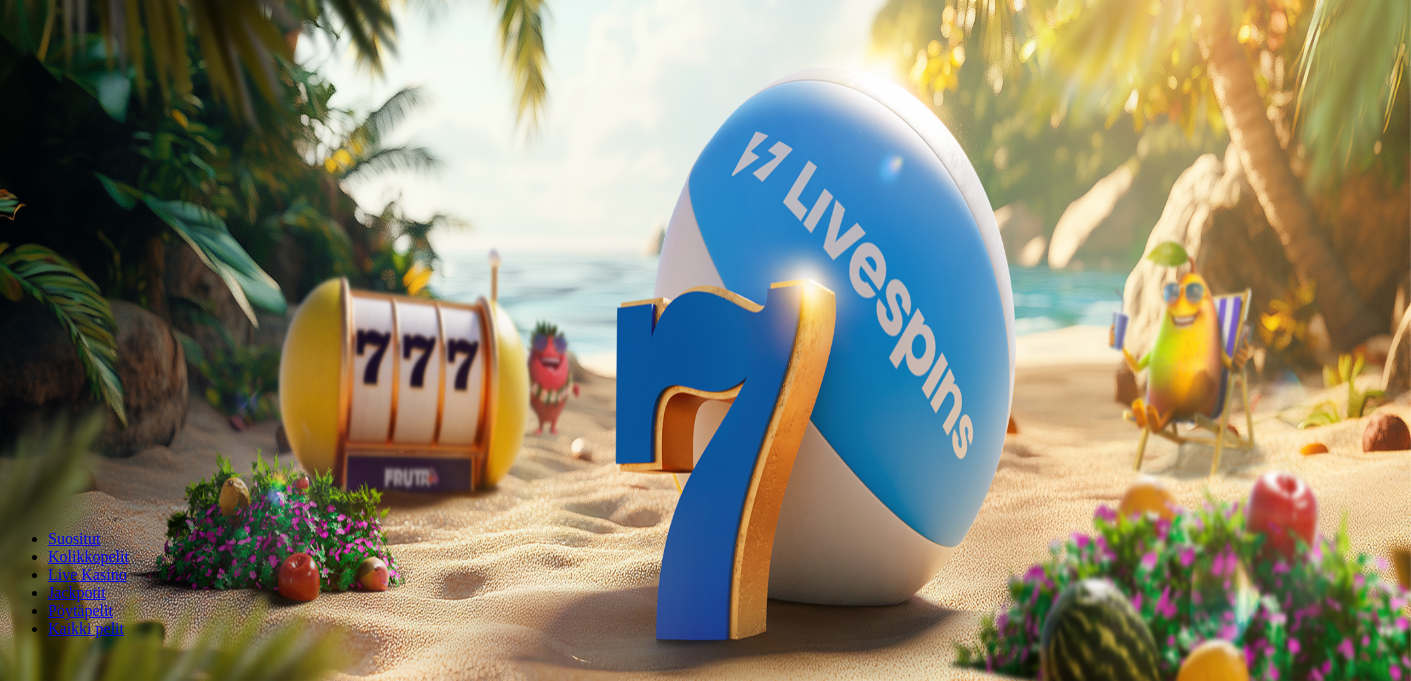 click on "Ymmärrän" at bounding box center (151, 5157) 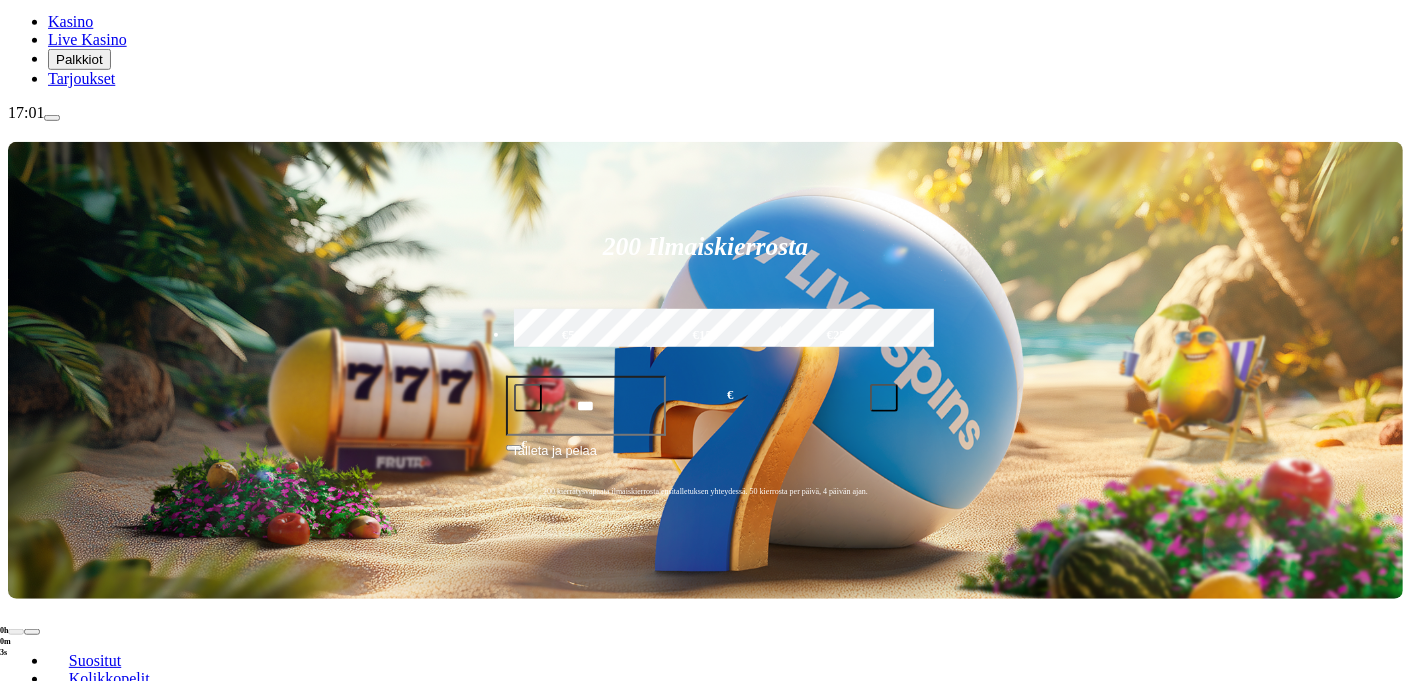 scroll, scrollTop: 264, scrollLeft: 0, axis: vertical 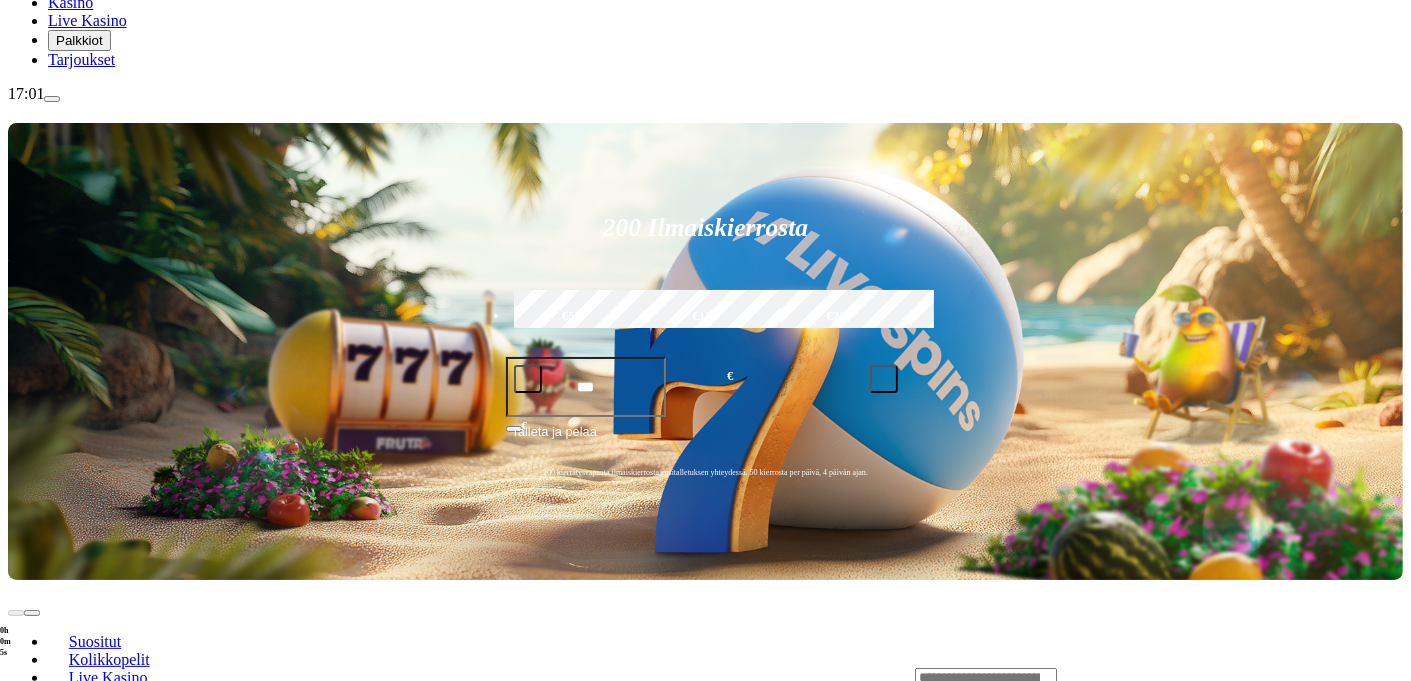click on "Pelaa nyt" at bounding box center (77, 992) 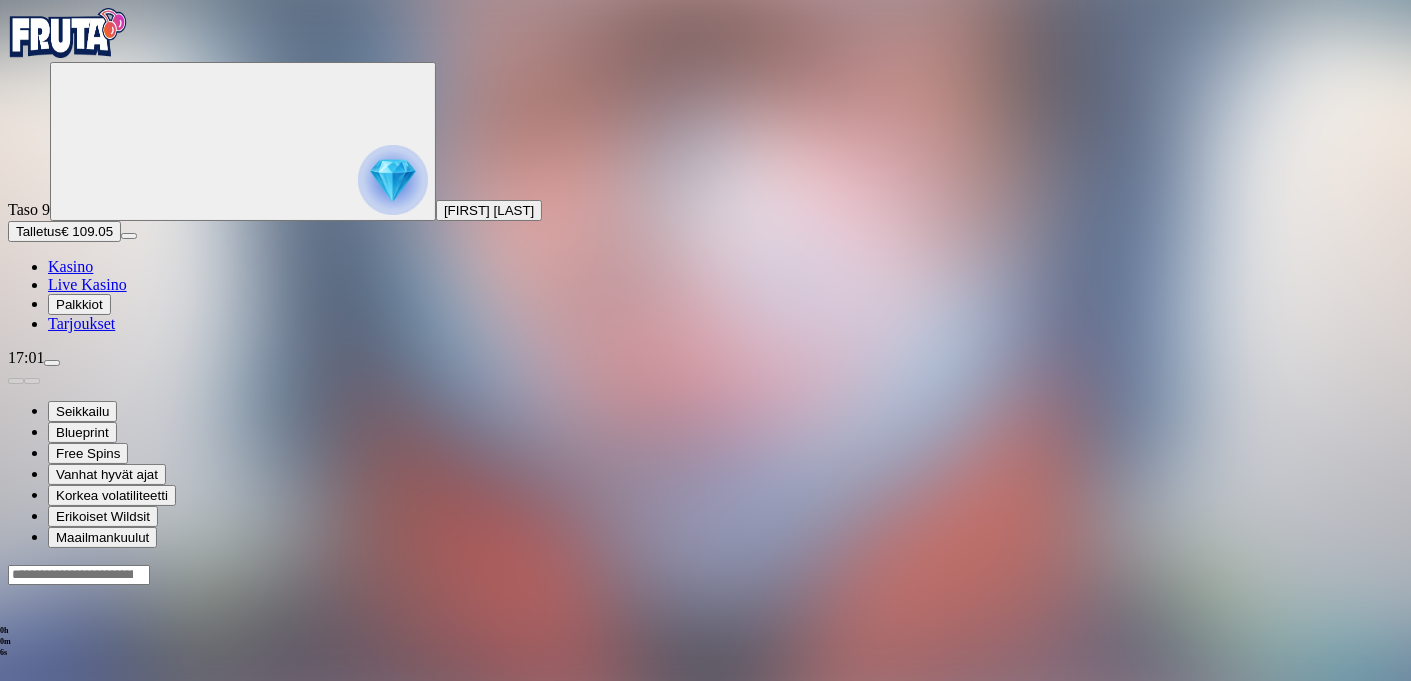 scroll, scrollTop: 0, scrollLeft: 0, axis: both 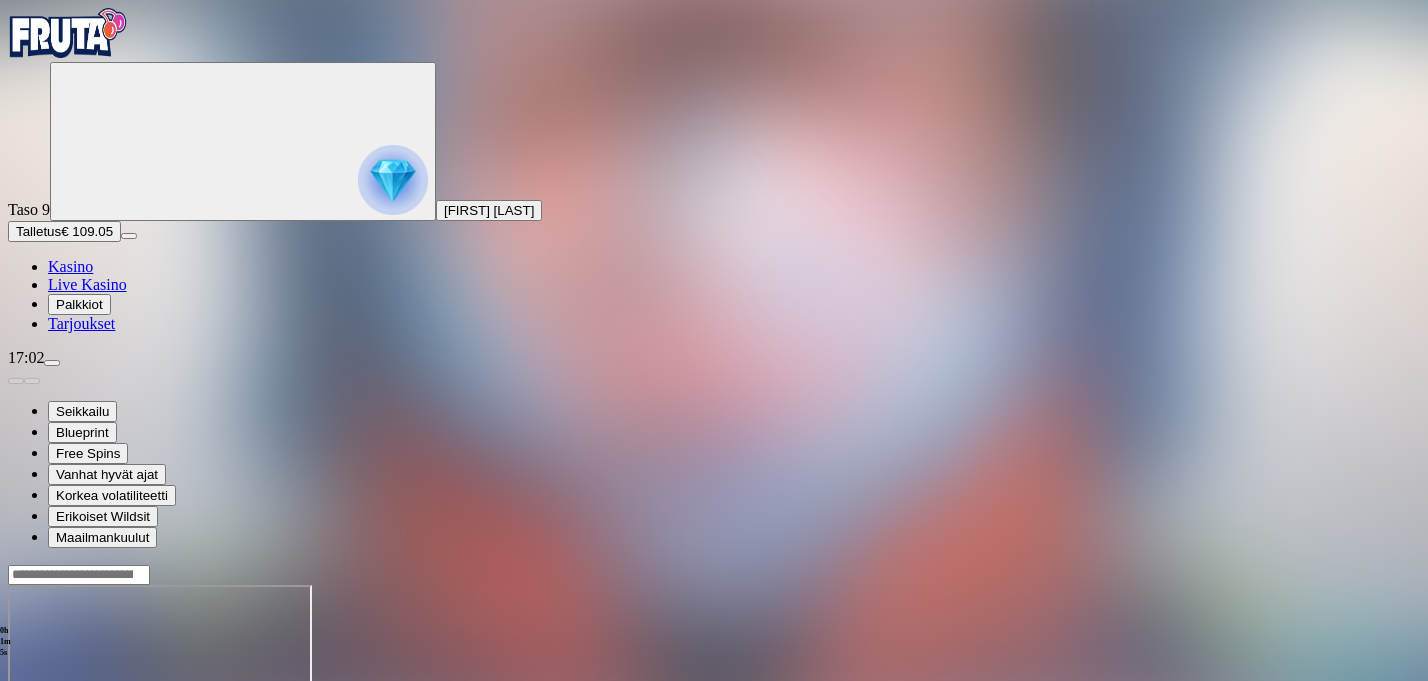 click at bounding box center [16, 757] 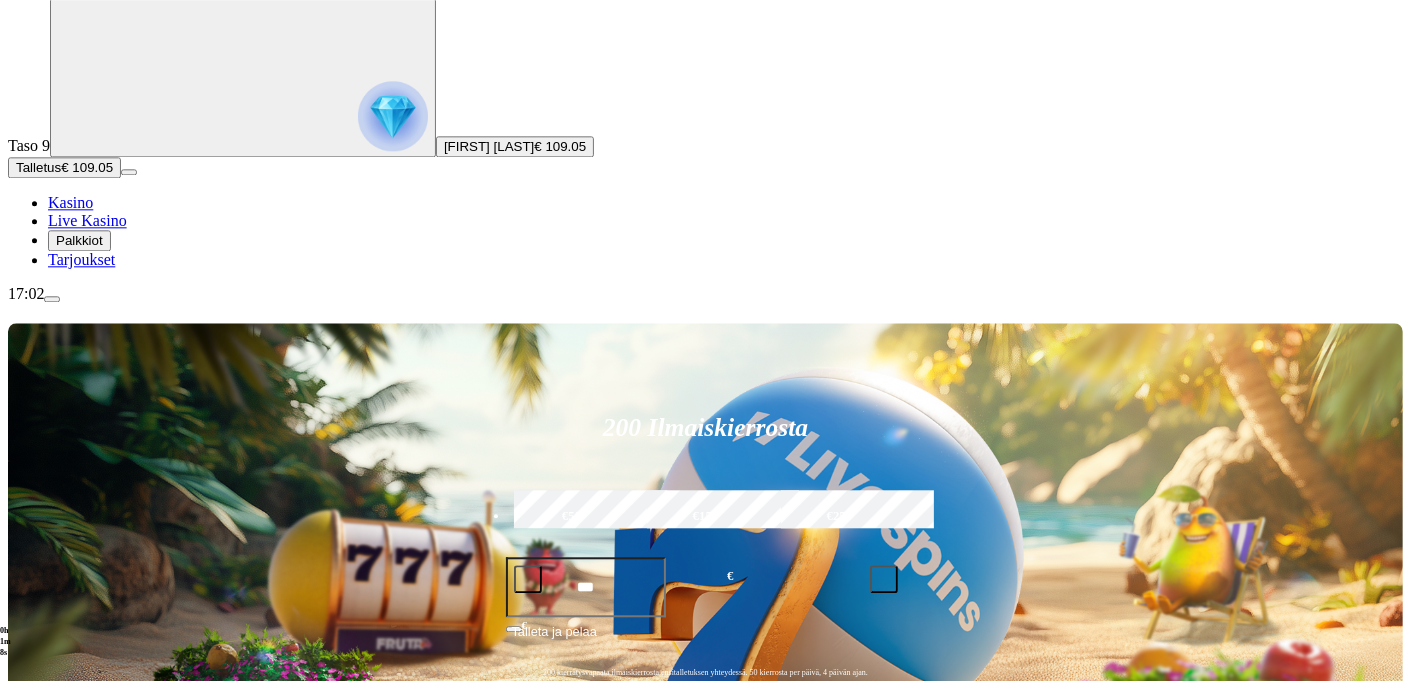 scroll, scrollTop: 176, scrollLeft: 0, axis: vertical 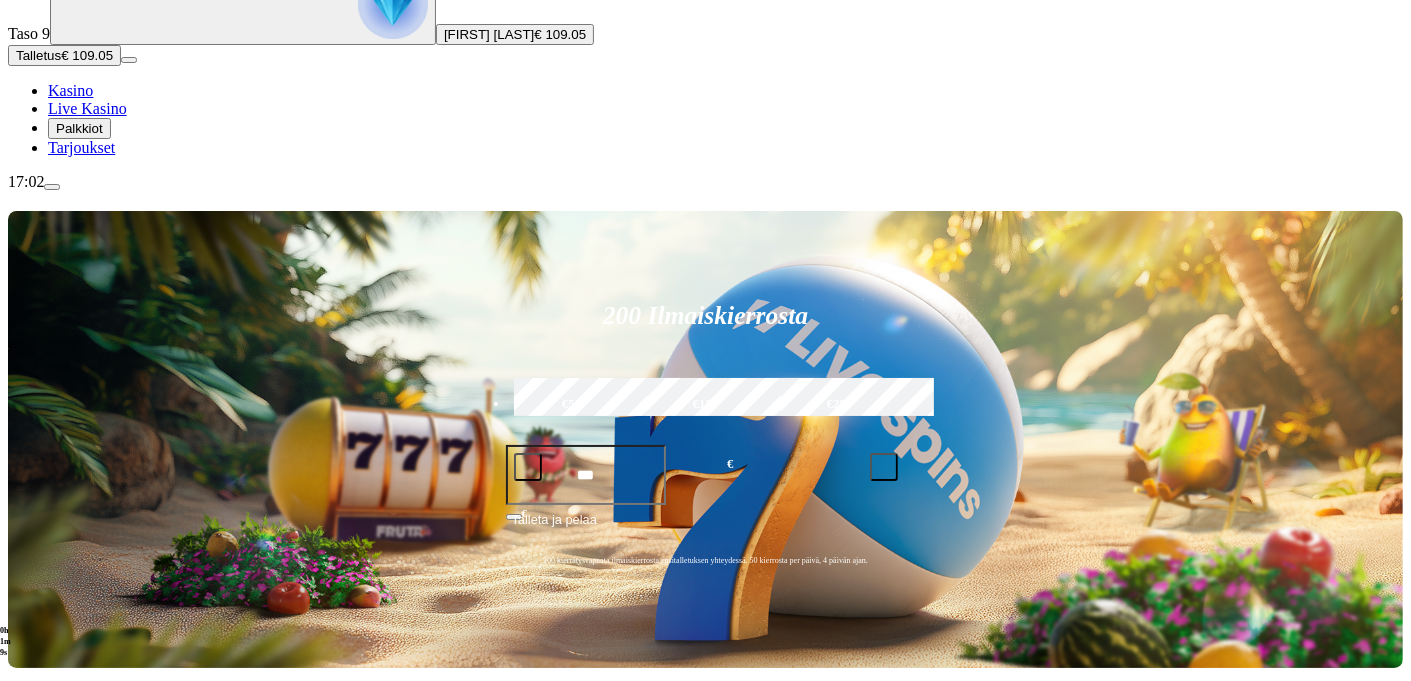 click at bounding box center (32, 938) 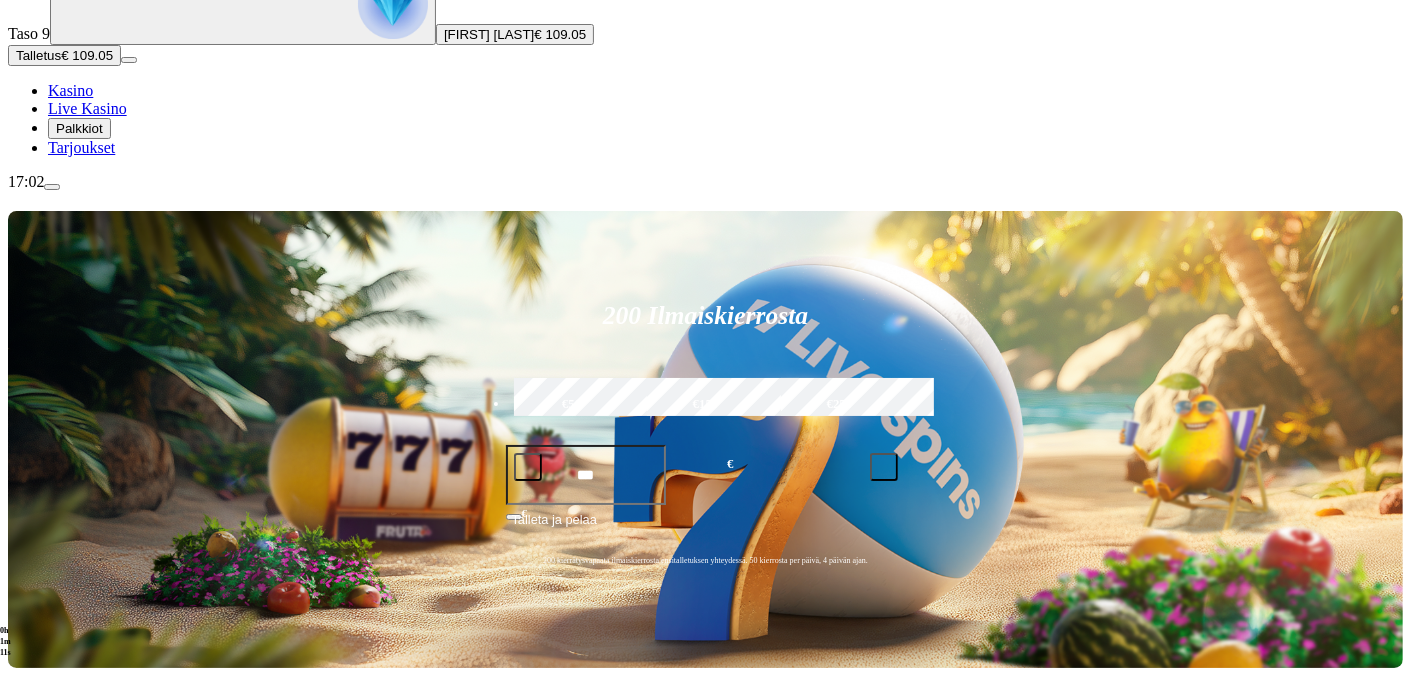 click at bounding box center (986, 766) 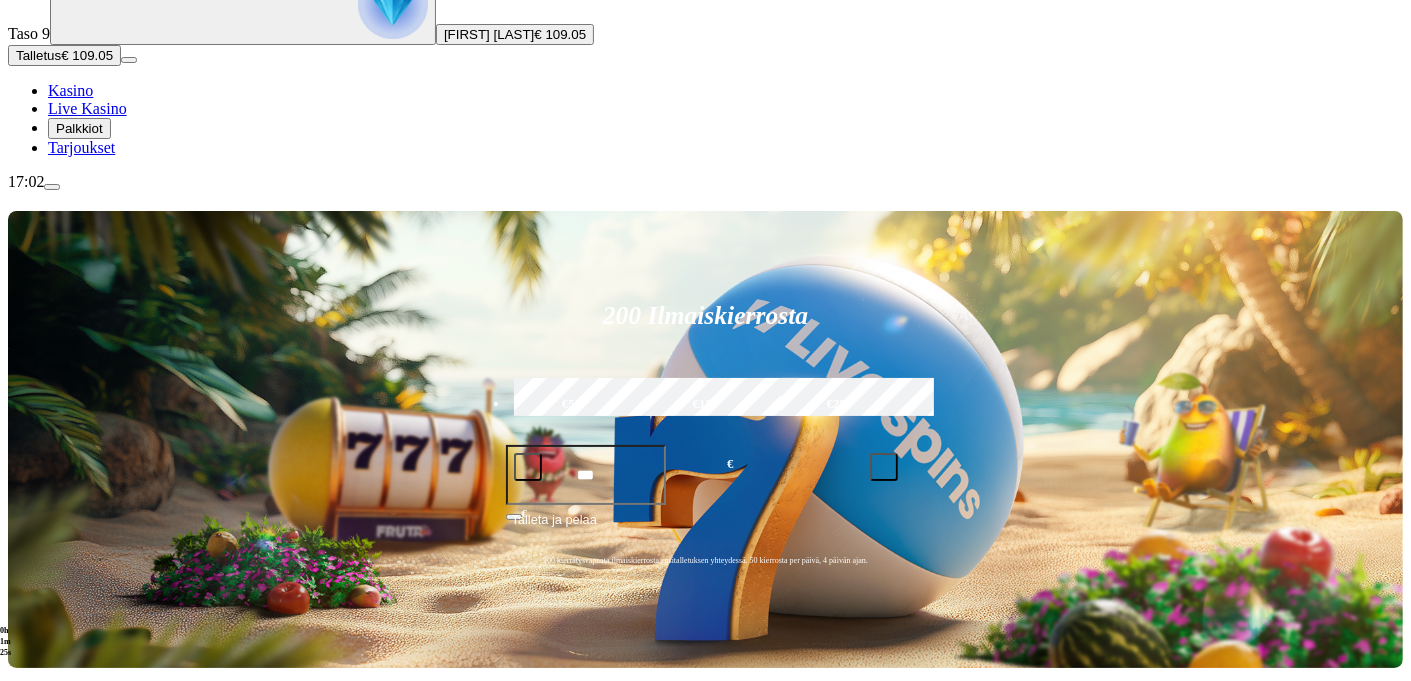 type on "*" 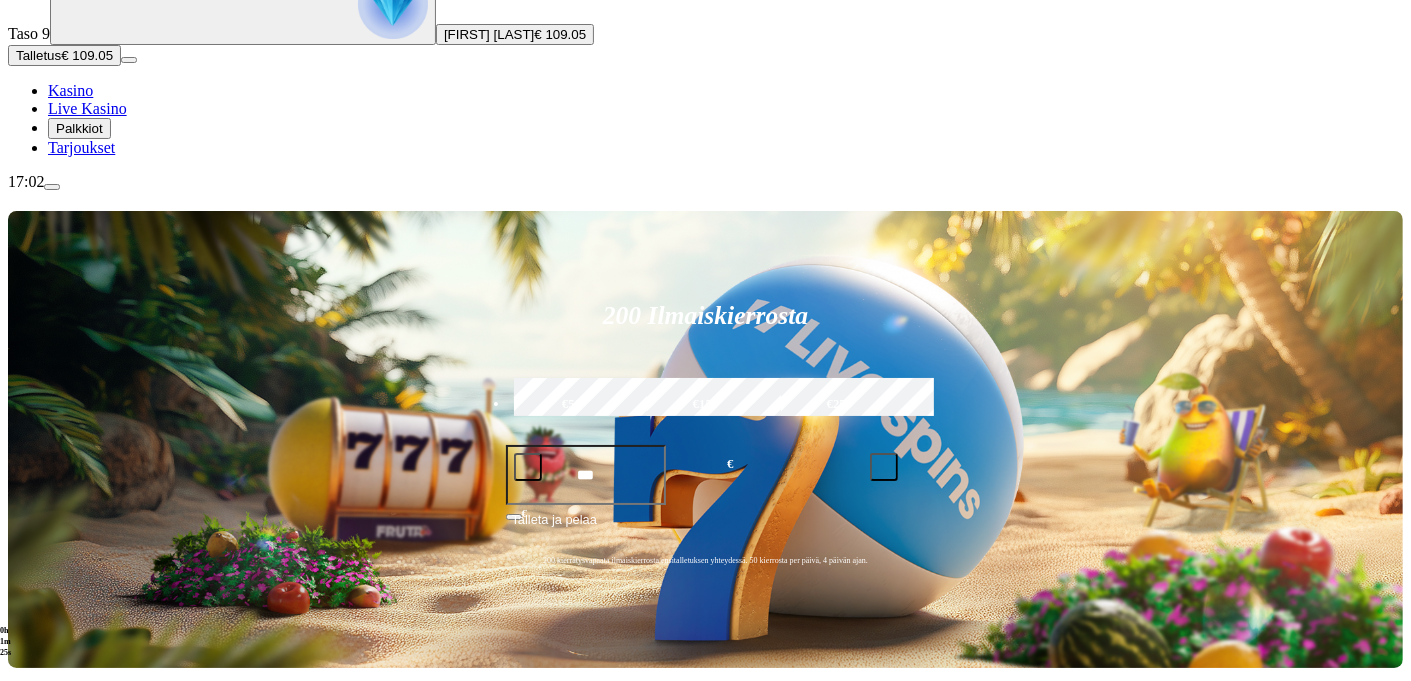 type 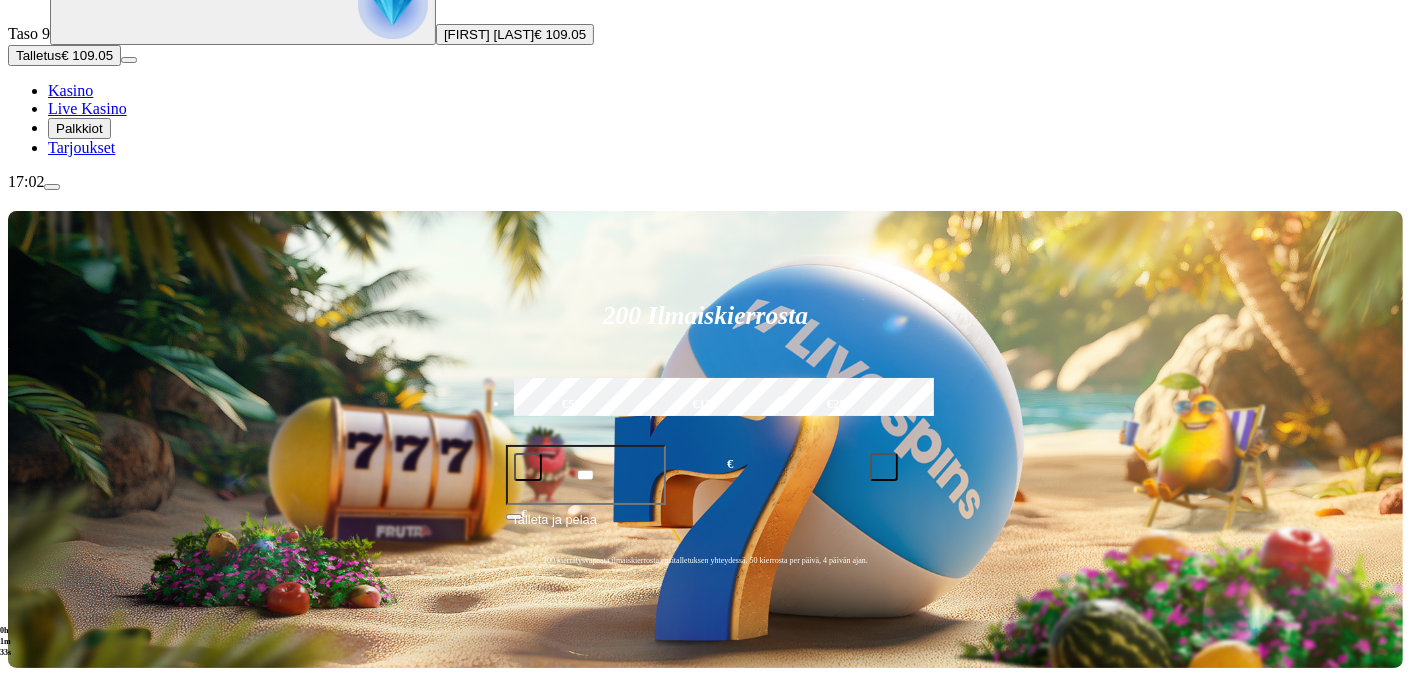 click on "Pelaa nyt" at bounding box center (-809, 1461) 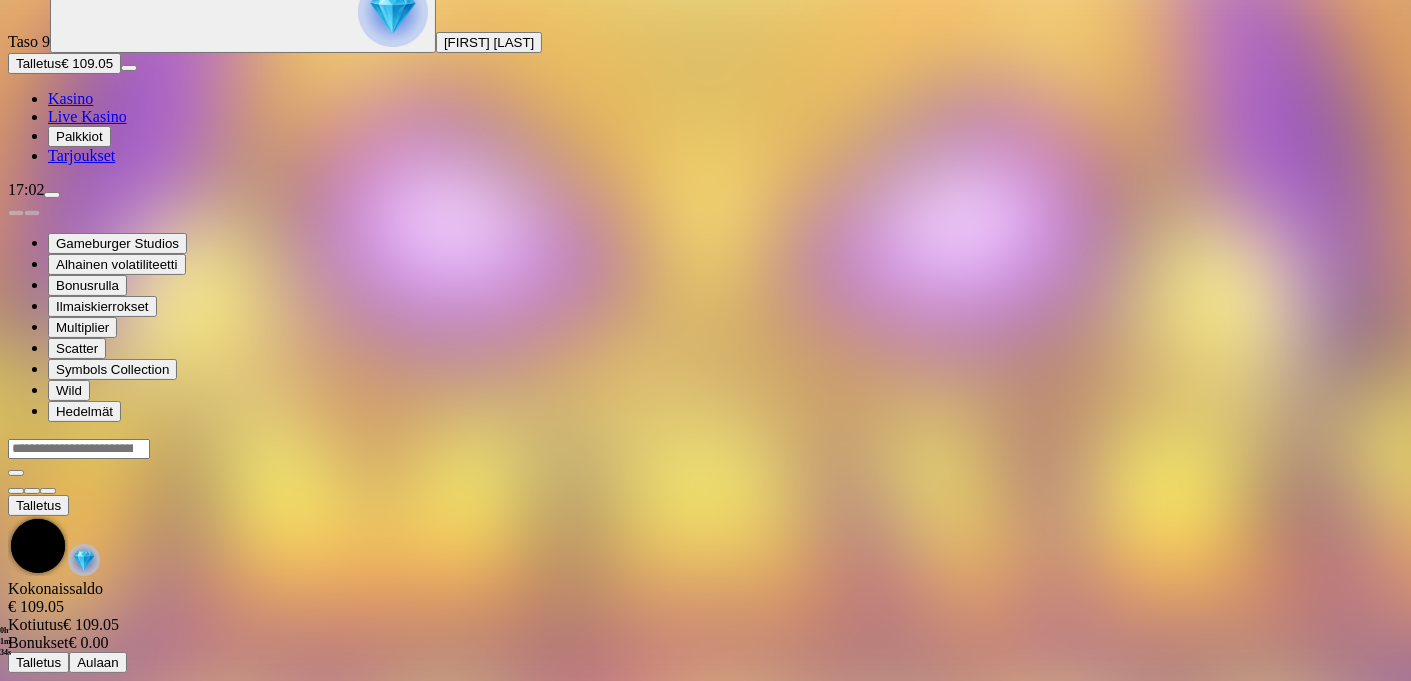 scroll, scrollTop: 0, scrollLeft: 0, axis: both 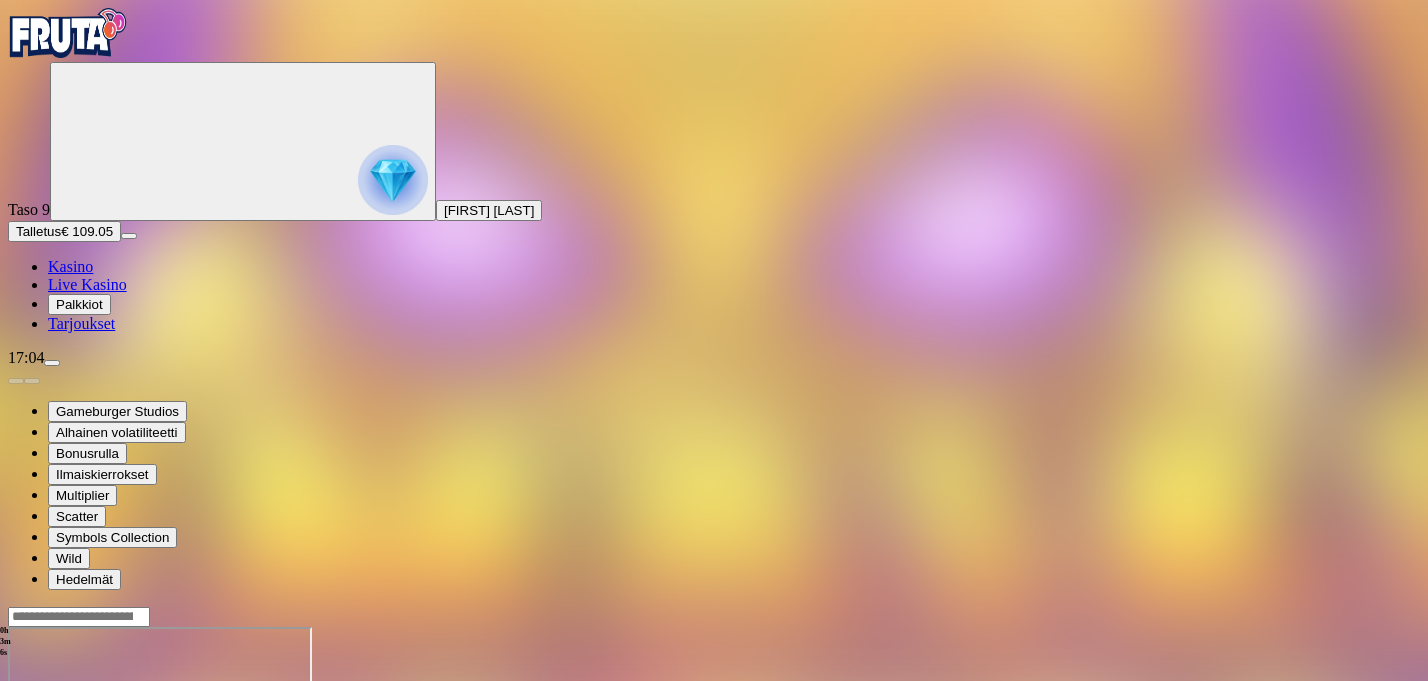 click at bounding box center (16, 799) 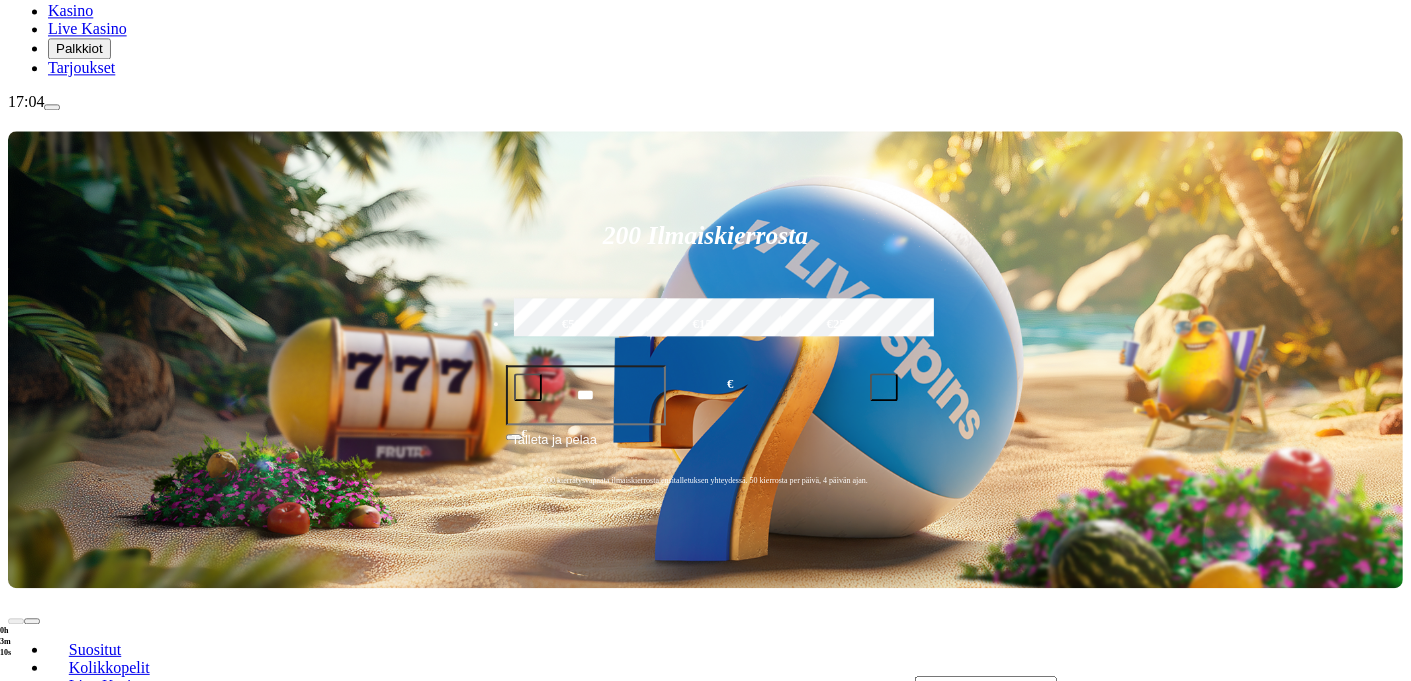 scroll, scrollTop: 264, scrollLeft: 0, axis: vertical 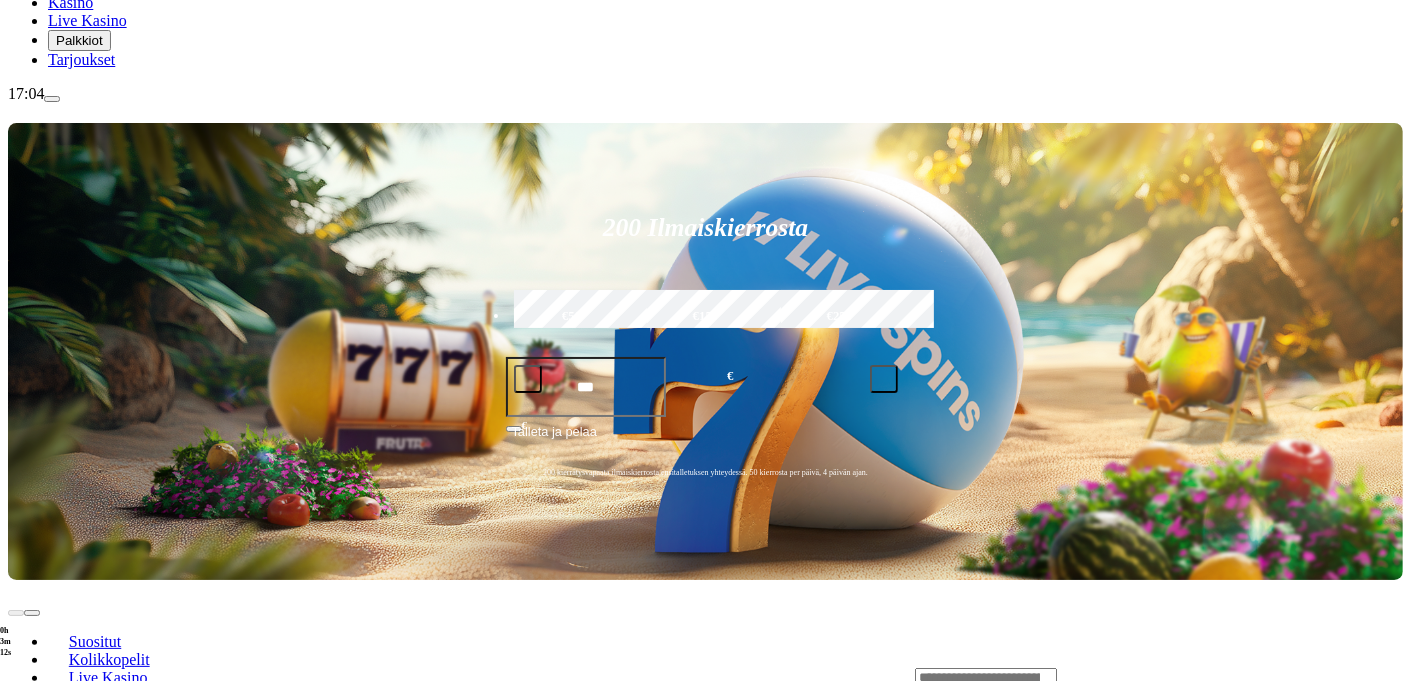 click on "Pelaa nyt" at bounding box center (77, 1182) 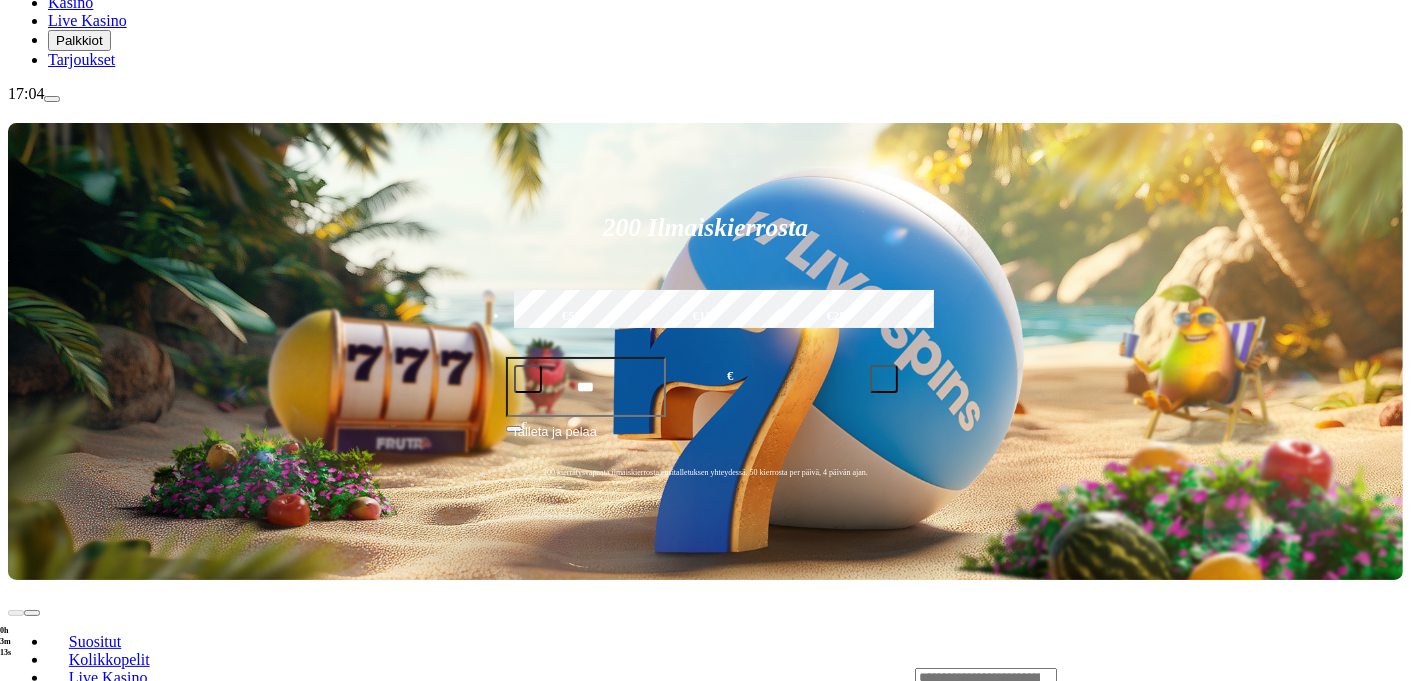 scroll, scrollTop: 0, scrollLeft: 0, axis: both 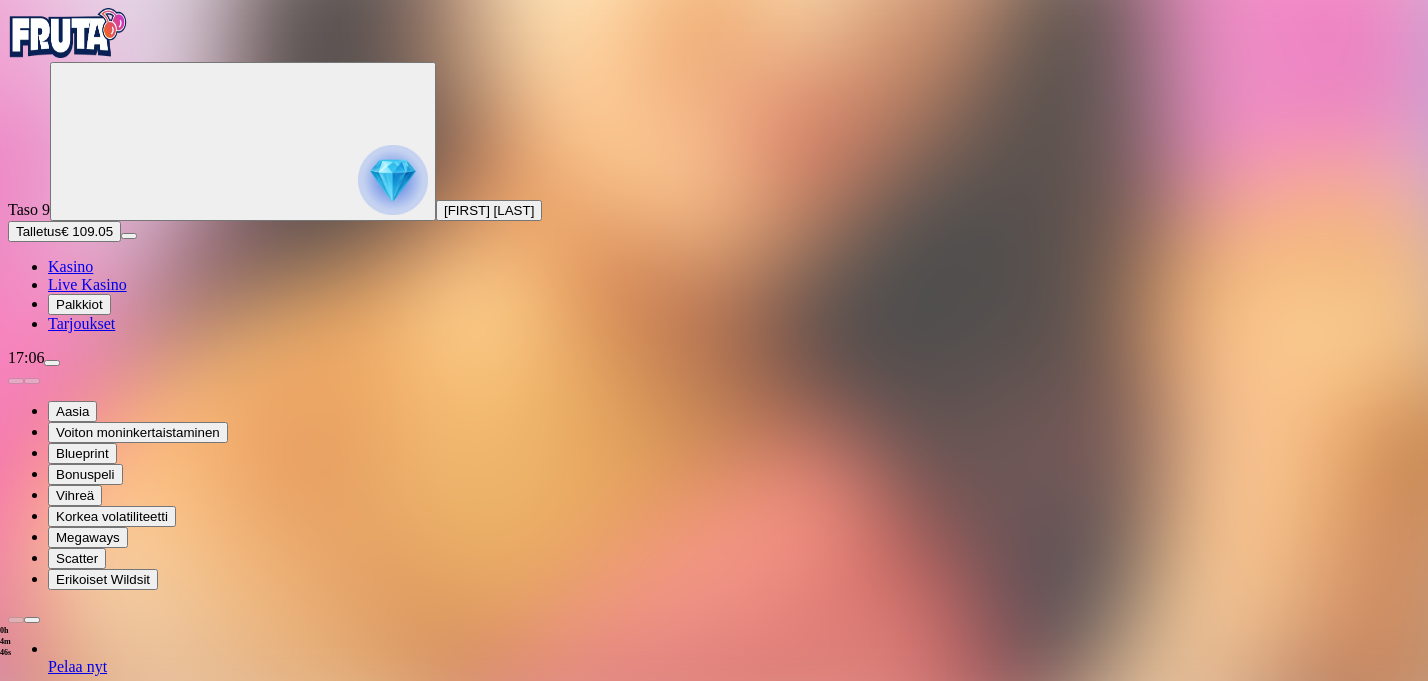 click at bounding box center (16, 1389) 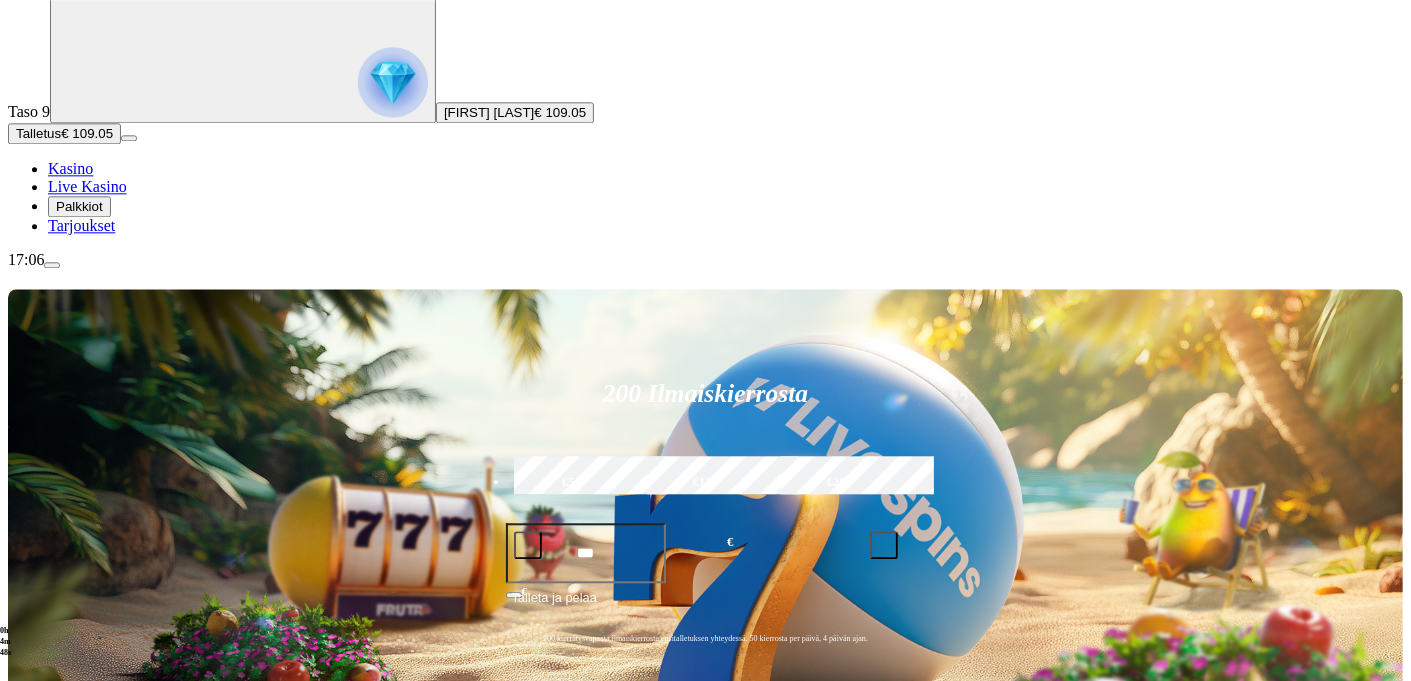 scroll, scrollTop: 176, scrollLeft: 0, axis: vertical 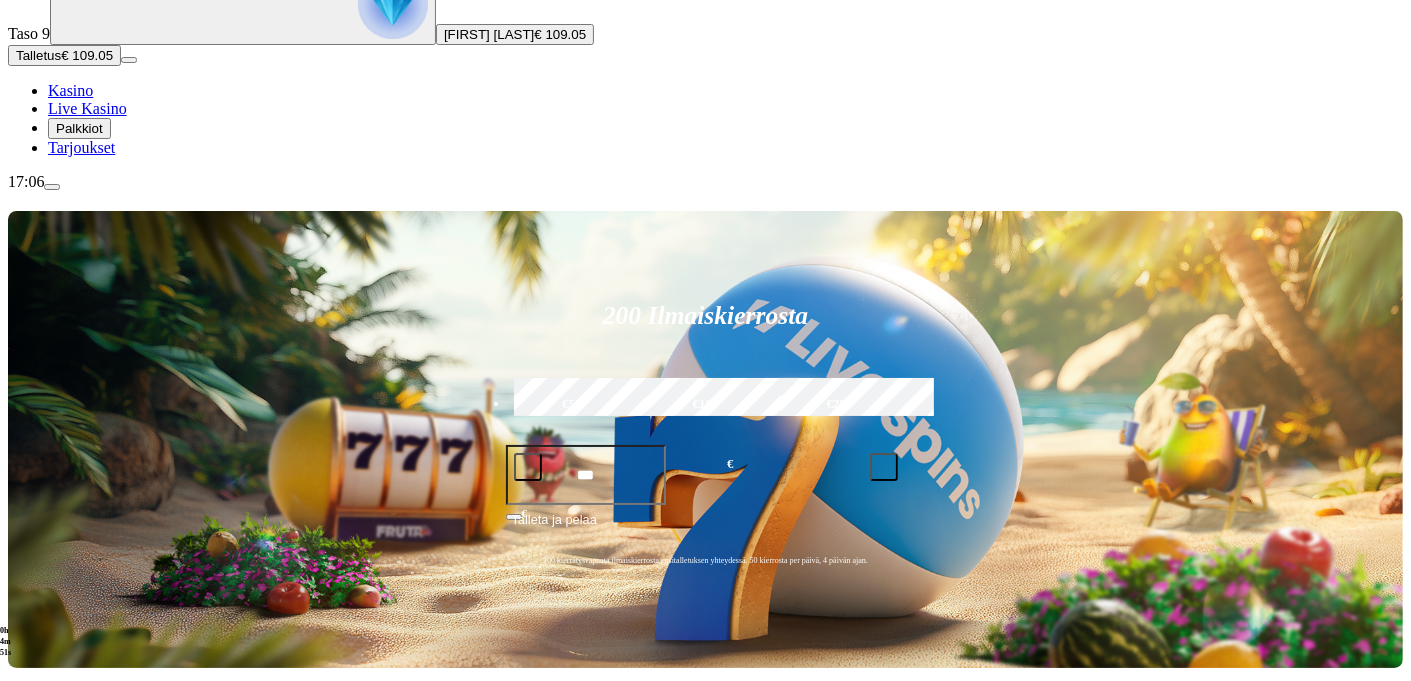 click on "Pelaa nyt" at bounding box center (77, 1080) 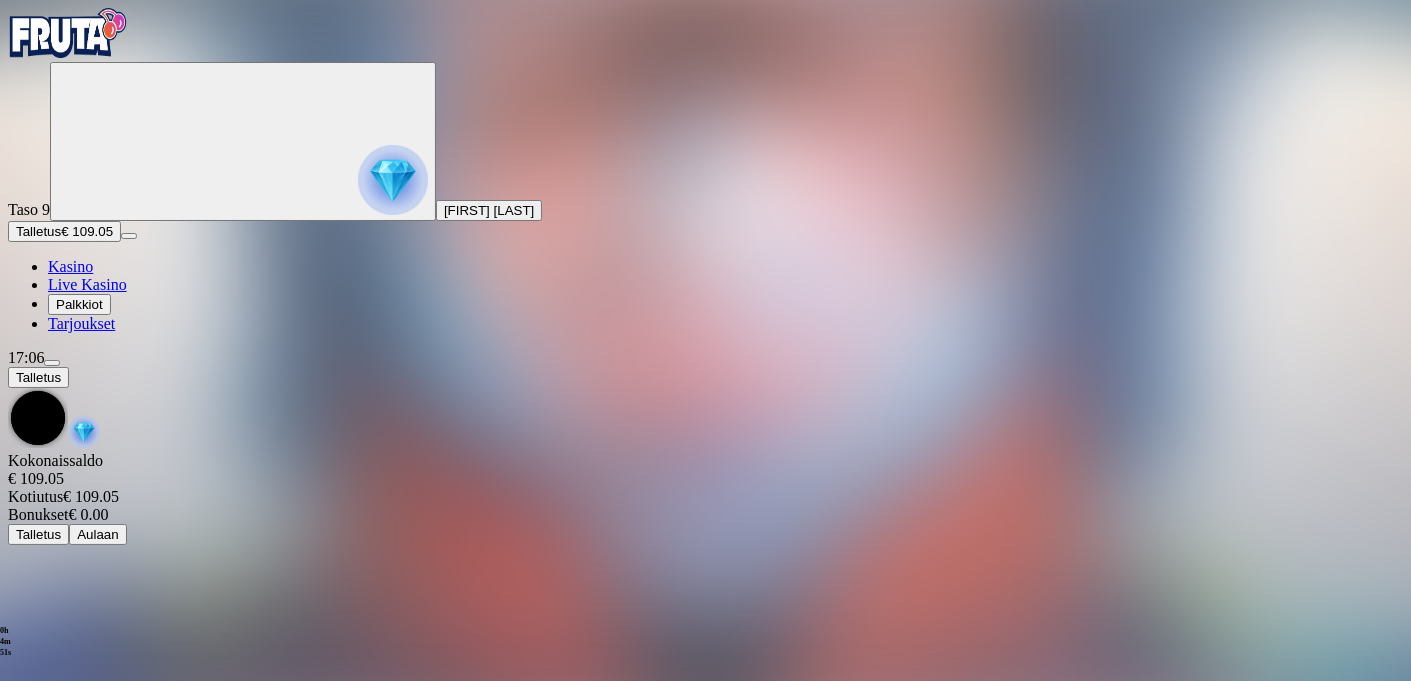 scroll, scrollTop: 0, scrollLeft: 0, axis: both 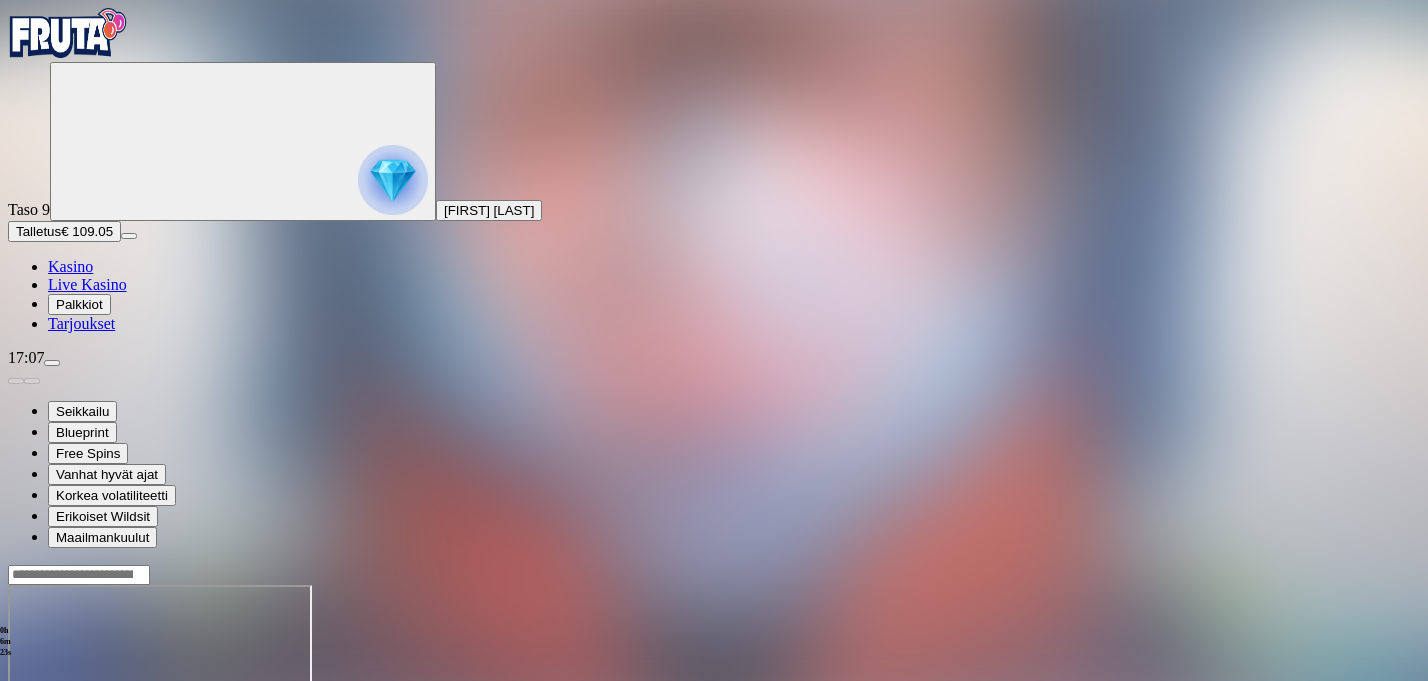 click on "0h 6m 23s Talletus Kokonaissaldo € 109.05 Kotiutus € 109.05 Bonukset € 0.00 Talletus Aulaan" at bounding box center (714, 760) 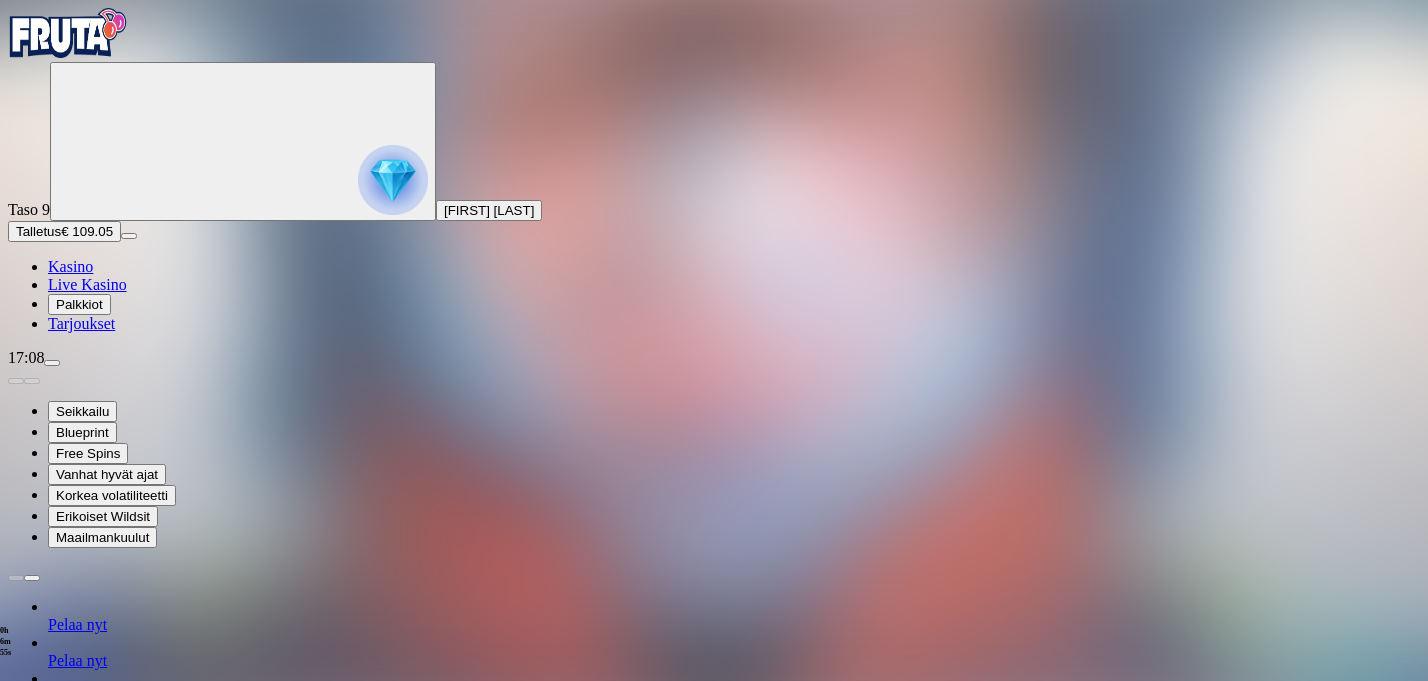 click at bounding box center [16, 1347] 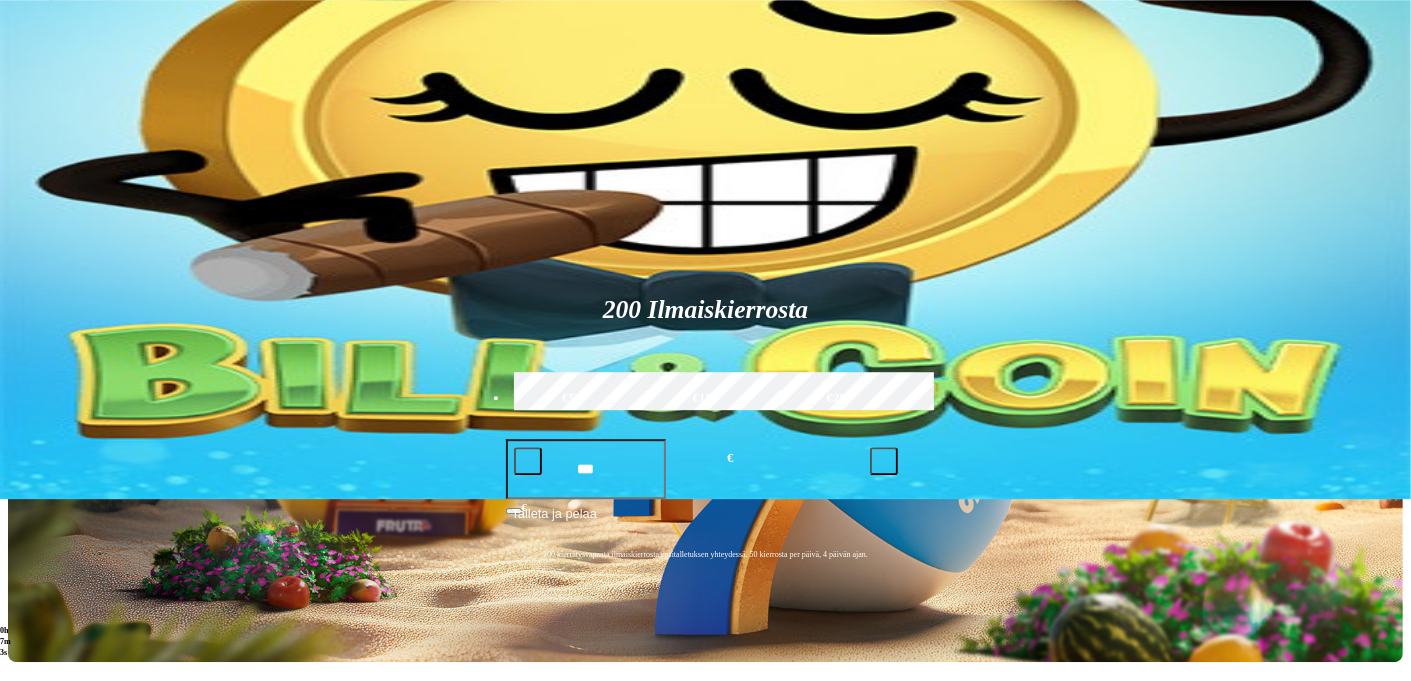 scroll, scrollTop: 176, scrollLeft: 0, axis: vertical 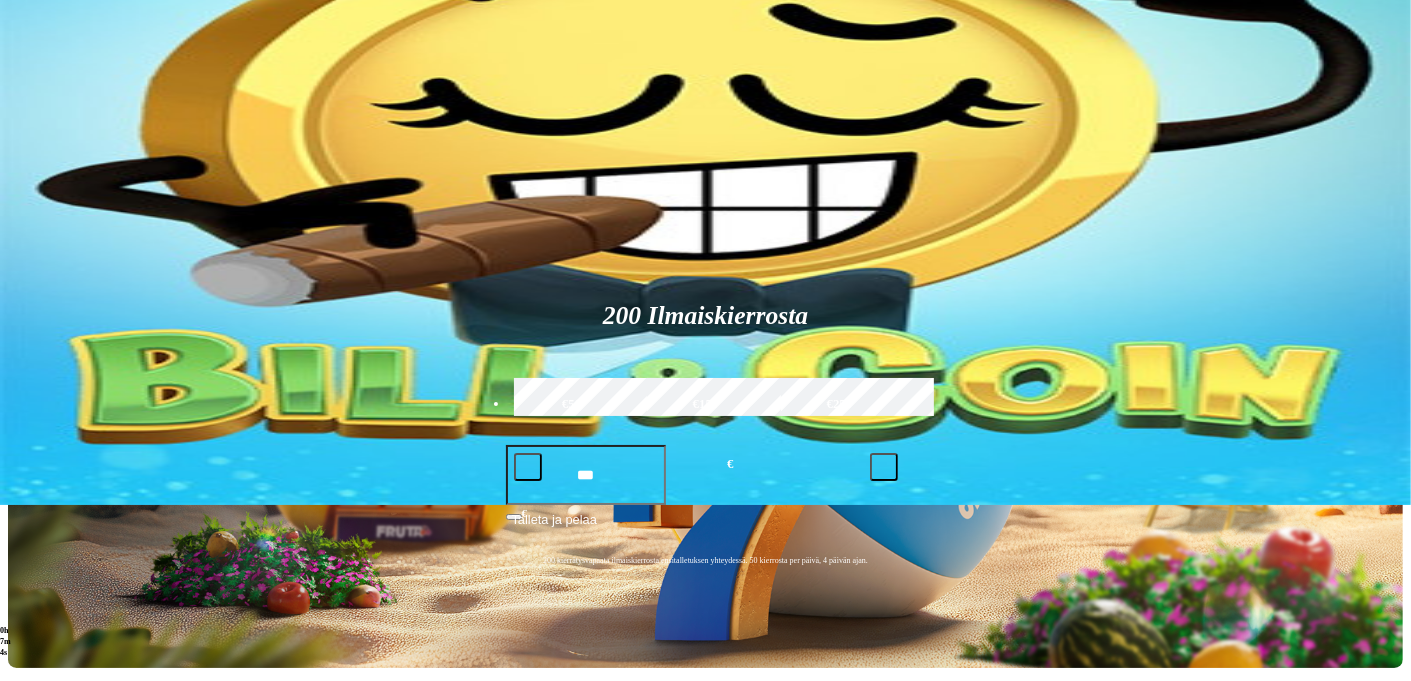 click on "Pelaa nyt" at bounding box center (77, 1366) 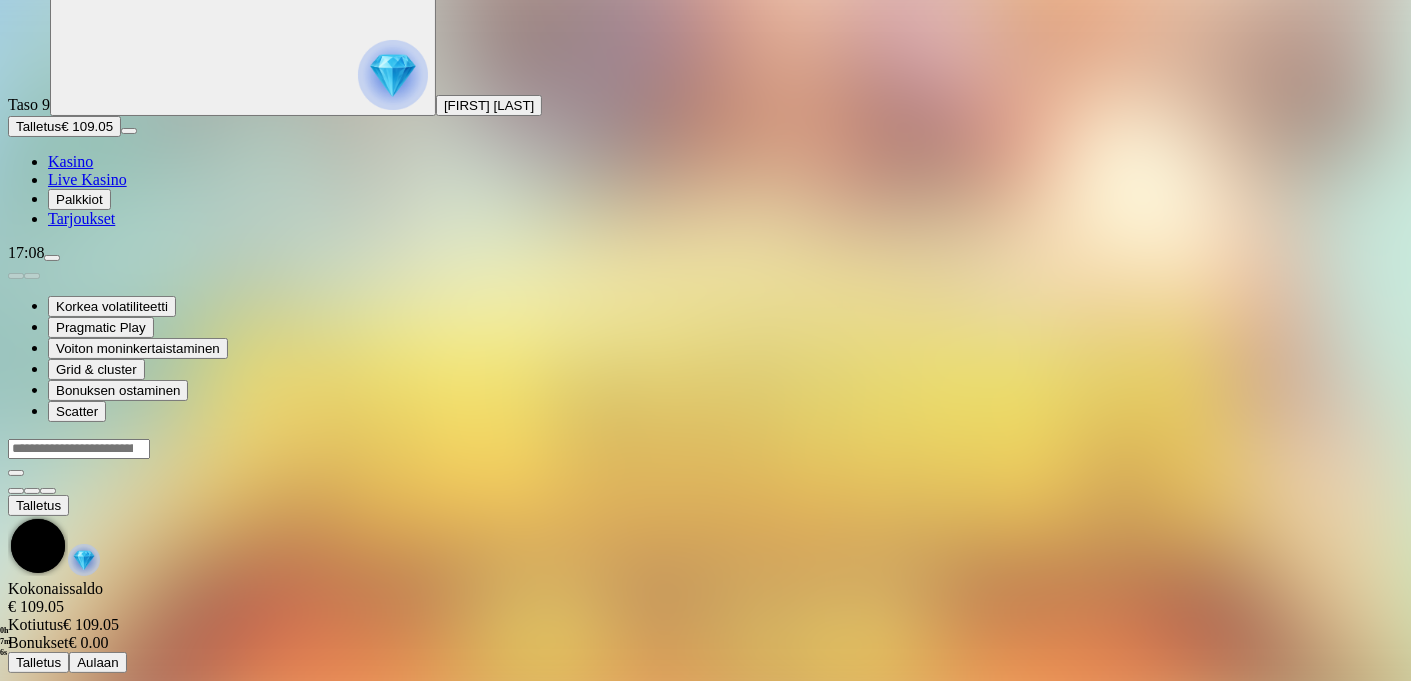 scroll, scrollTop: 0, scrollLeft: 0, axis: both 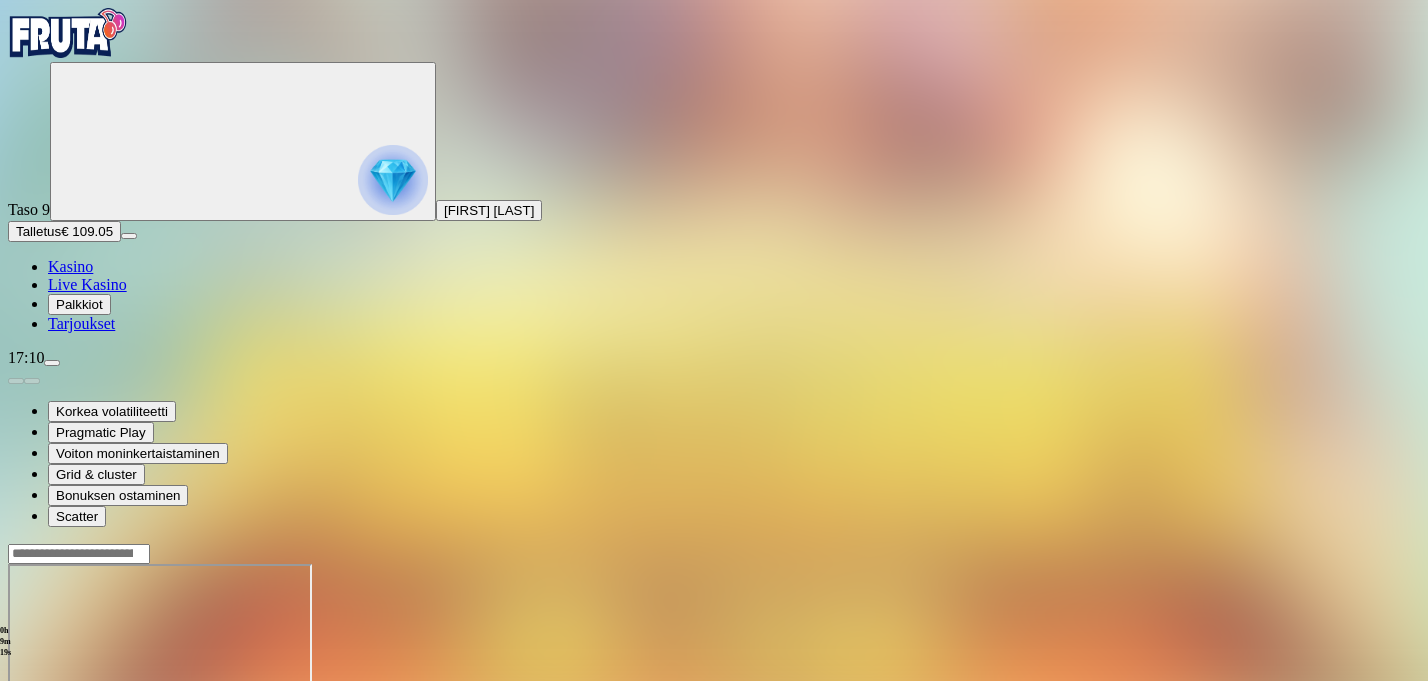 click at bounding box center (16, 736) 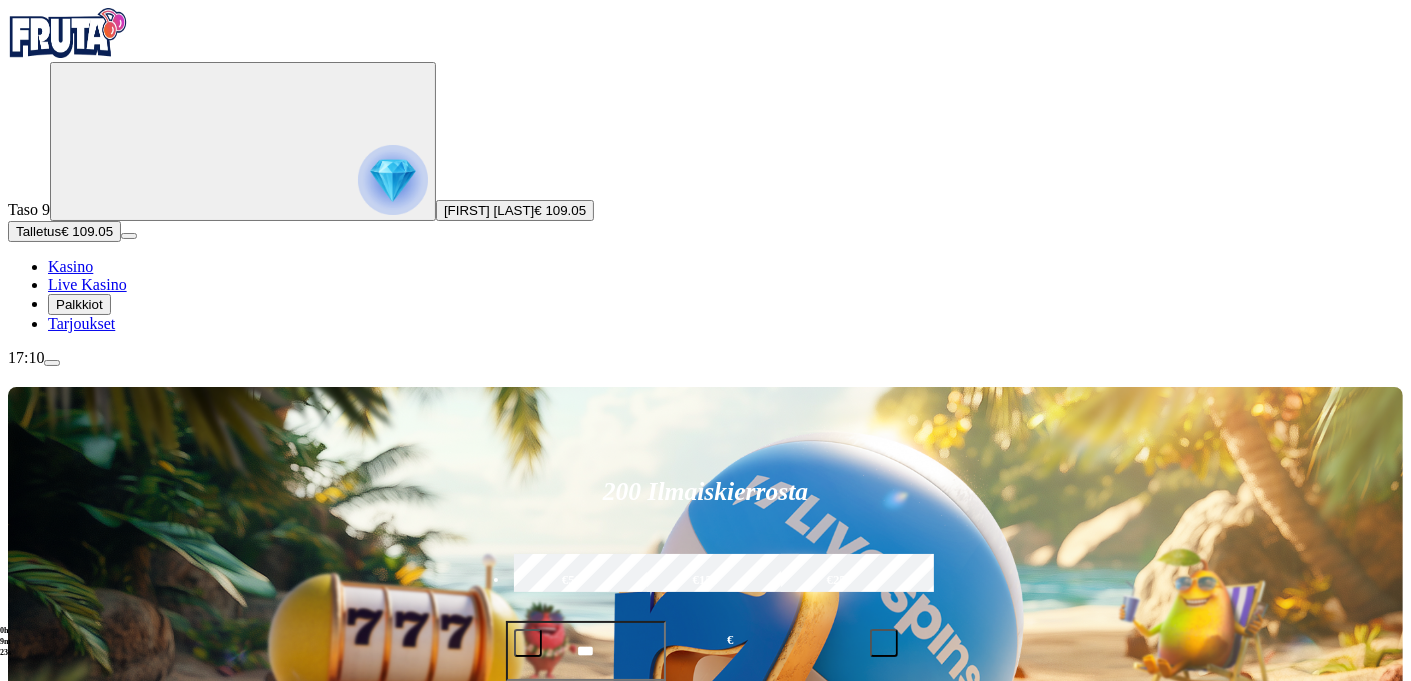 click at bounding box center [986, 942] 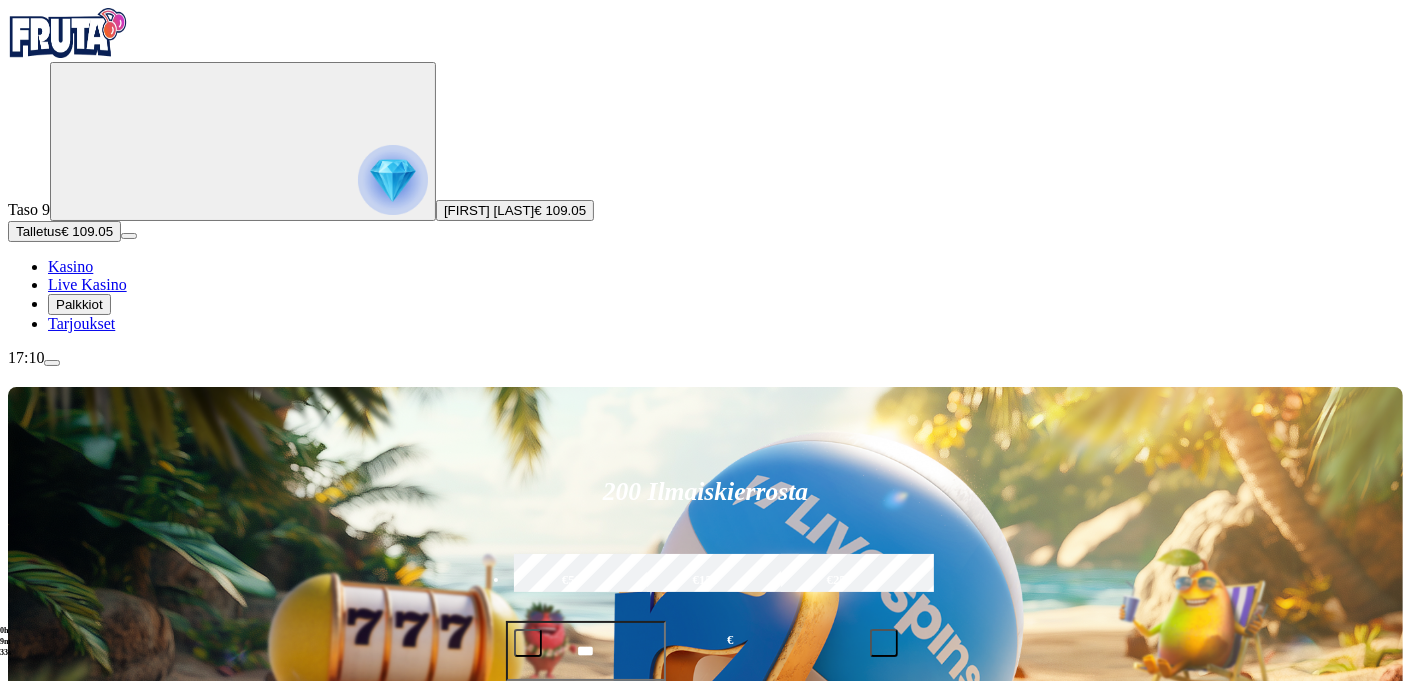 type on "******" 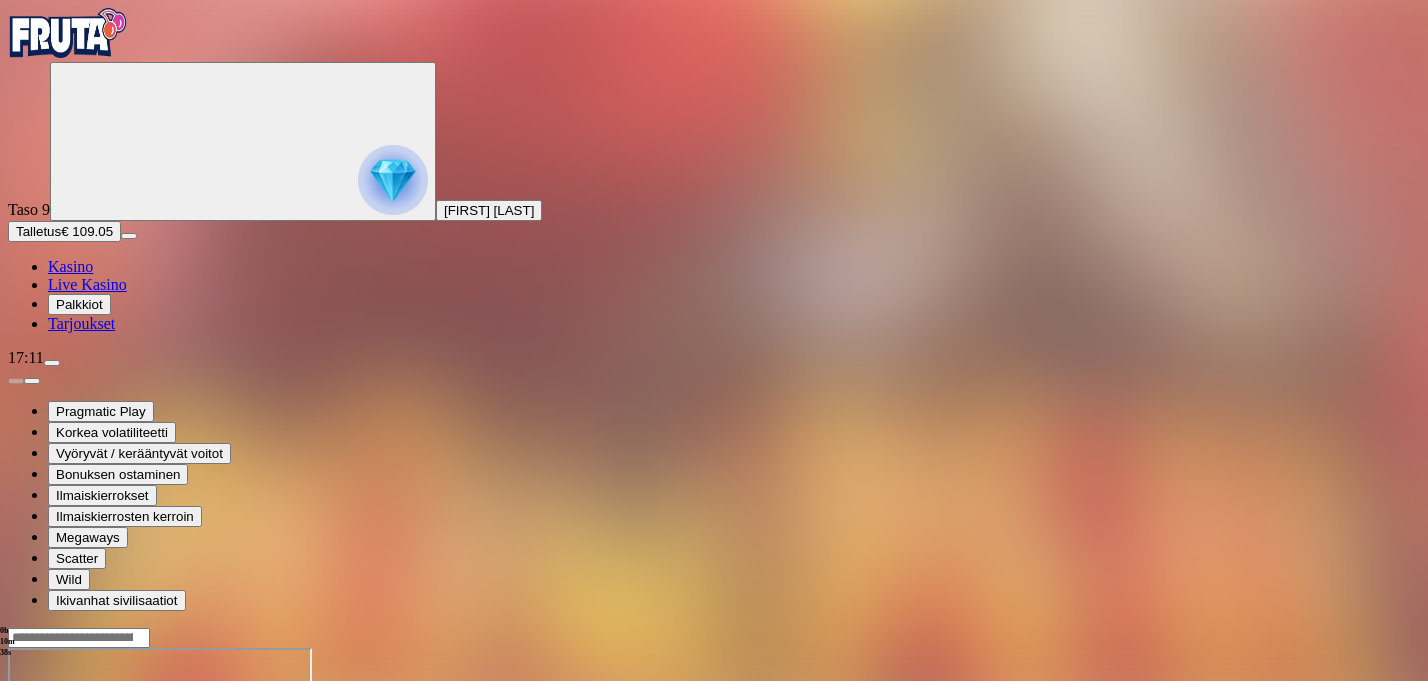 click at bounding box center (52, 363) 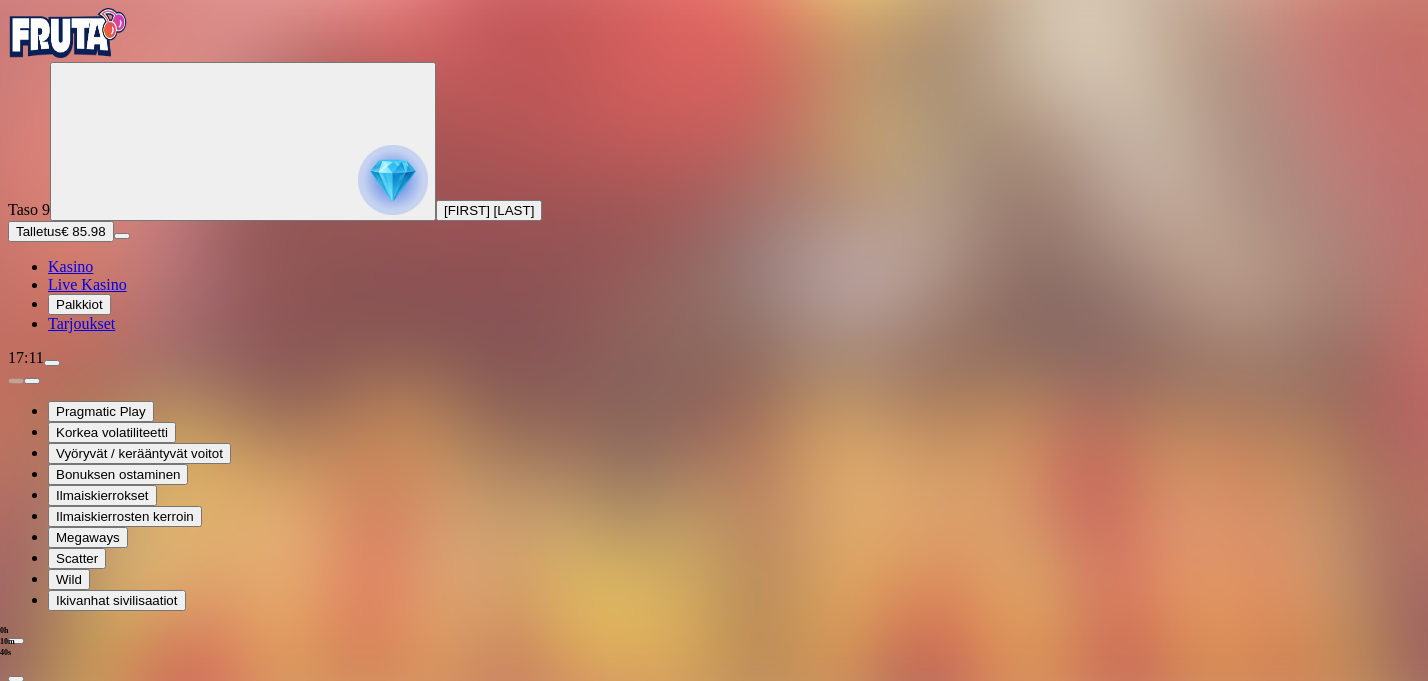click at bounding box center [16, 679] 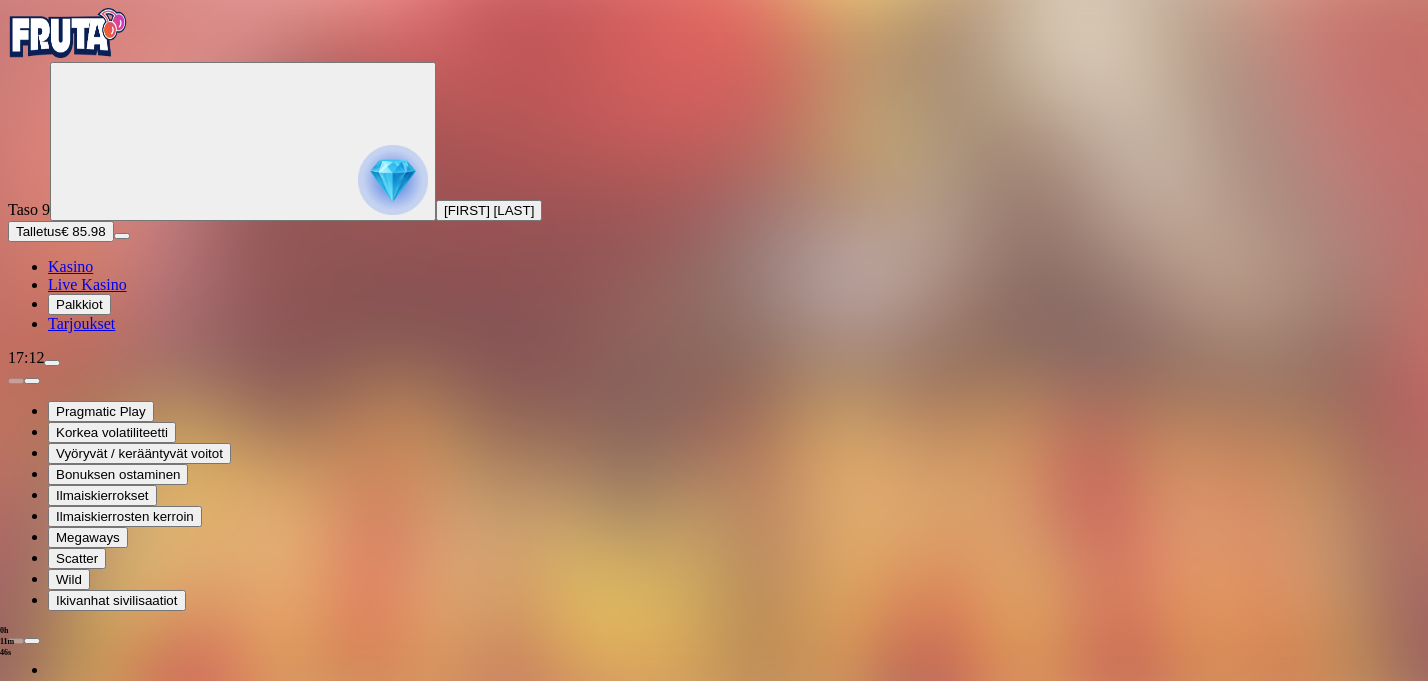 click at bounding box center (16, 1410) 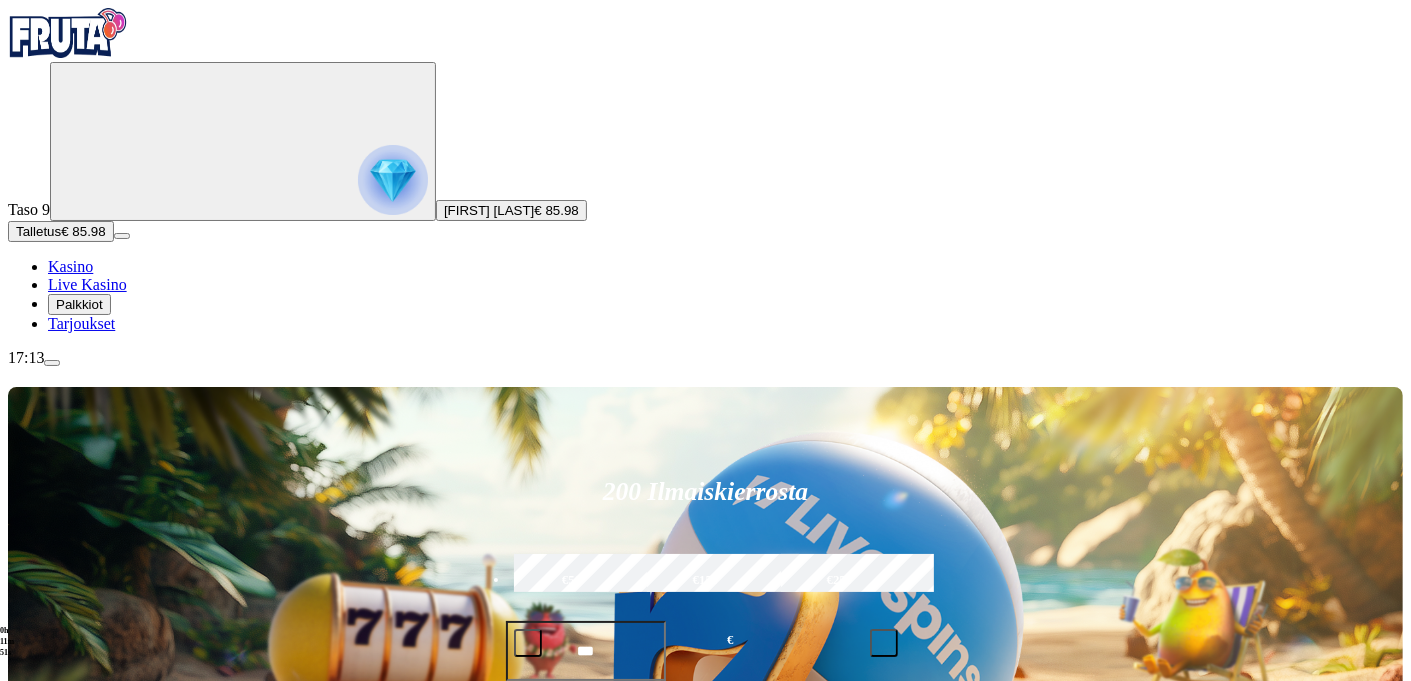 click at bounding box center (986, 942) 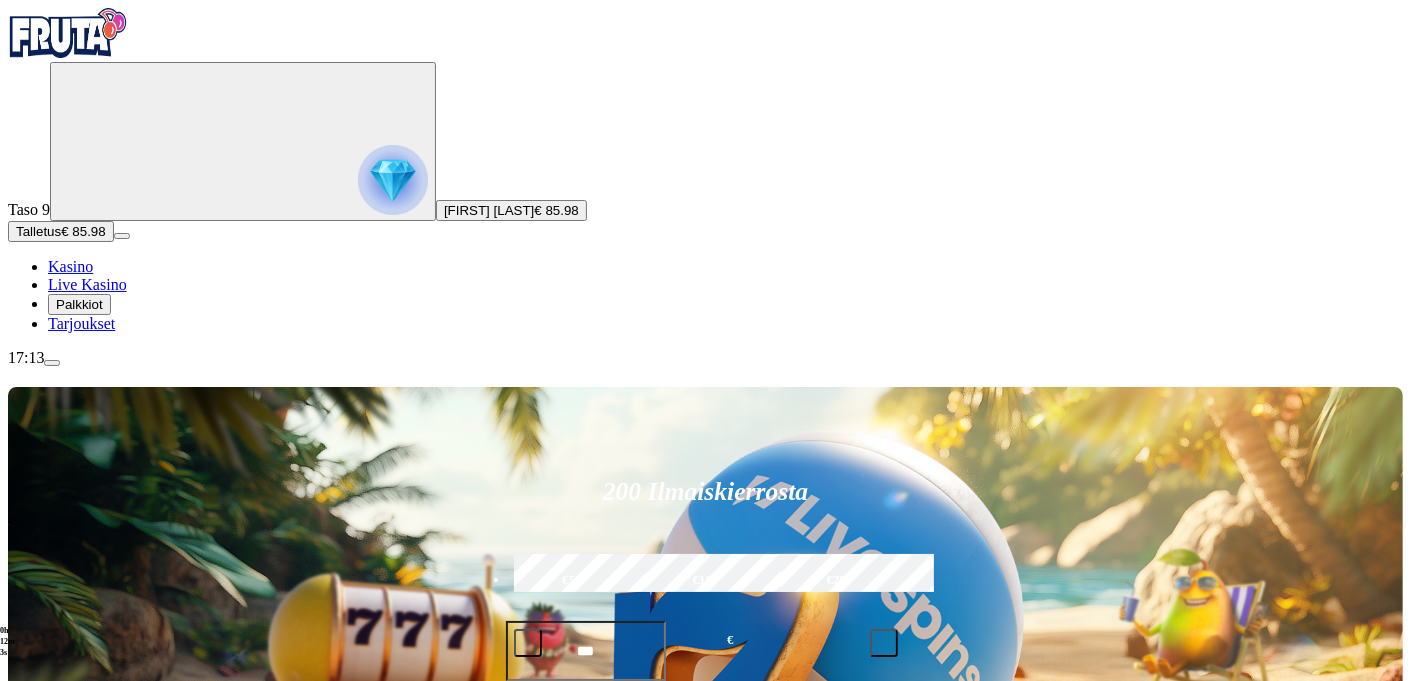 type on "*" 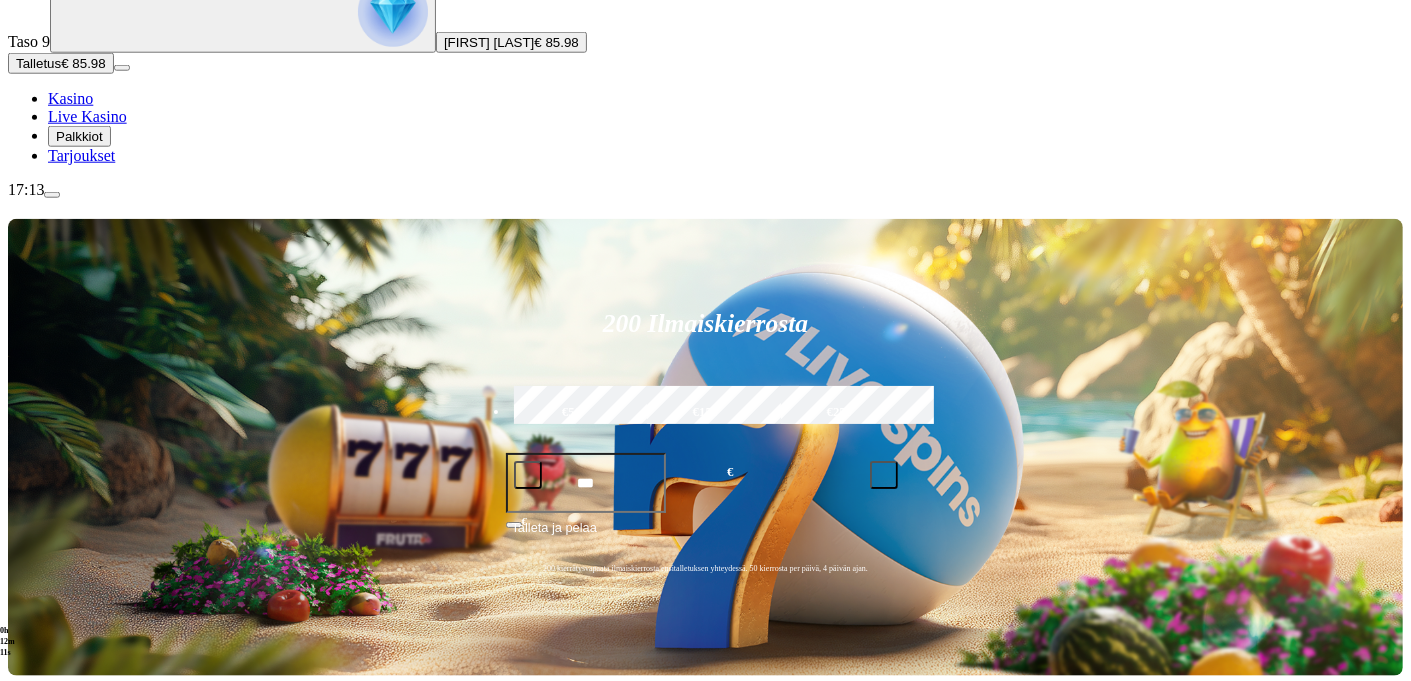 scroll, scrollTop: 176, scrollLeft: 0, axis: vertical 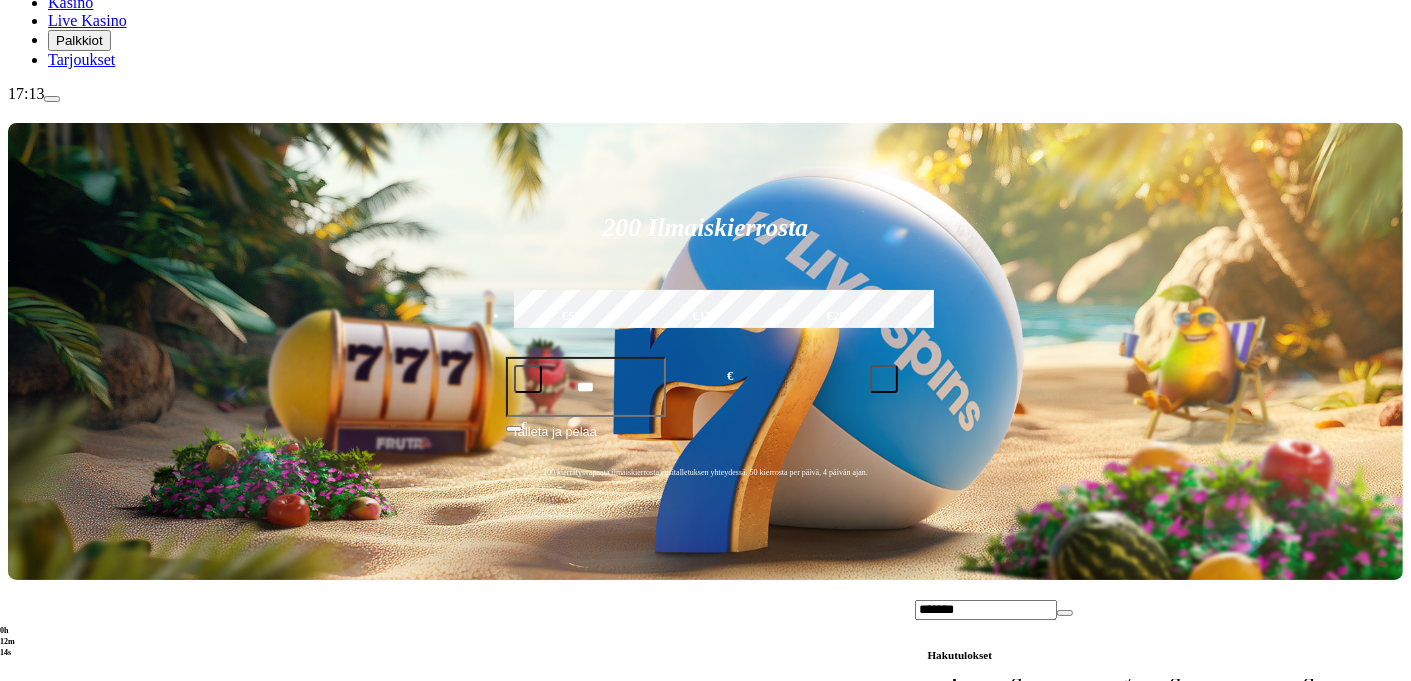 type on "*******" 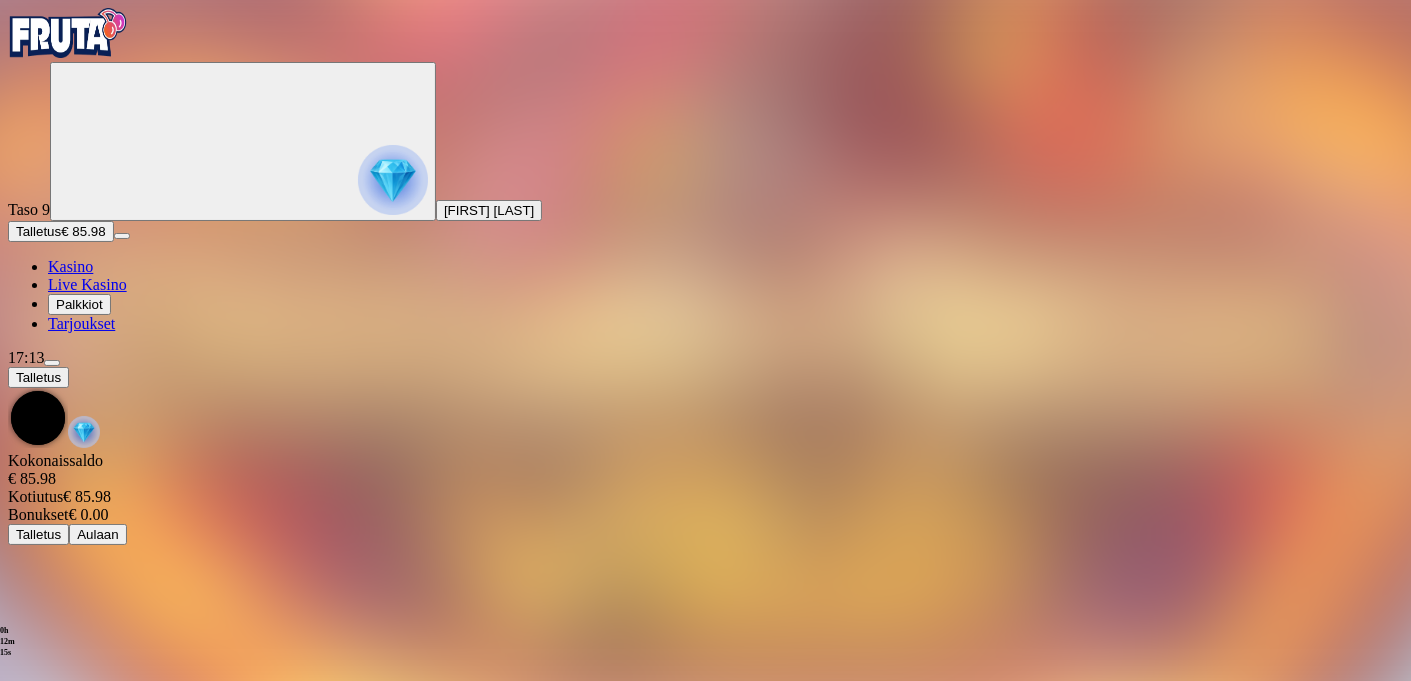 scroll, scrollTop: 0, scrollLeft: 0, axis: both 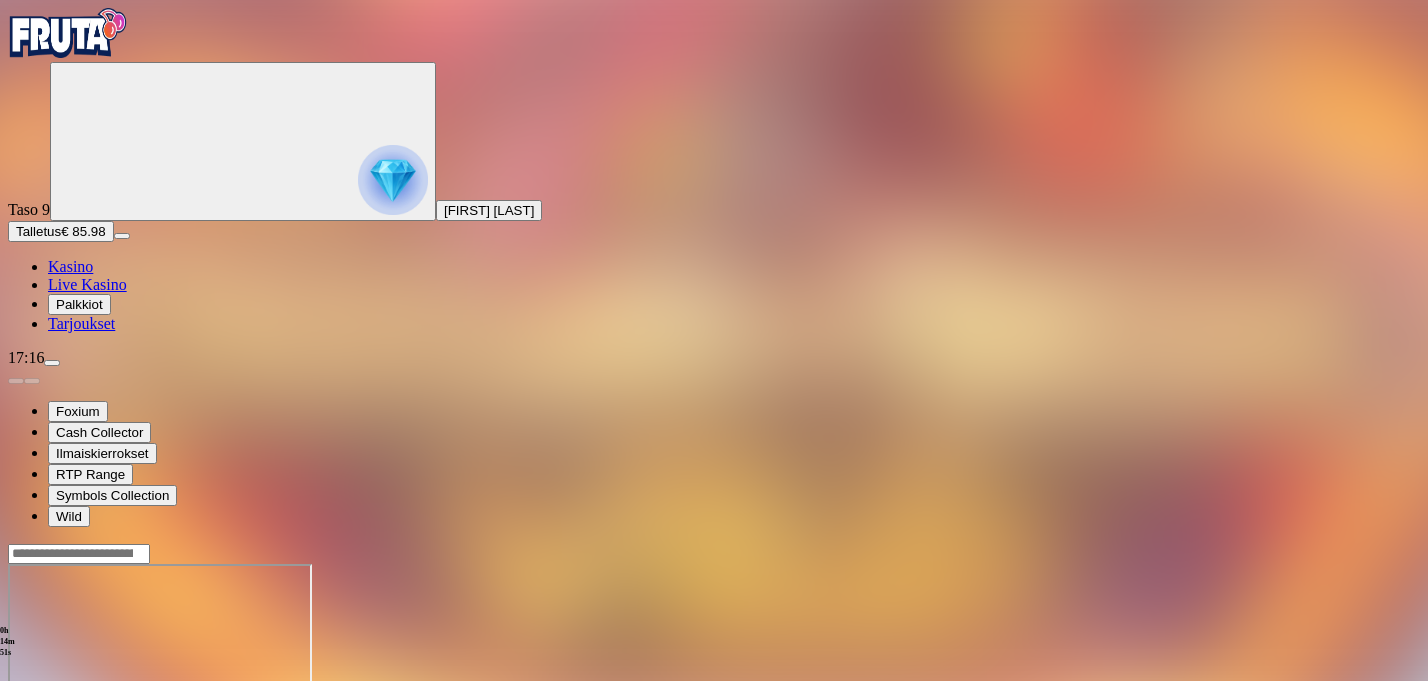 drag, startPoint x: 1365, startPoint y: 299, endPoint x: 1350, endPoint y: 312, distance: 19.849434 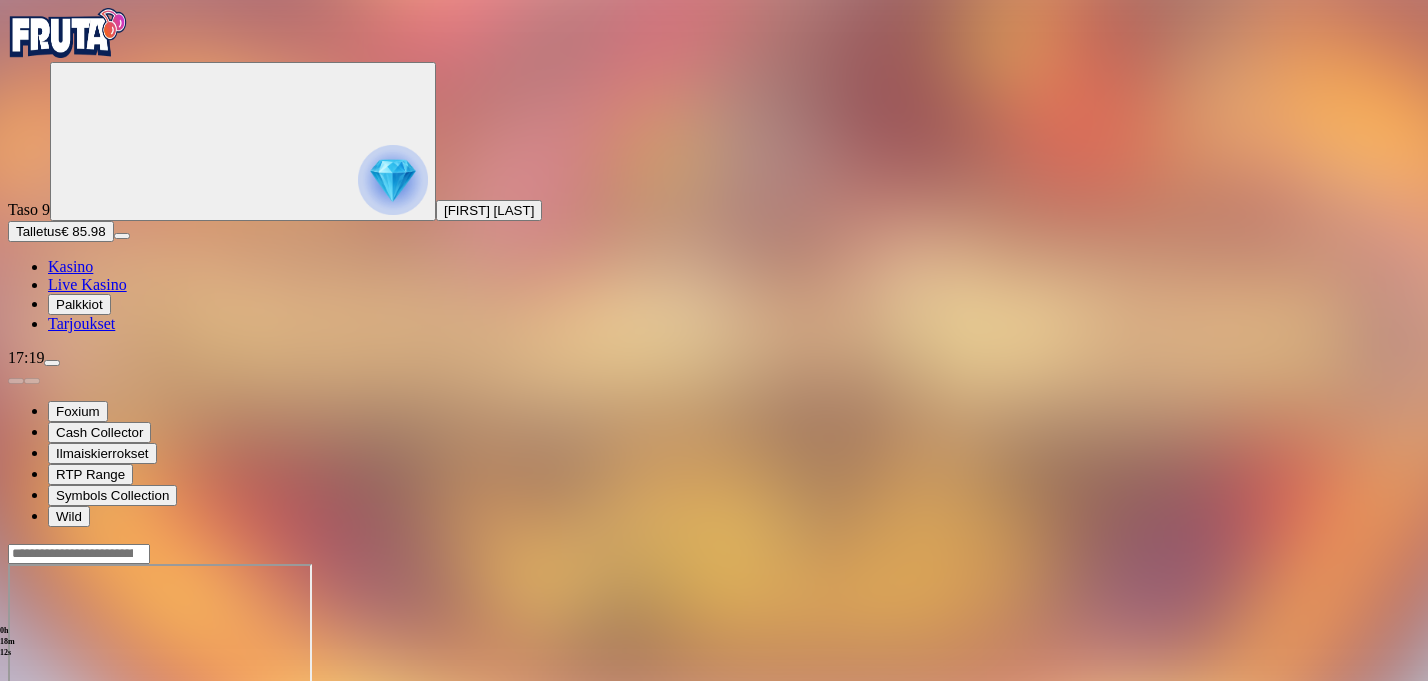 click at bounding box center [16, 736] 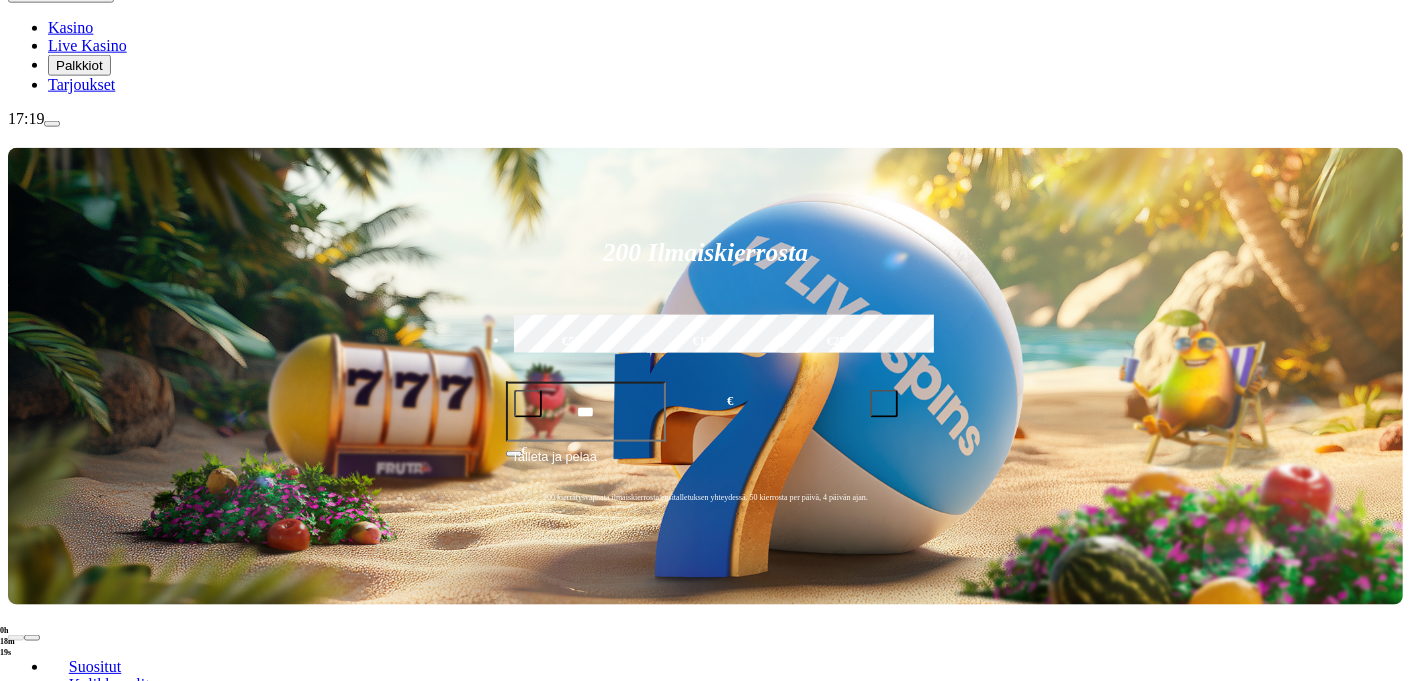 scroll, scrollTop: 264, scrollLeft: 0, axis: vertical 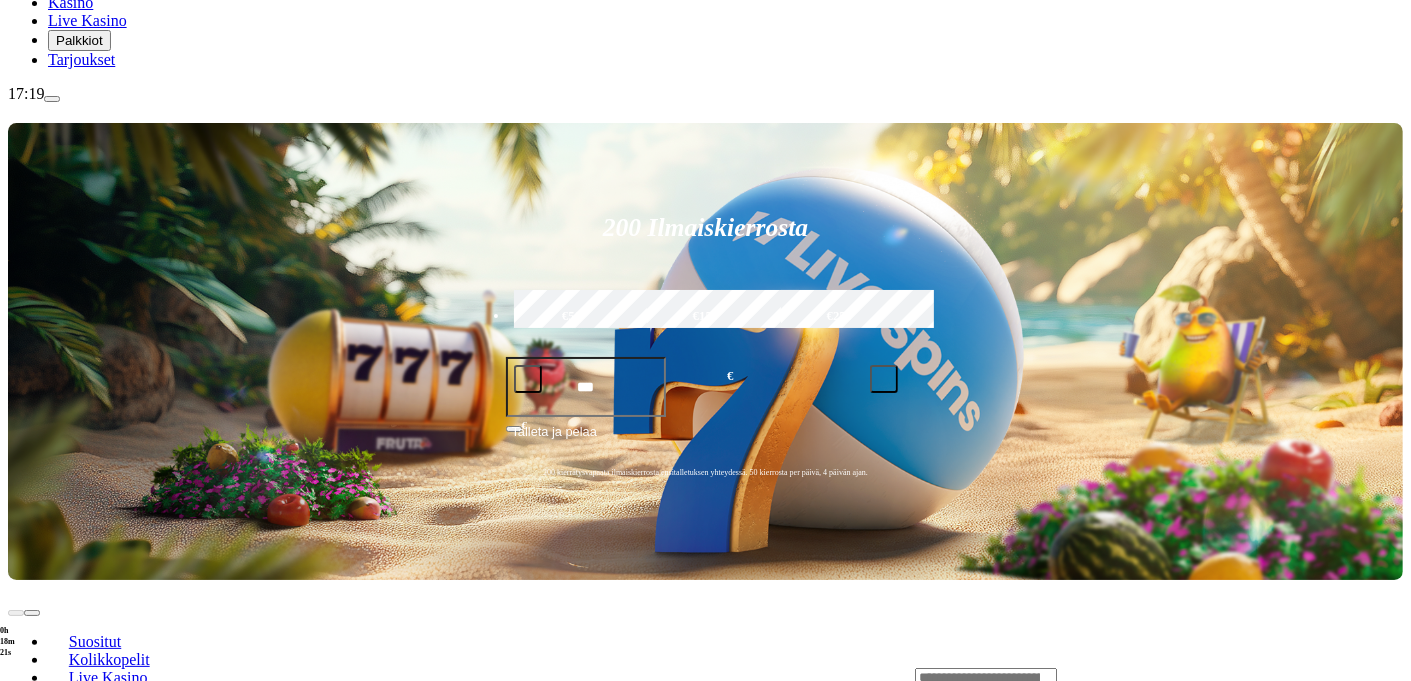 click on "Pelaa nyt" at bounding box center (77, 1278) 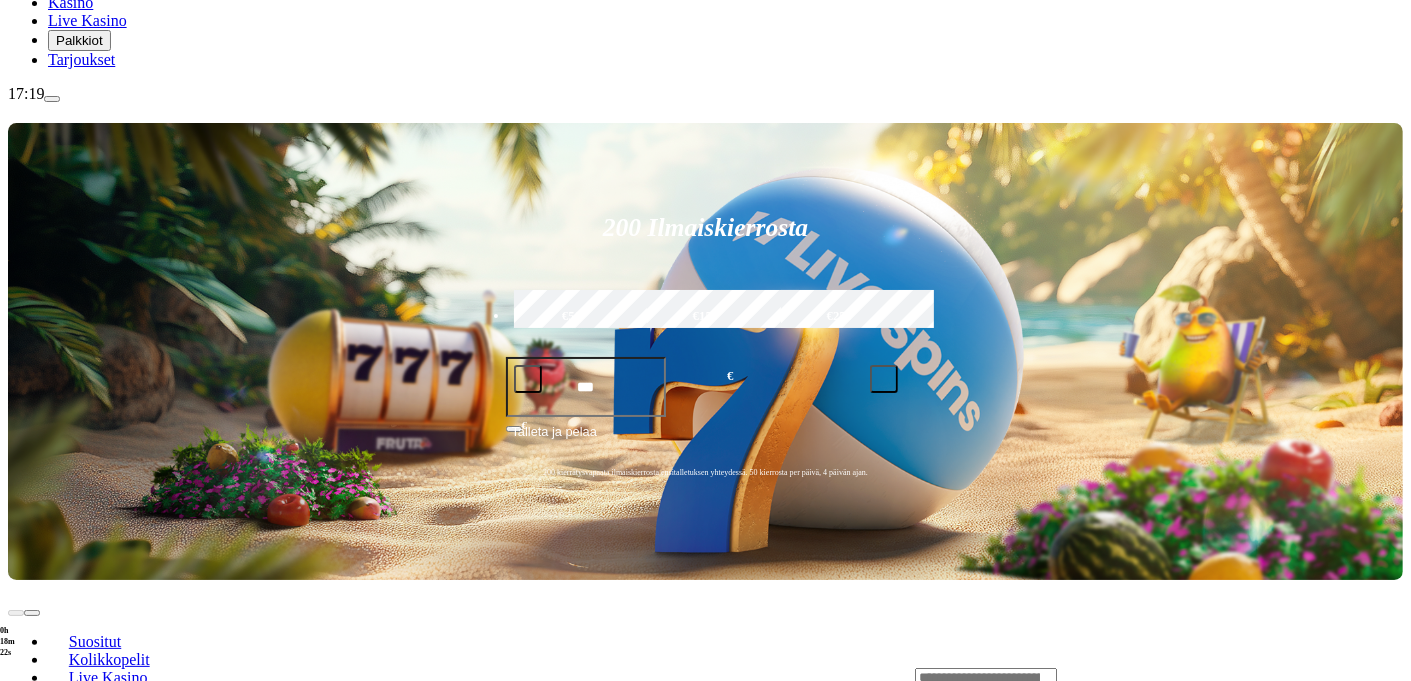 scroll, scrollTop: 0, scrollLeft: 0, axis: both 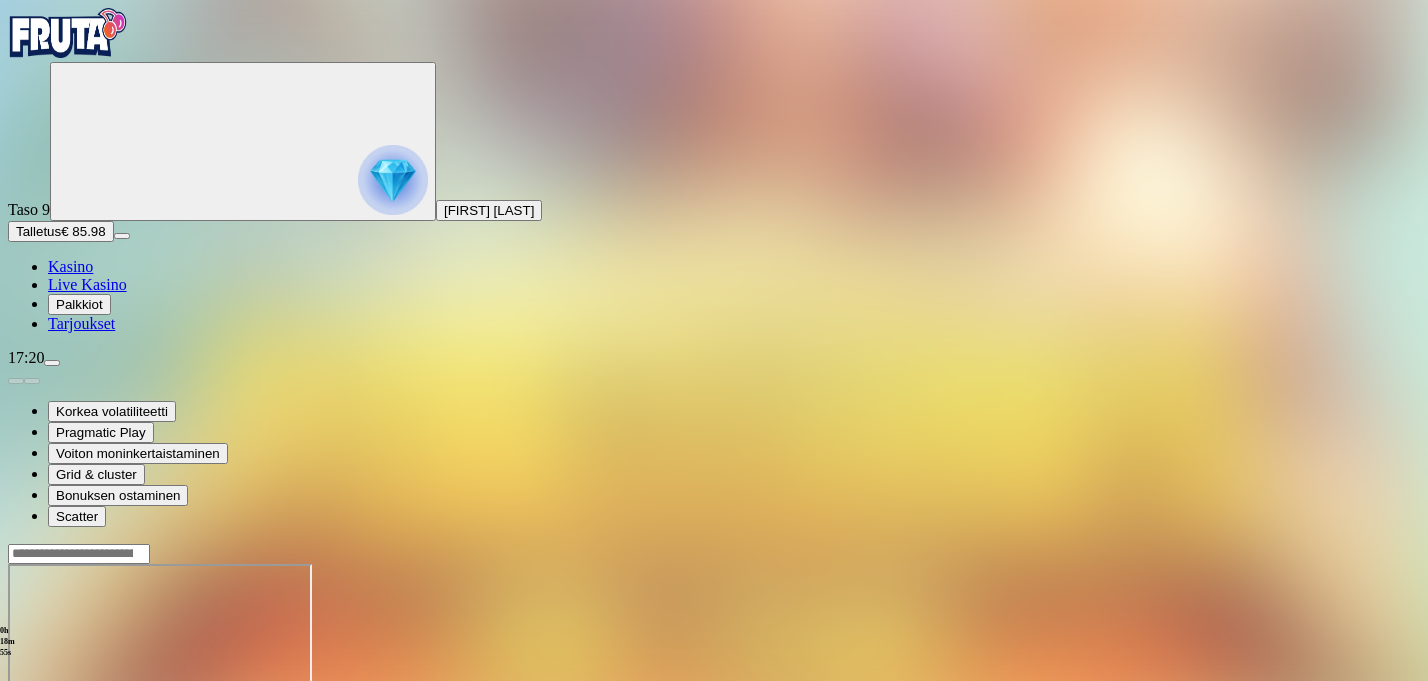 click at bounding box center (16, 736) 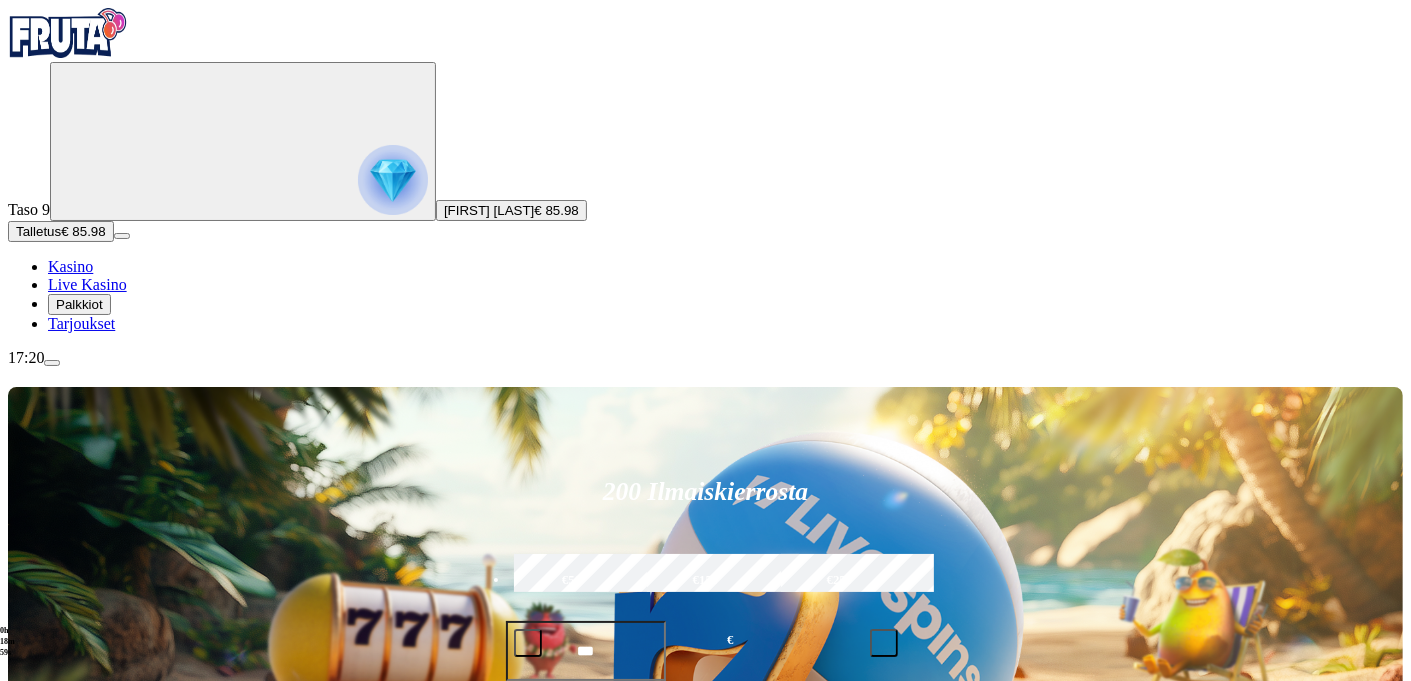 click at bounding box center (32, 1114) 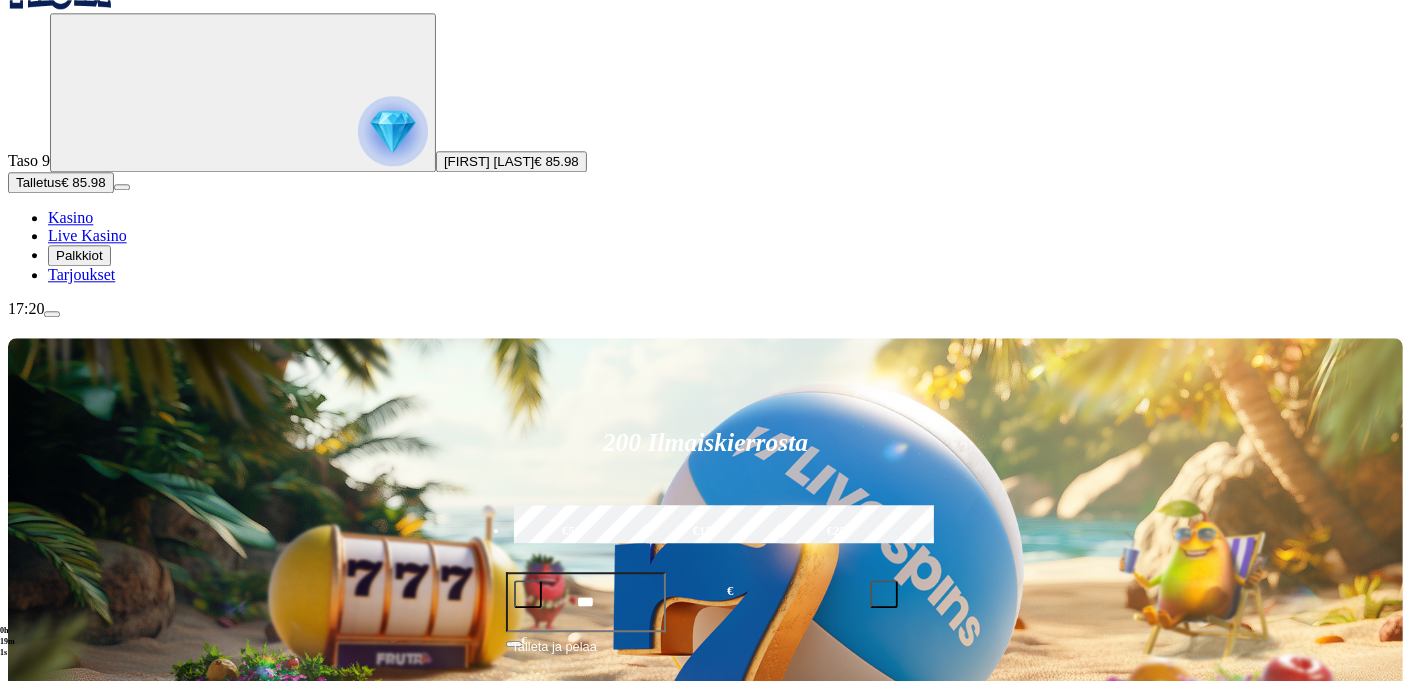 scroll, scrollTop: 264, scrollLeft: 0, axis: vertical 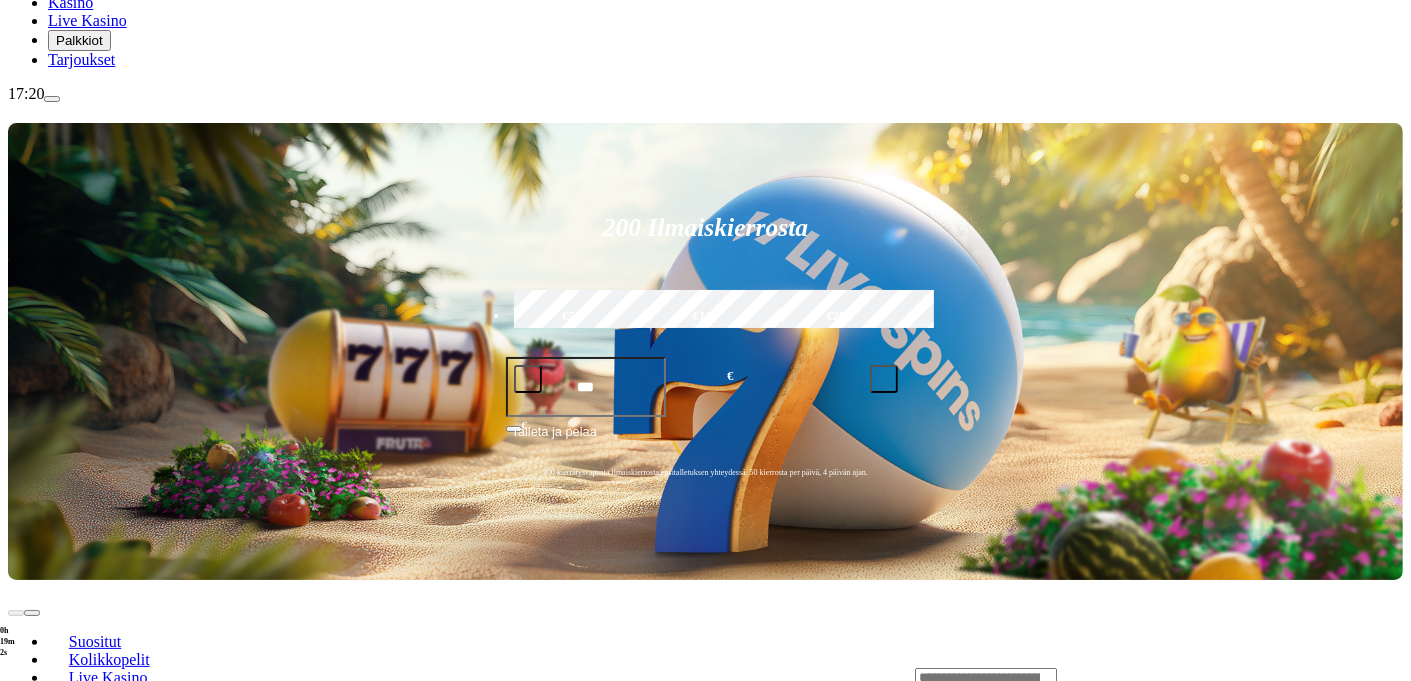 click on "Pelaa nyt" at bounding box center [-809, 1850] 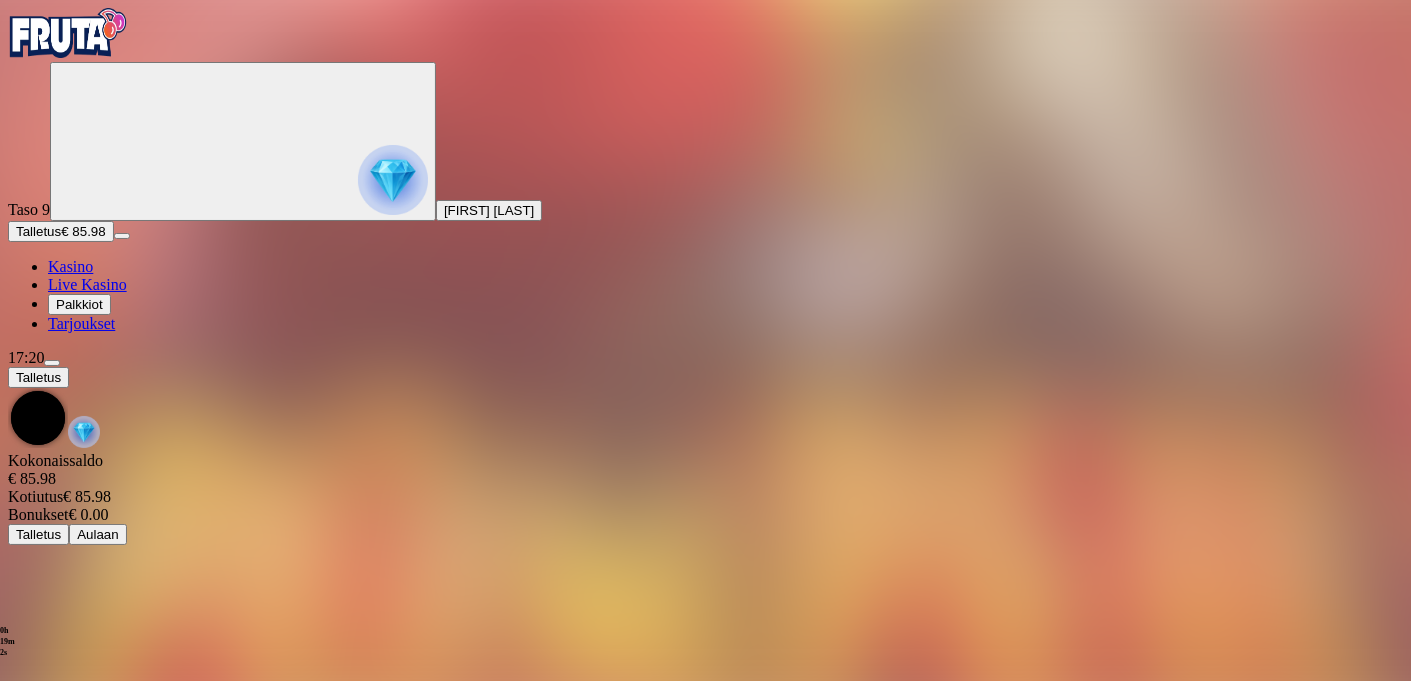 scroll, scrollTop: 0, scrollLeft: 0, axis: both 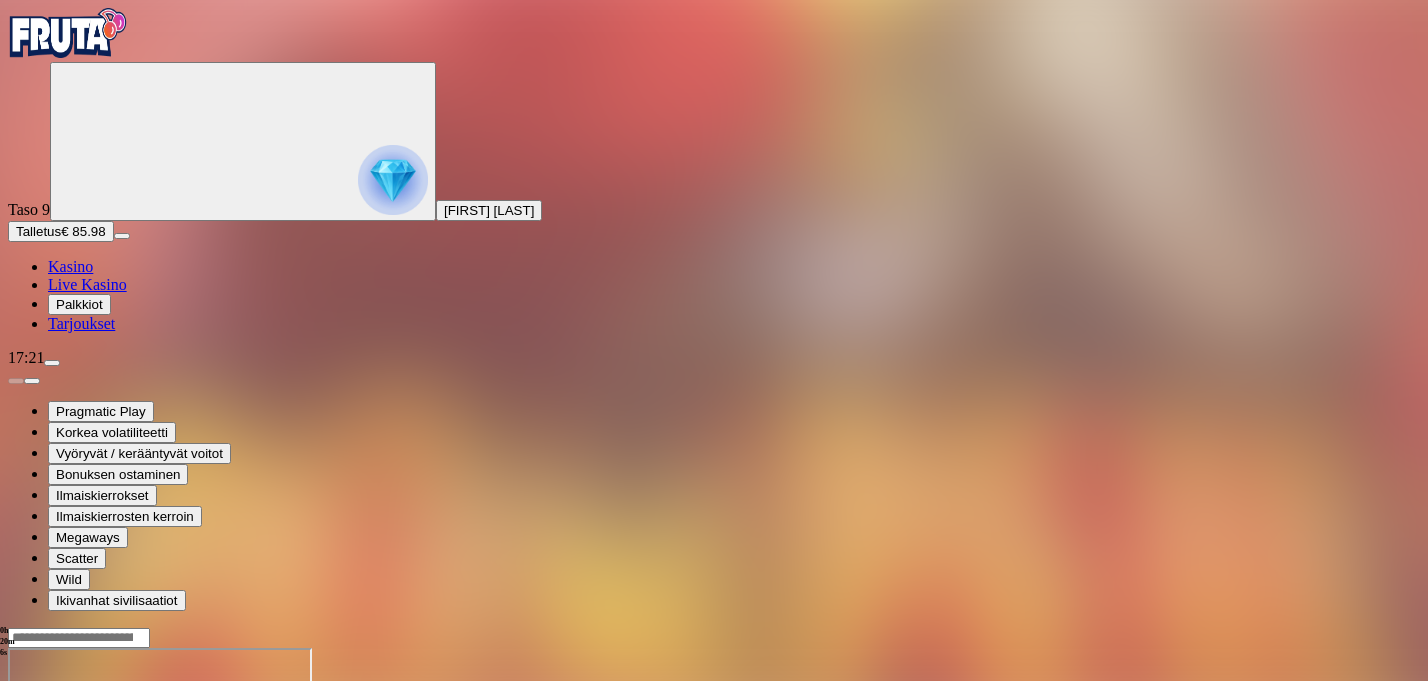 click at bounding box center (16, 820) 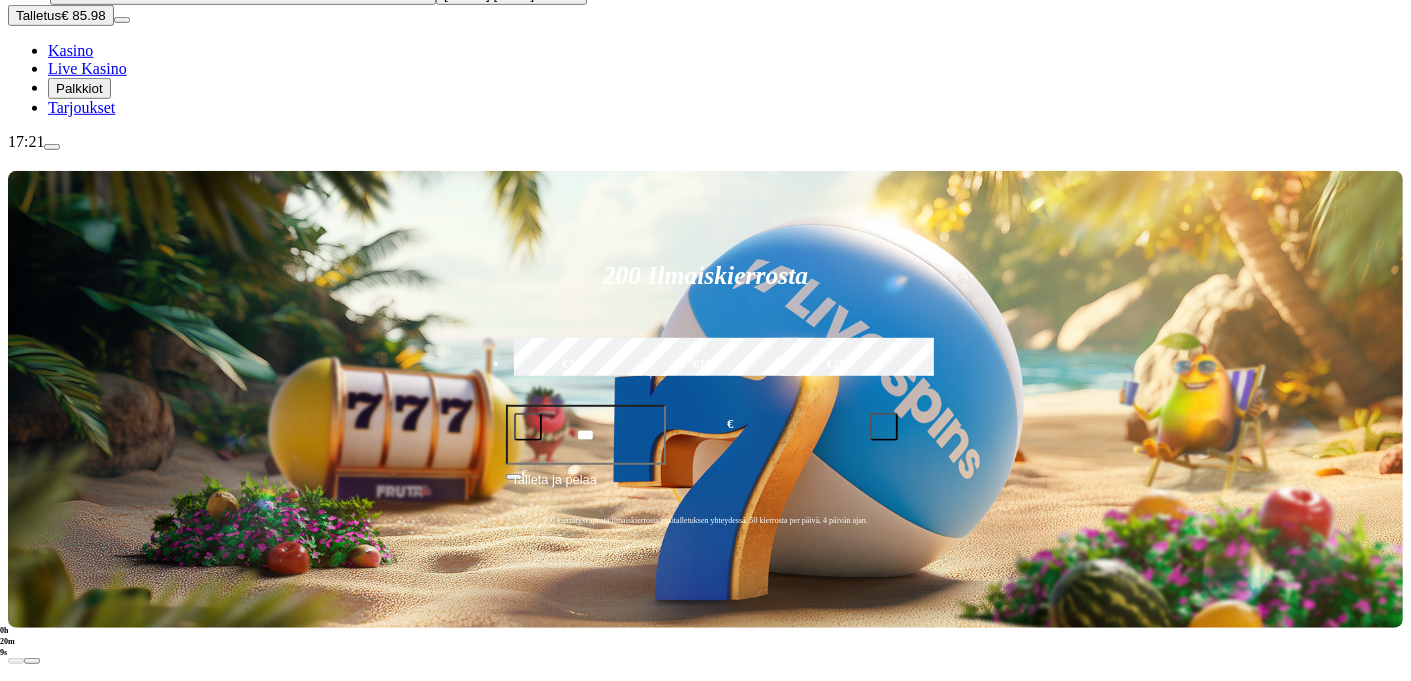 scroll, scrollTop: 264, scrollLeft: 0, axis: vertical 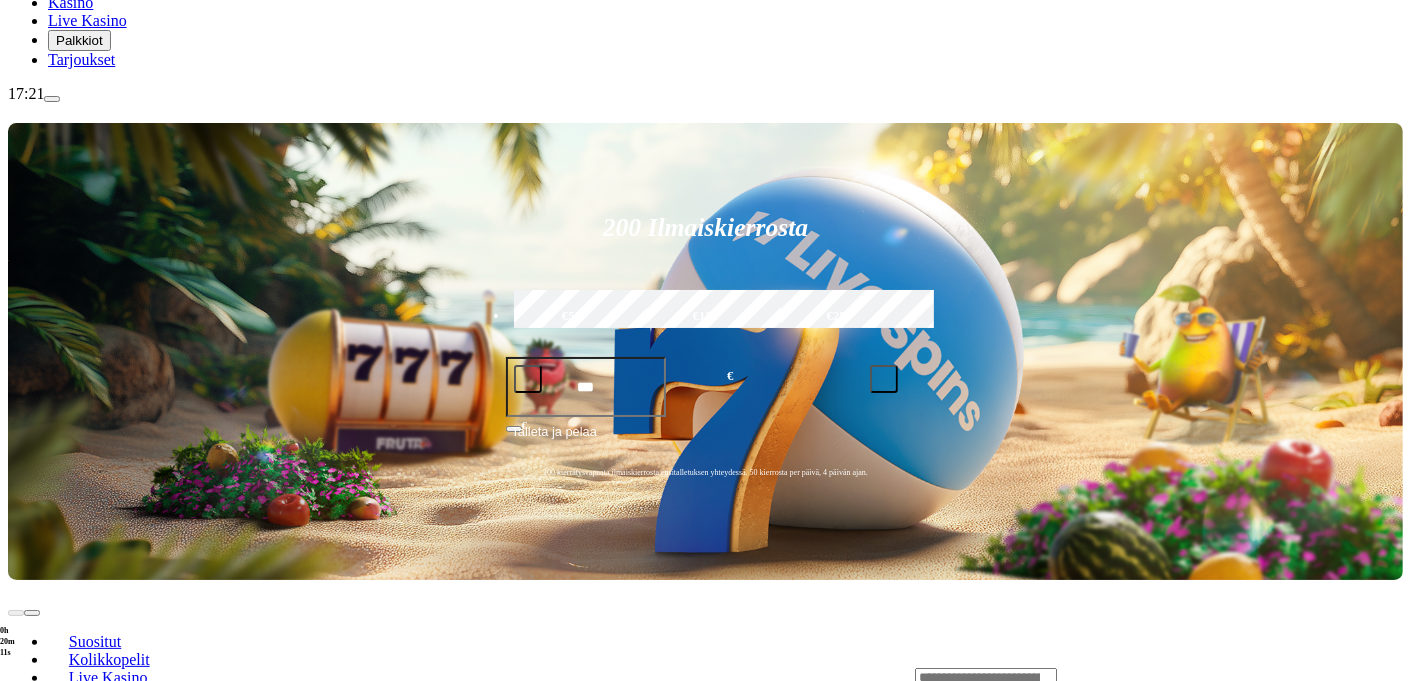 click on "Pelaa nyt" at bounding box center (77, 992) 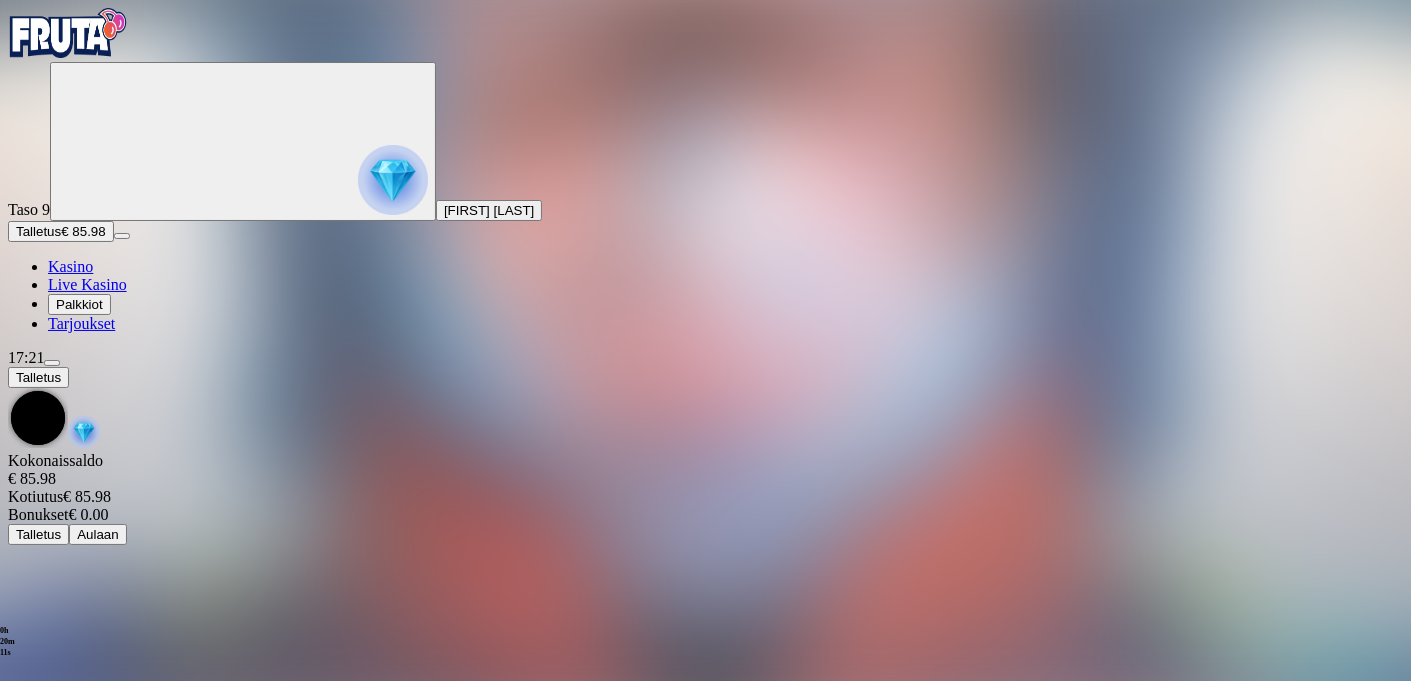 scroll, scrollTop: 0, scrollLeft: 0, axis: both 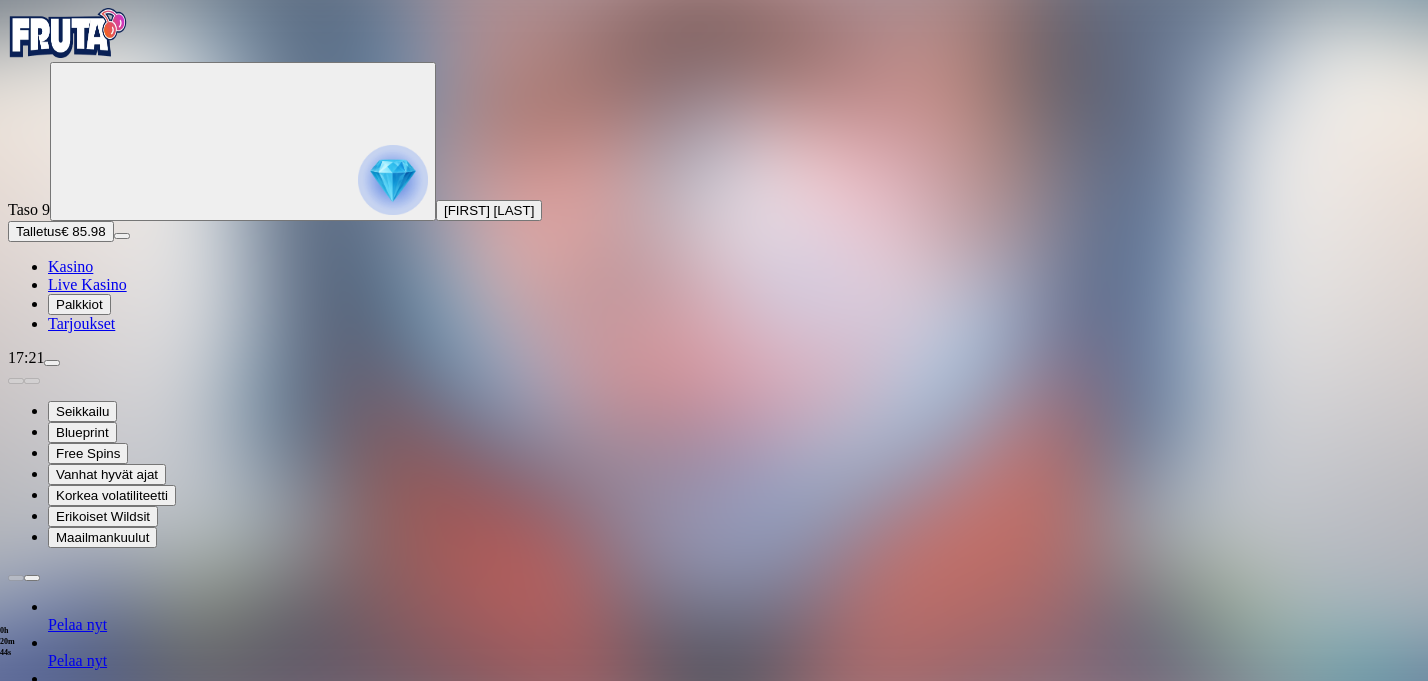 click at bounding box center [16, 1347] 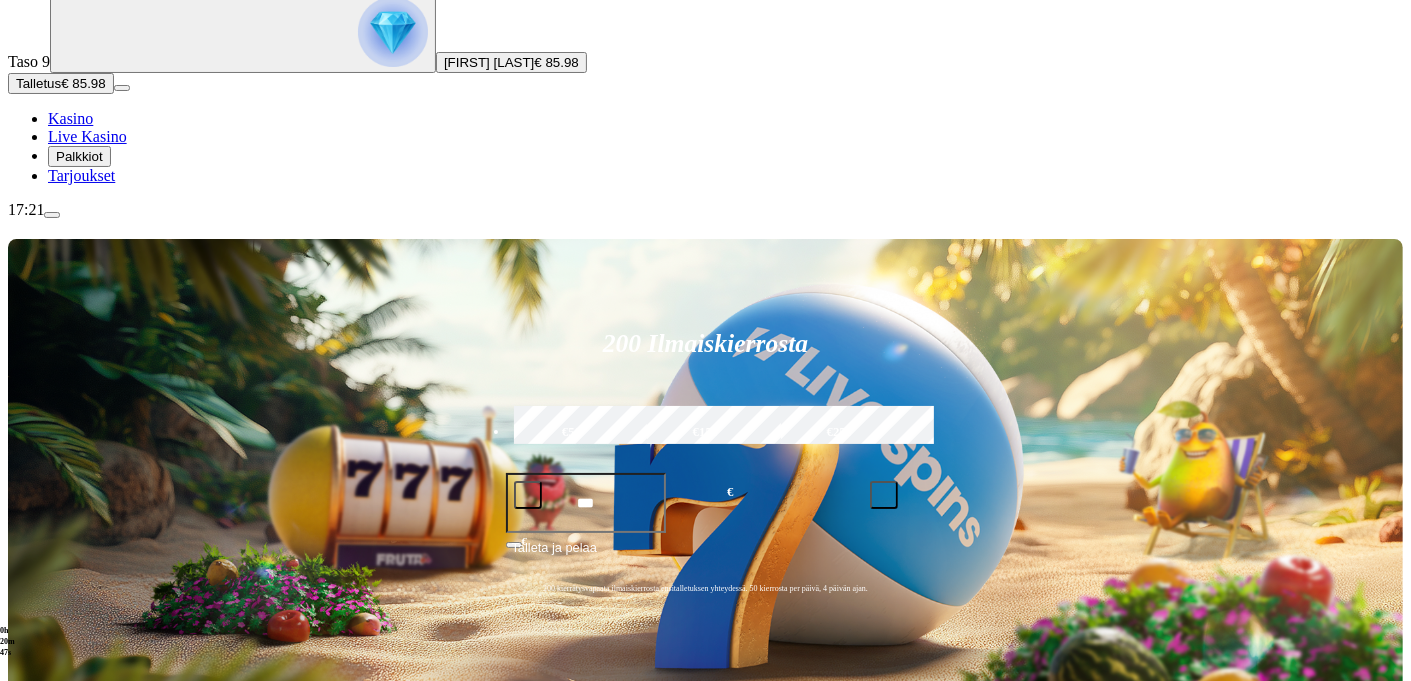 scroll, scrollTop: 176, scrollLeft: 0, axis: vertical 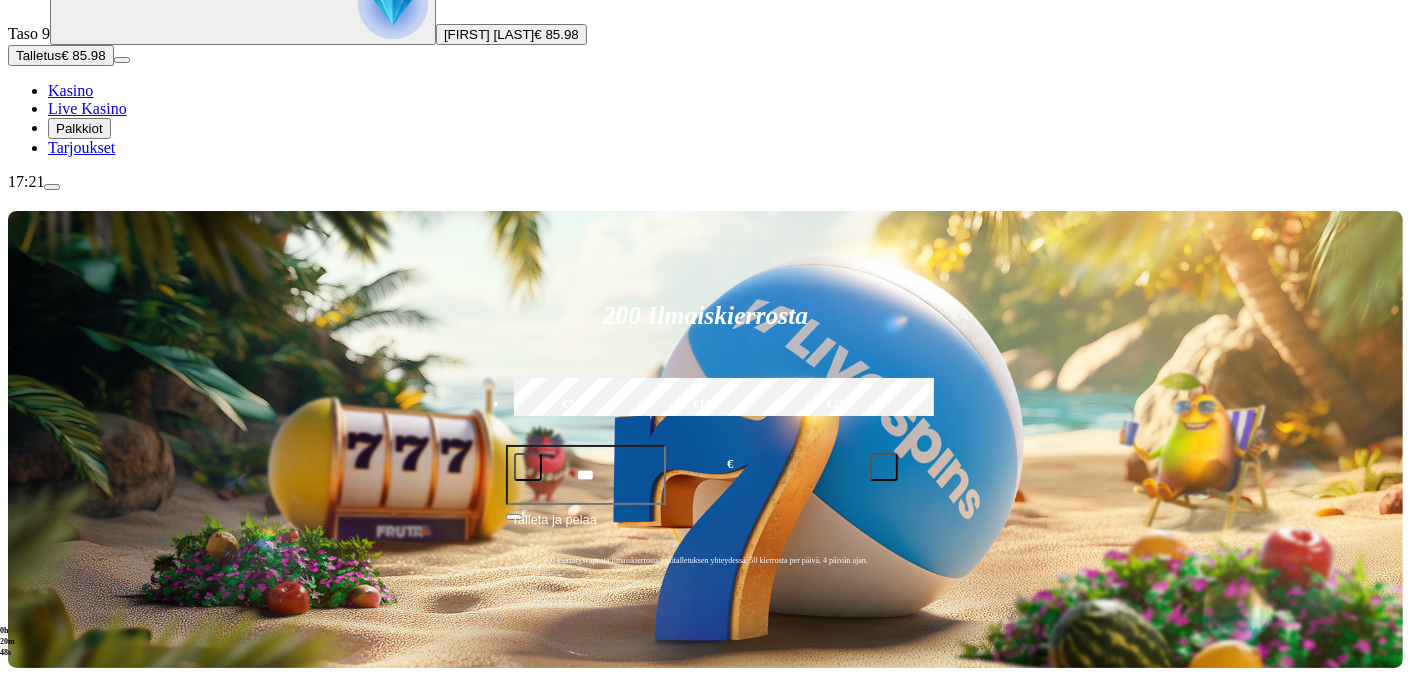 click on "Pelaa nyt" at bounding box center (77, 1461) 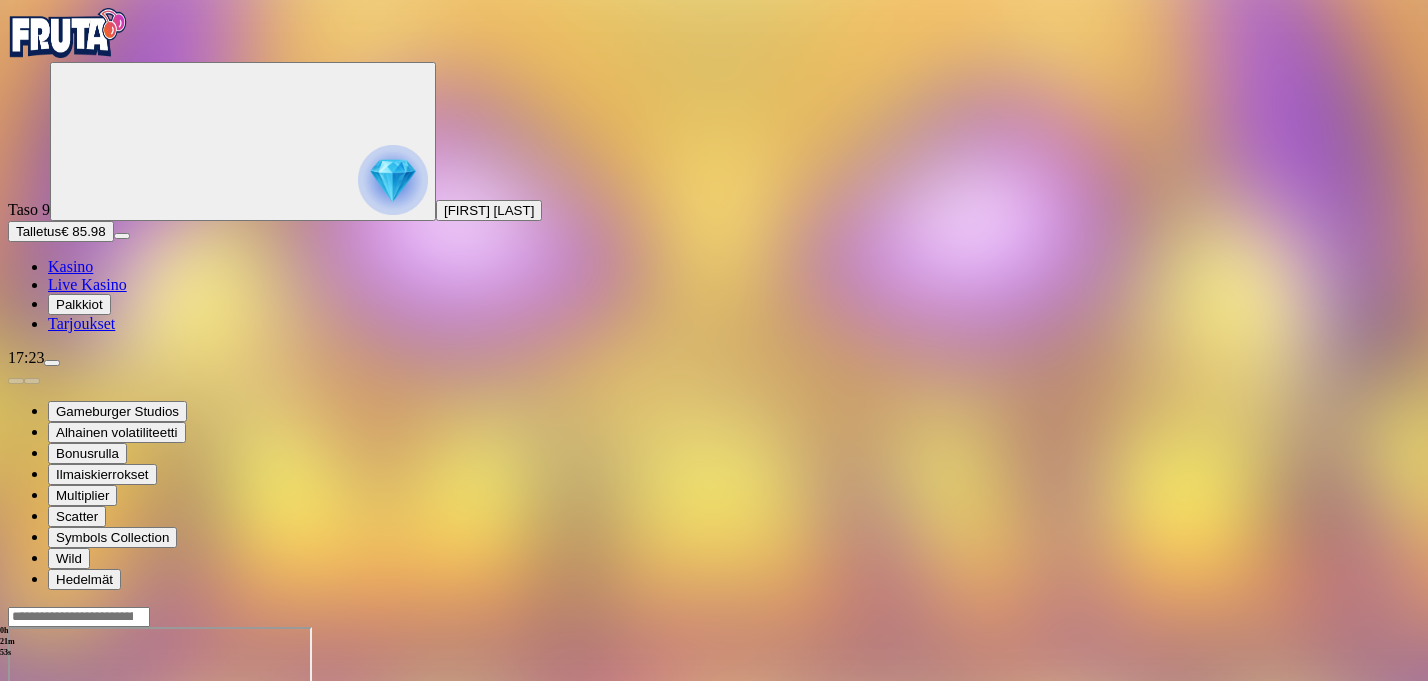 click at bounding box center [16, 799] 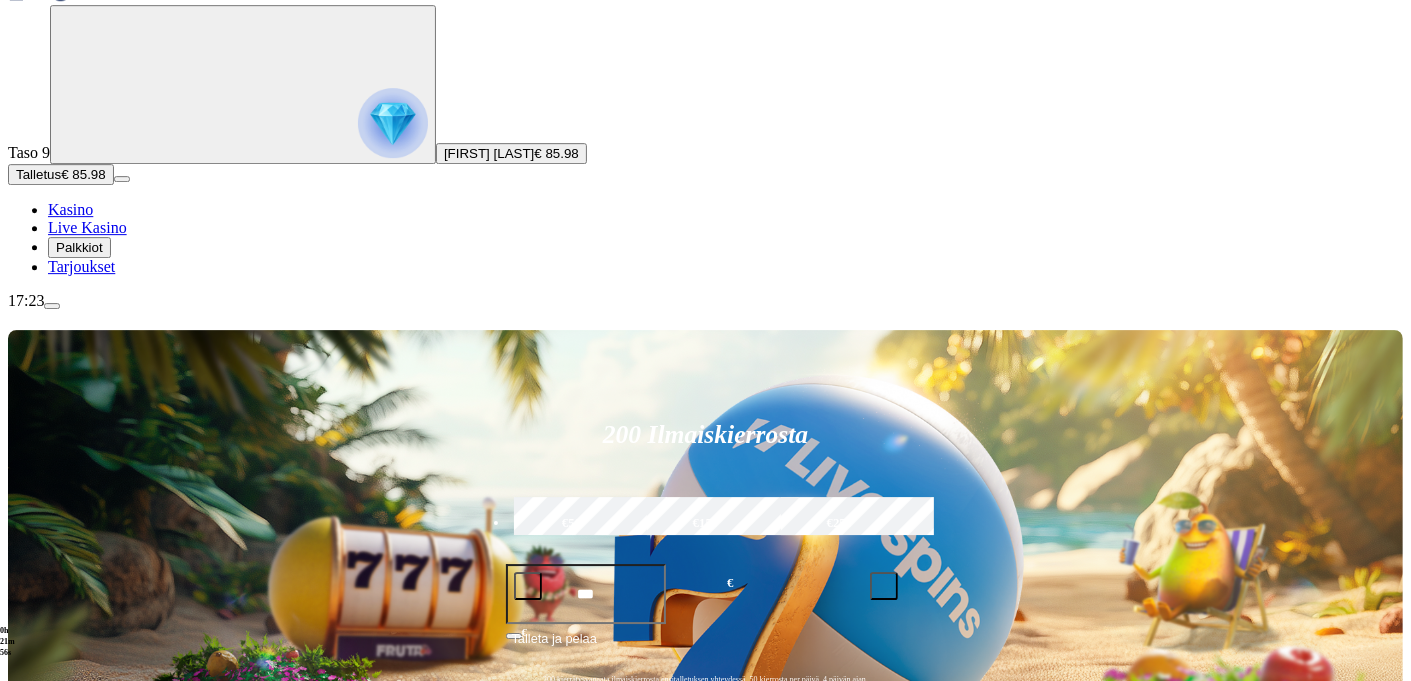 scroll, scrollTop: 176, scrollLeft: 0, axis: vertical 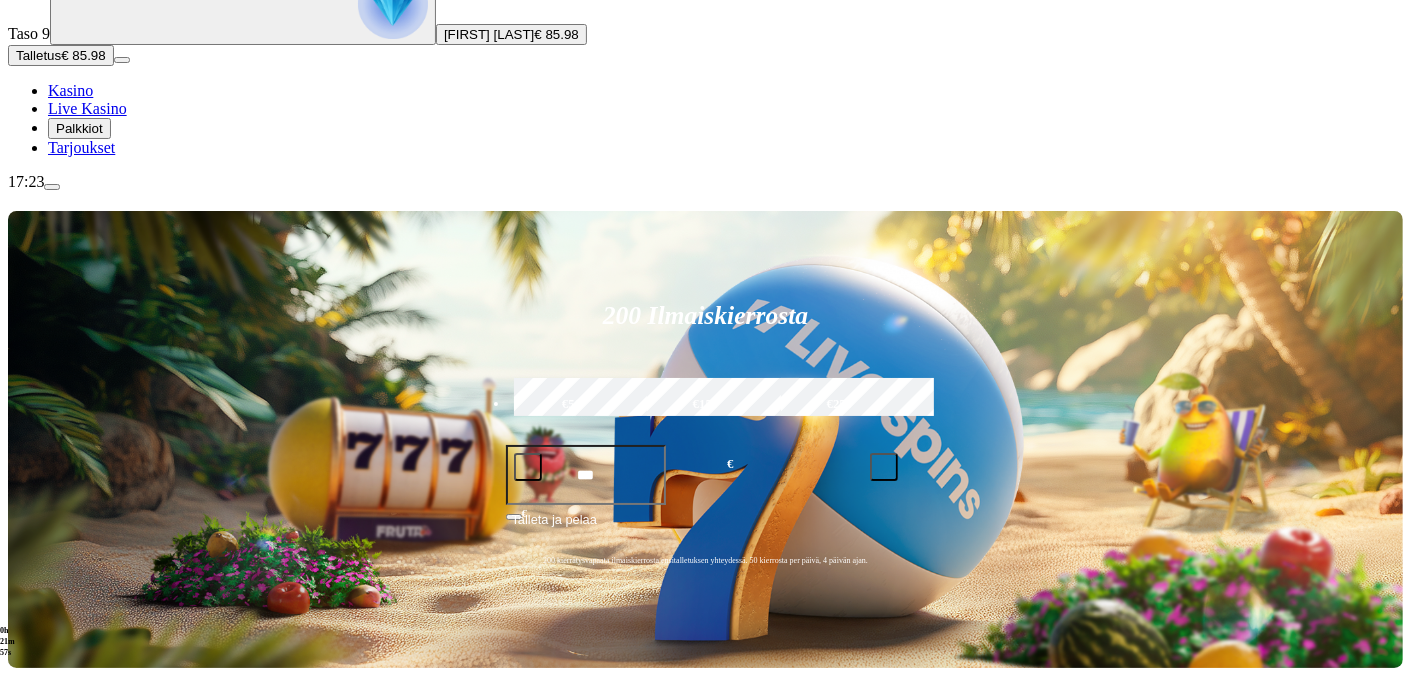 click at bounding box center [32, 938] 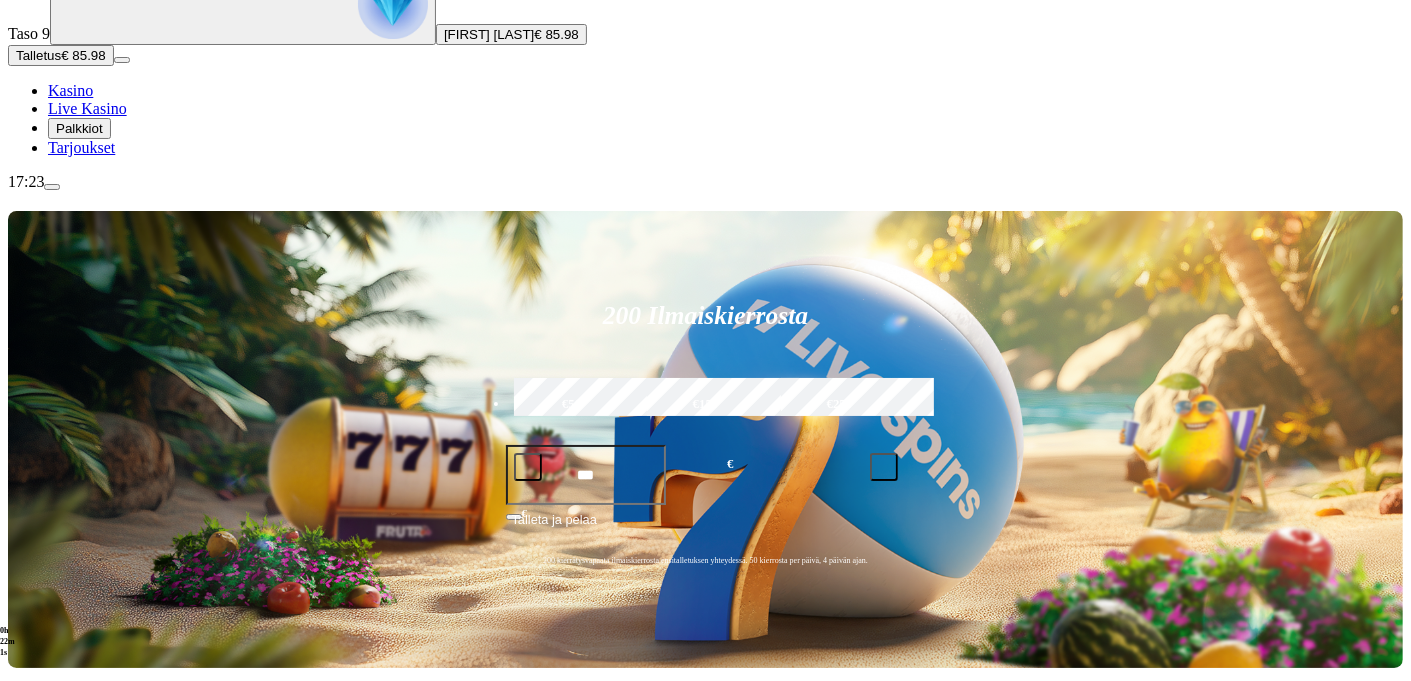 click on "Pelaa nyt" at bounding box center (-809, 1938) 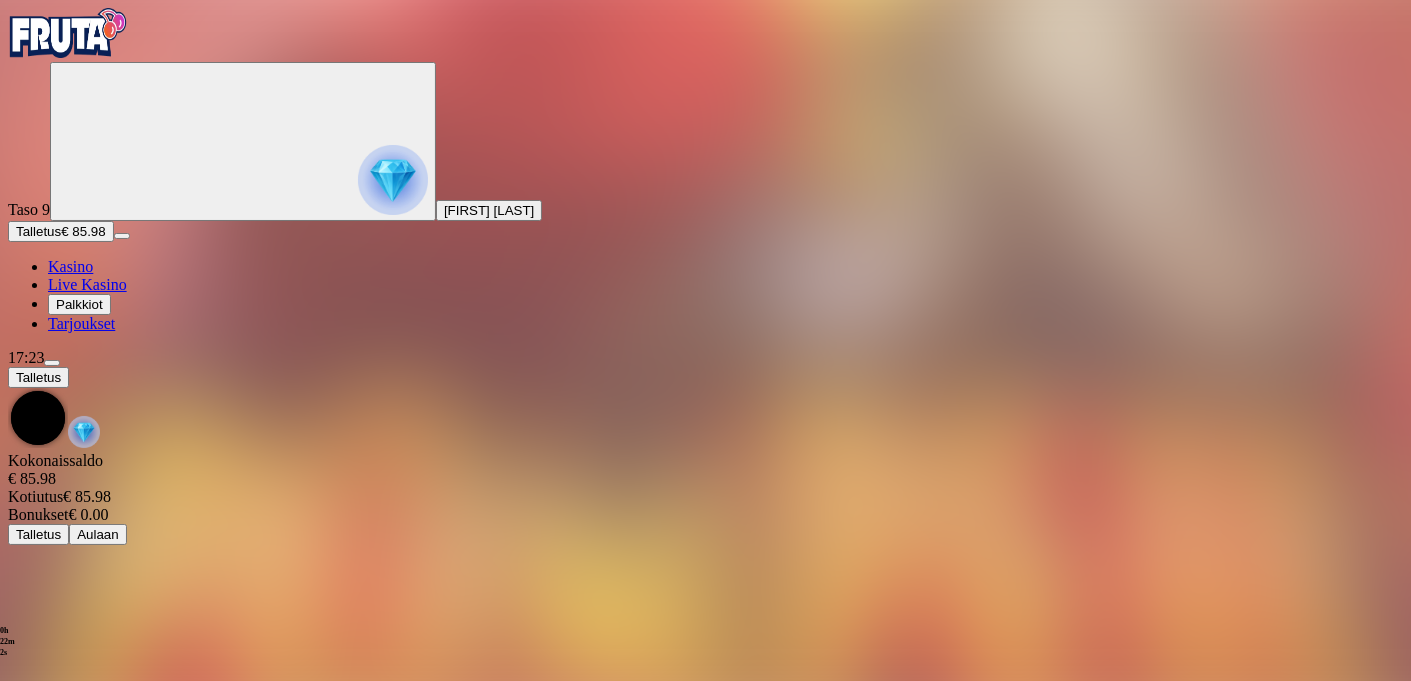 scroll, scrollTop: 0, scrollLeft: 0, axis: both 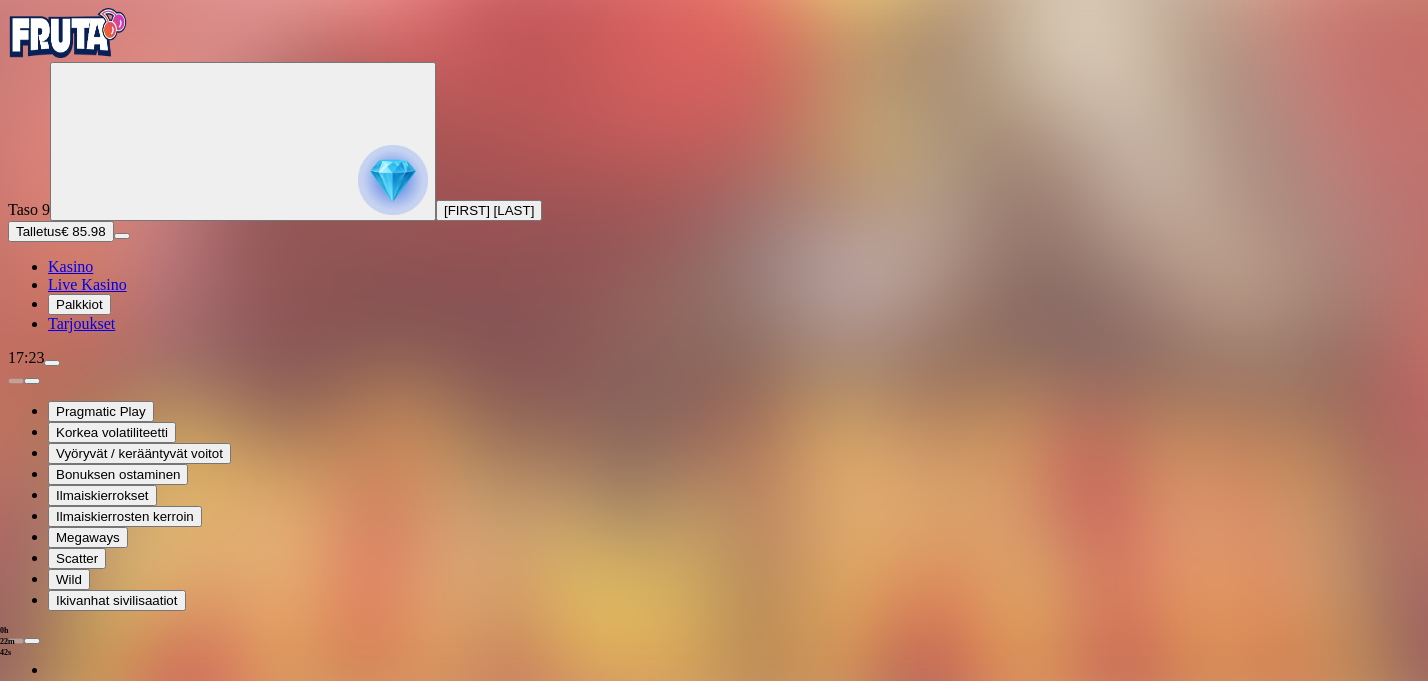 click at bounding box center [16, 1410] 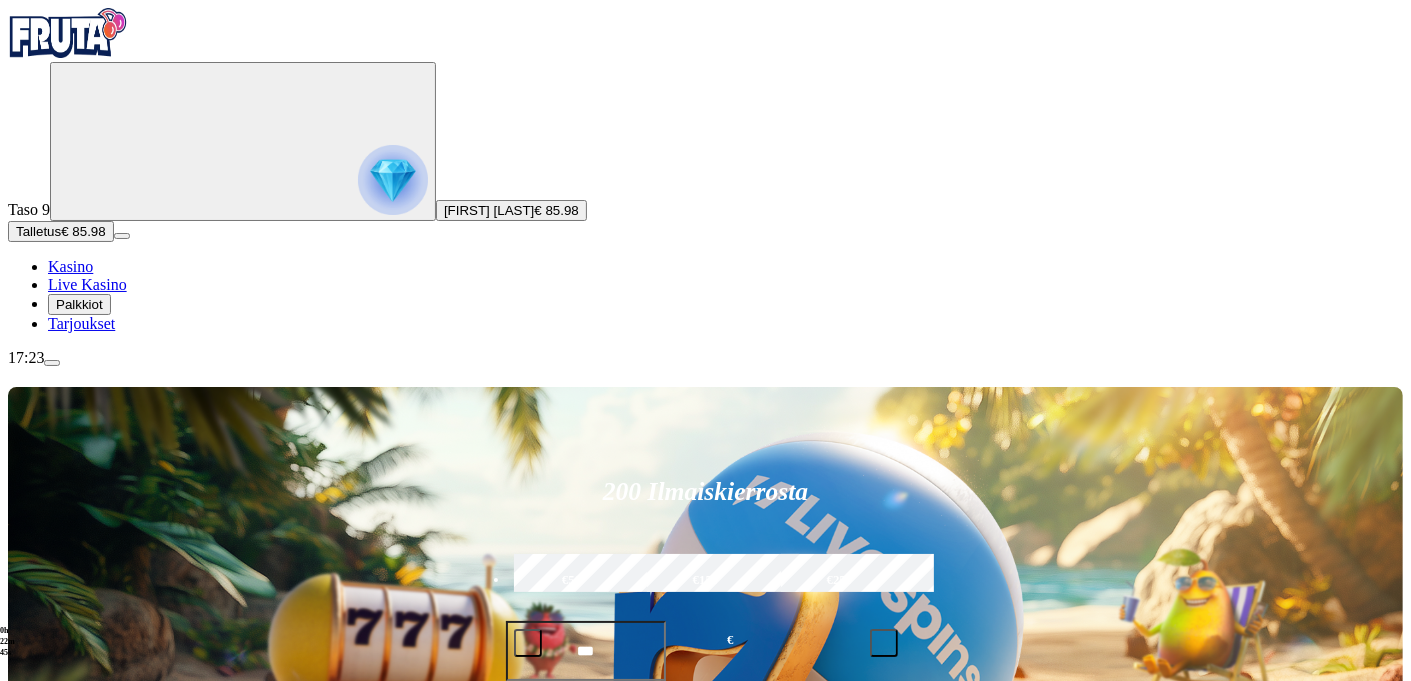 click on "Pelaa nyt" at bounding box center (77, 1446) 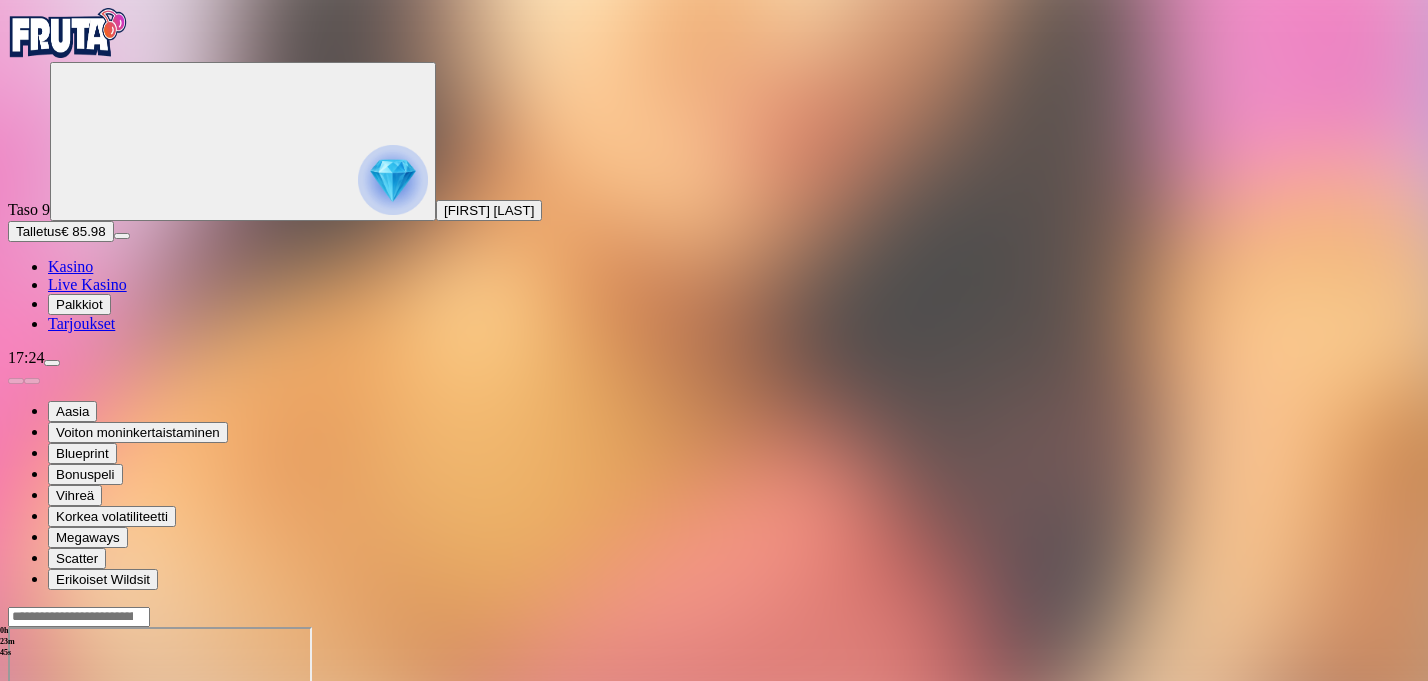 click at bounding box center [16, 799] 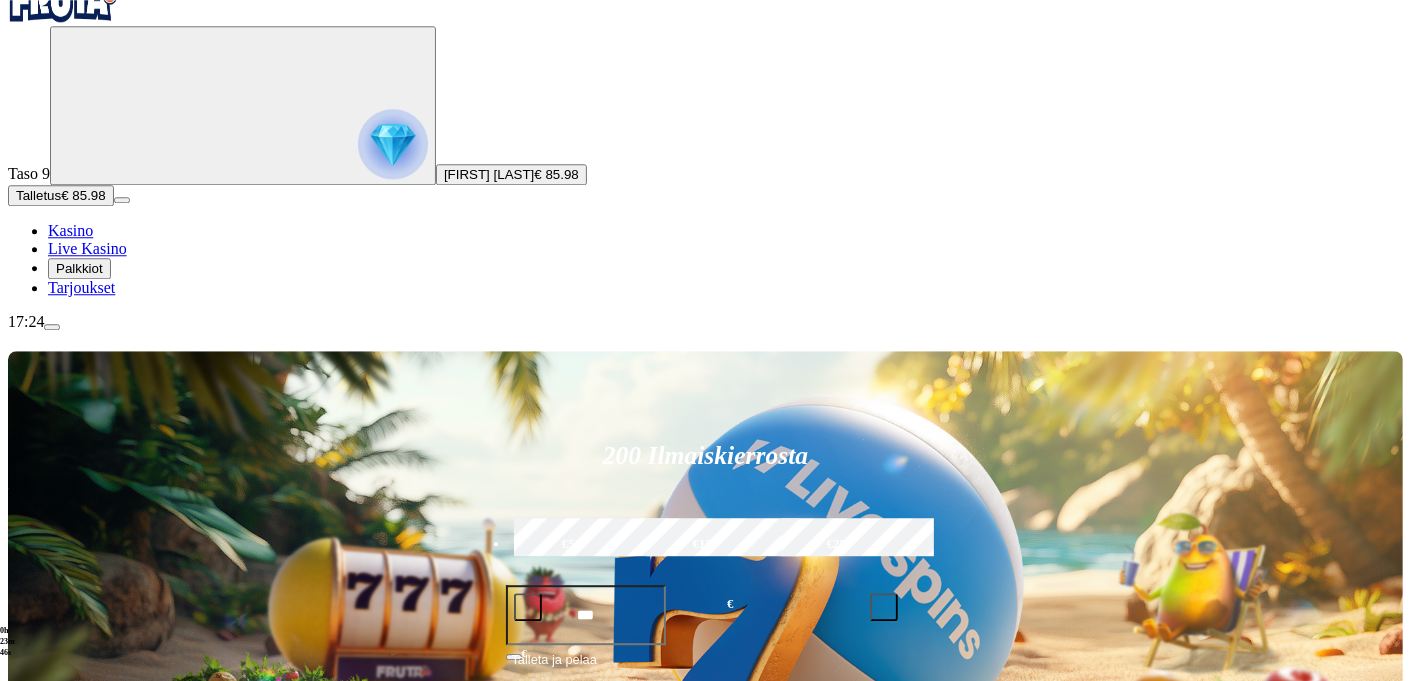 scroll, scrollTop: 176, scrollLeft: 0, axis: vertical 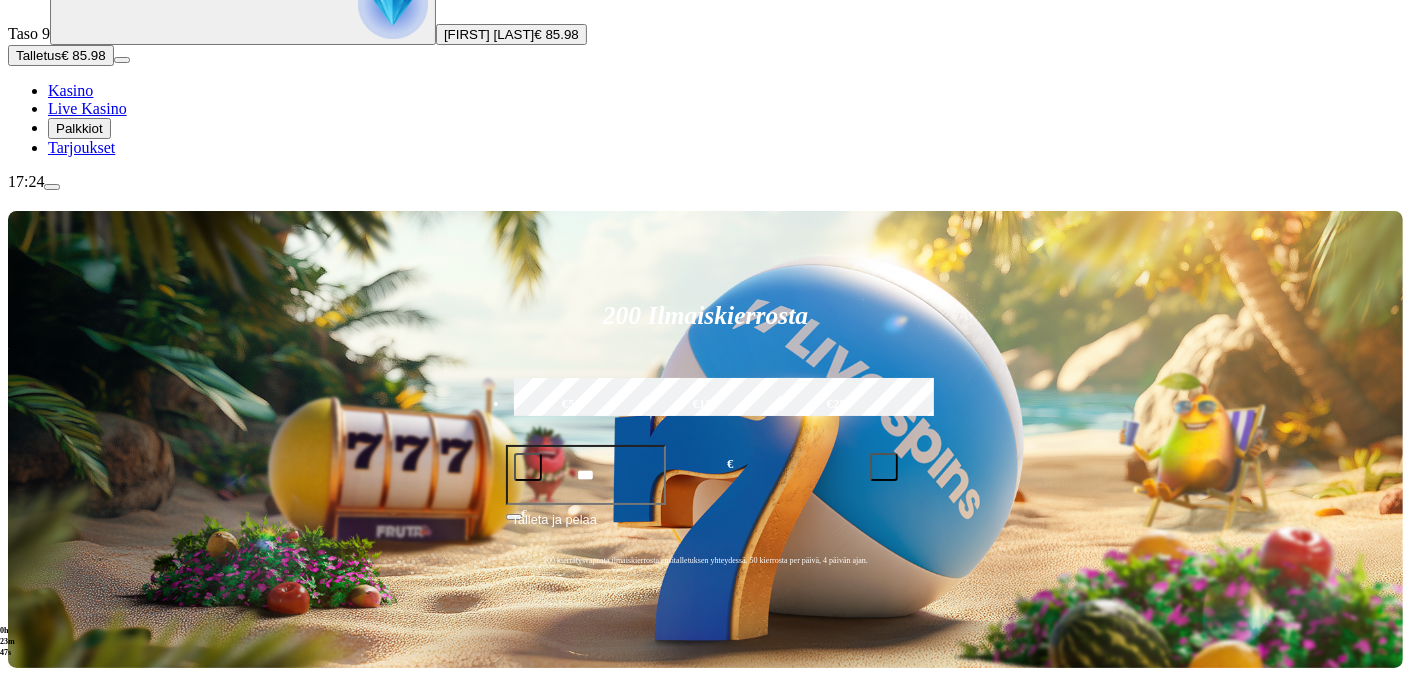 click on "Pelaa nyt" at bounding box center (77, 1080) 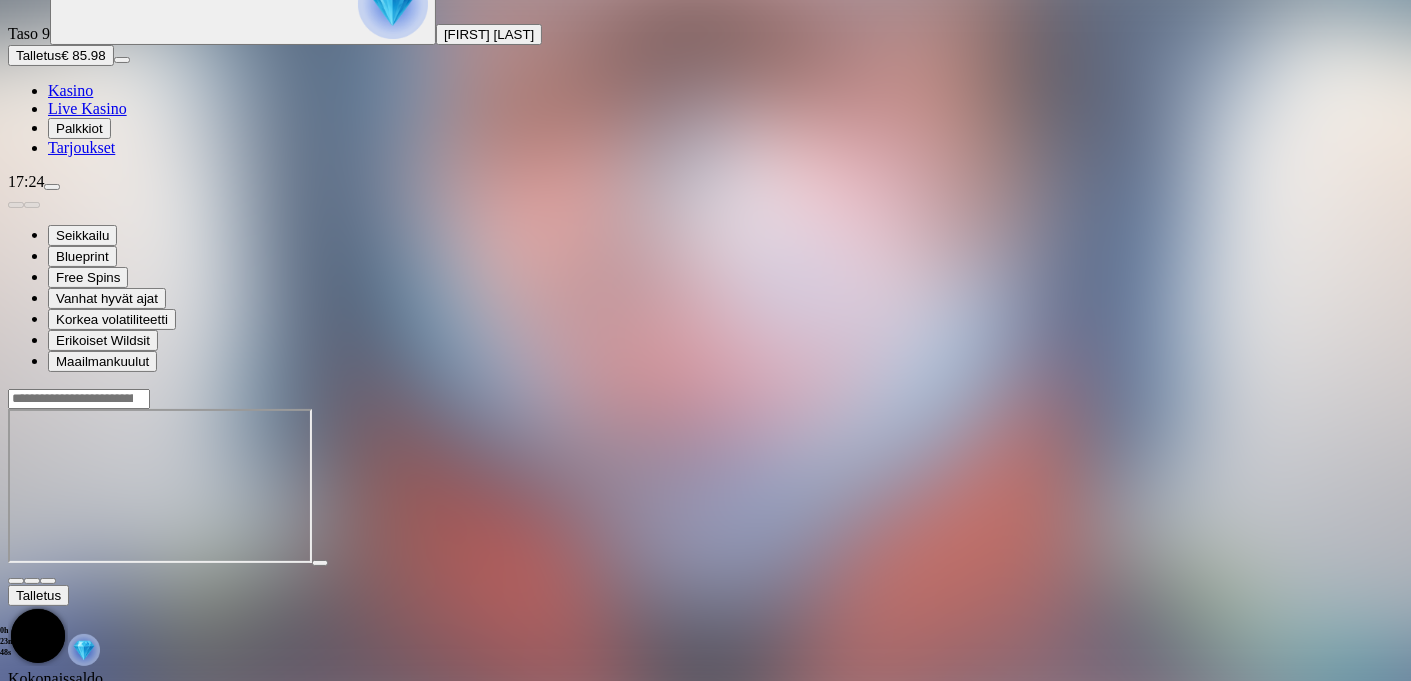 scroll, scrollTop: 0, scrollLeft: 0, axis: both 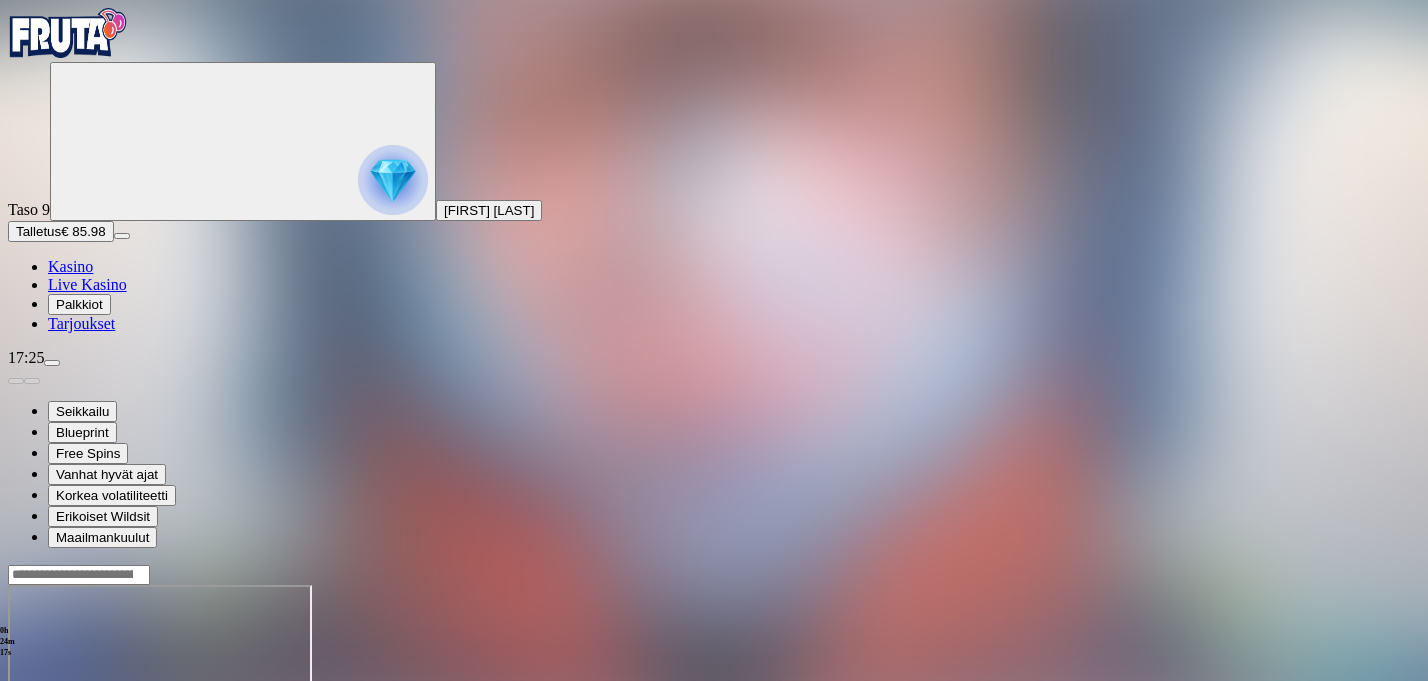 click at bounding box center (16, 757) 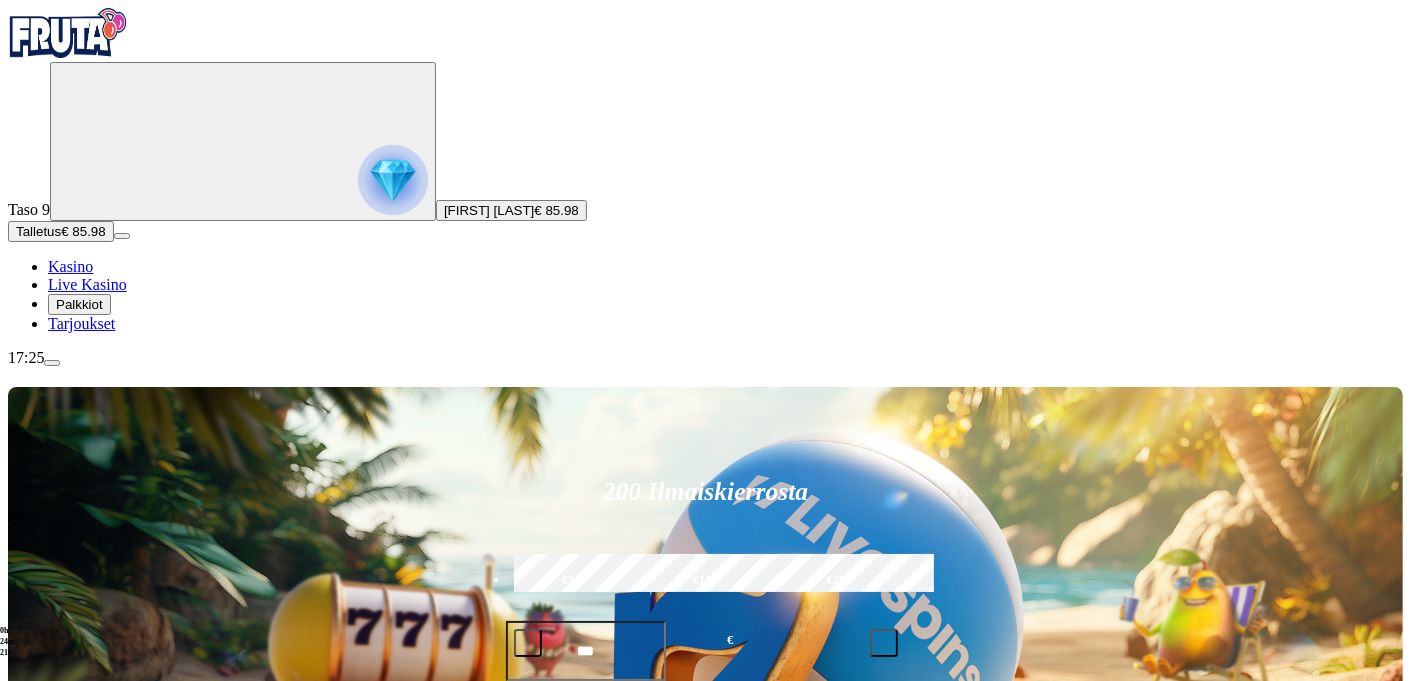 click at bounding box center [986, 942] 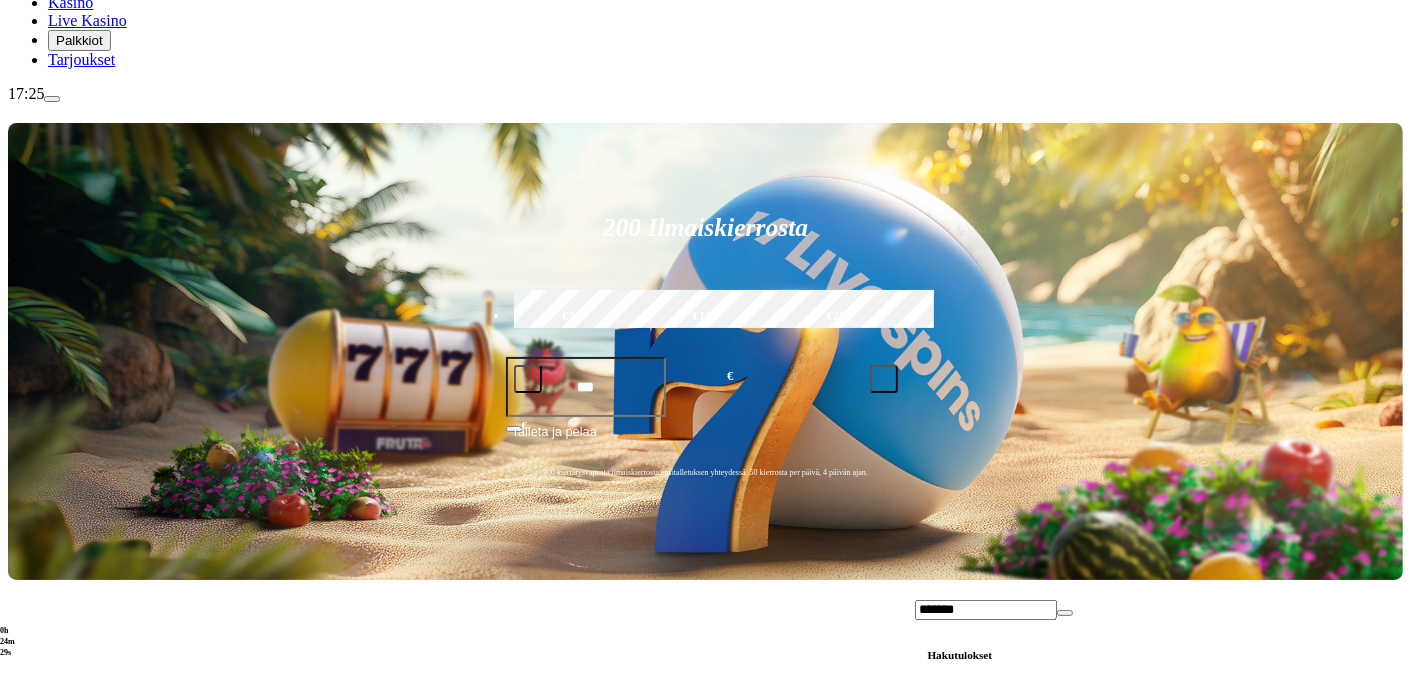 scroll, scrollTop: 440, scrollLeft: 0, axis: vertical 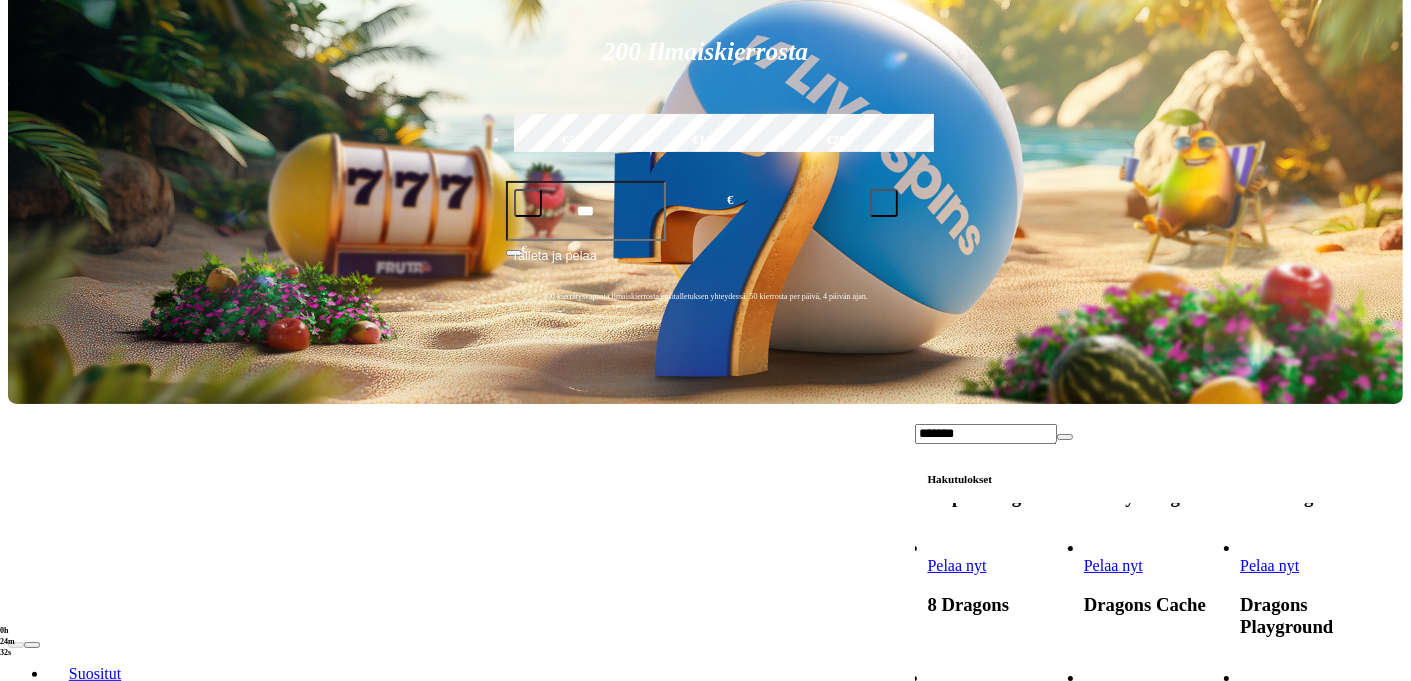 type on "*******" 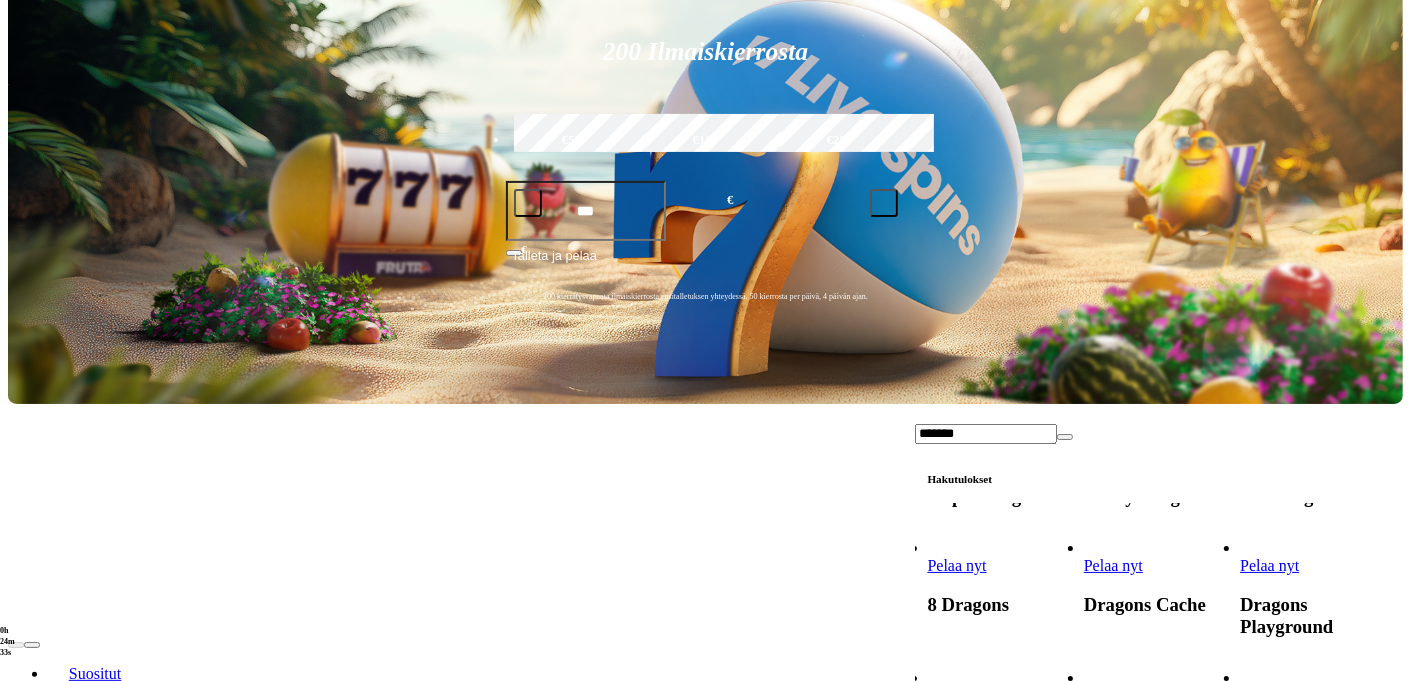click on "Pelaa nyt" at bounding box center (957, 848) 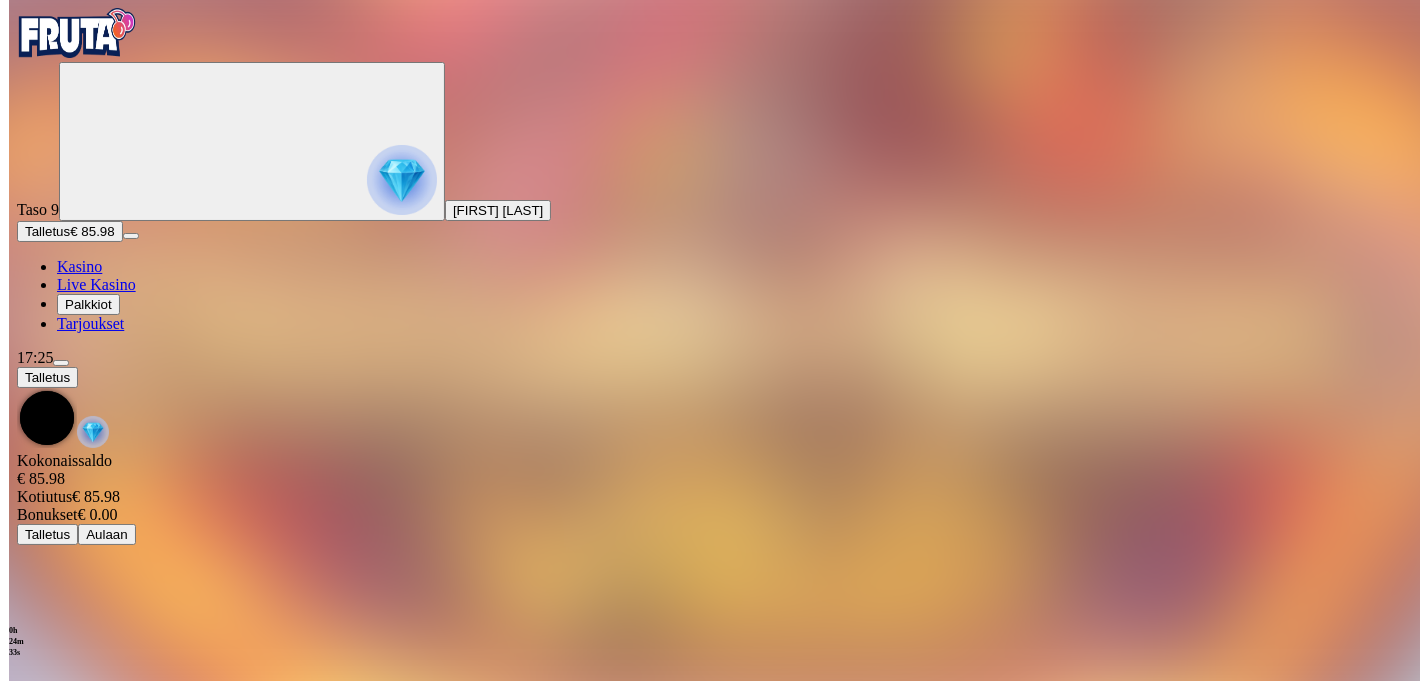 scroll, scrollTop: 0, scrollLeft: 0, axis: both 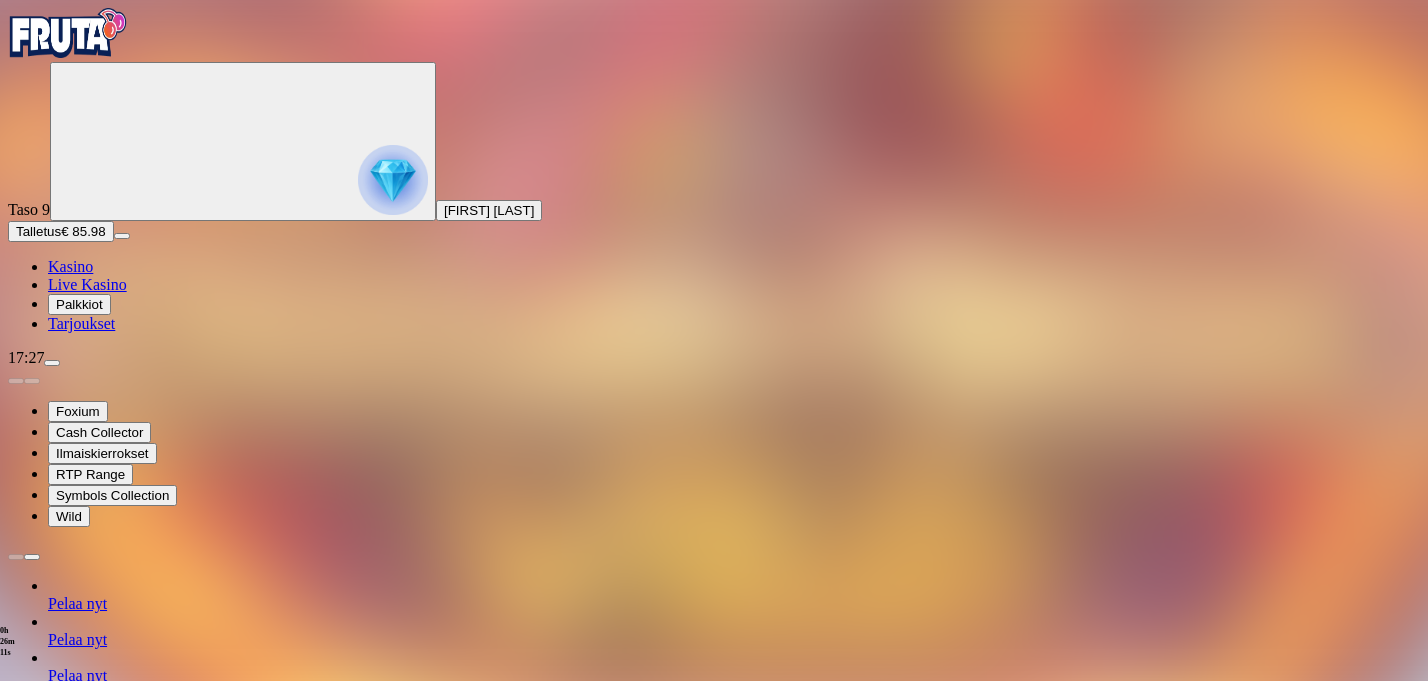 click at bounding box center (52, 363) 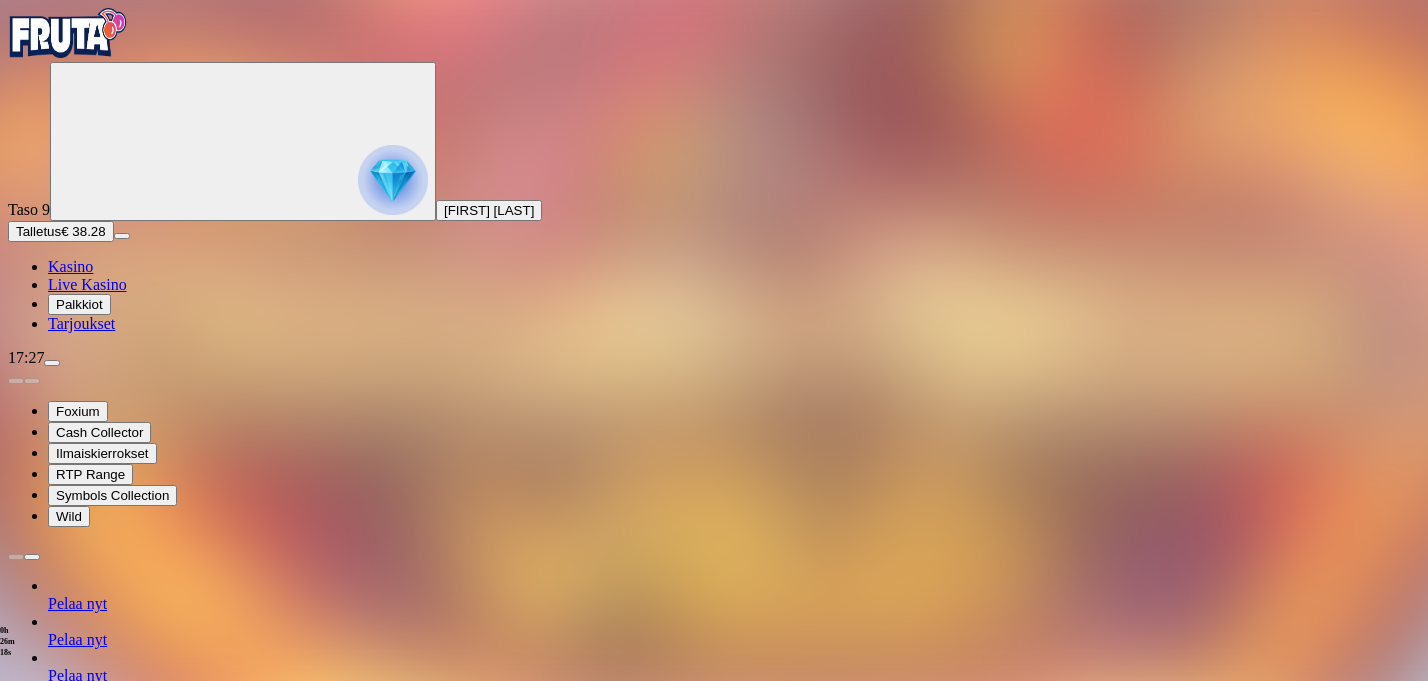 click at bounding box center [16, 1185] 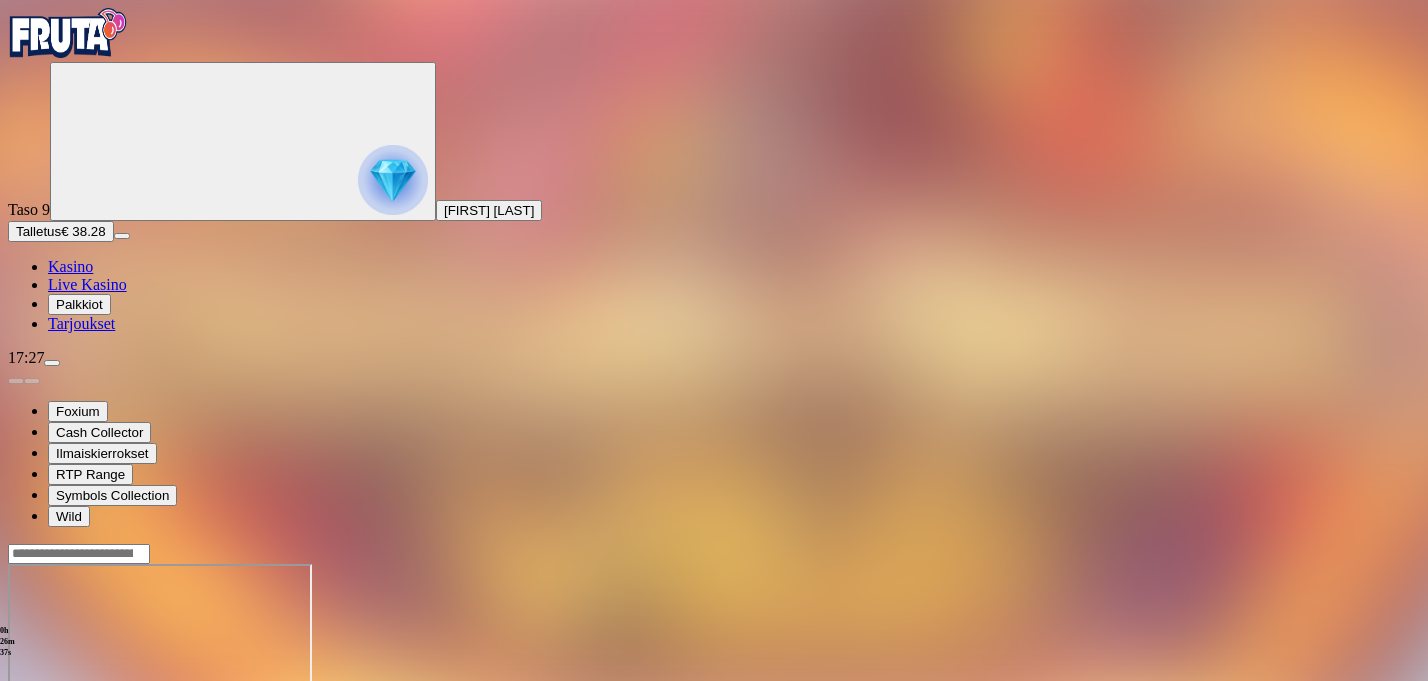 click on "17:27" at bounding box center [714, 358] 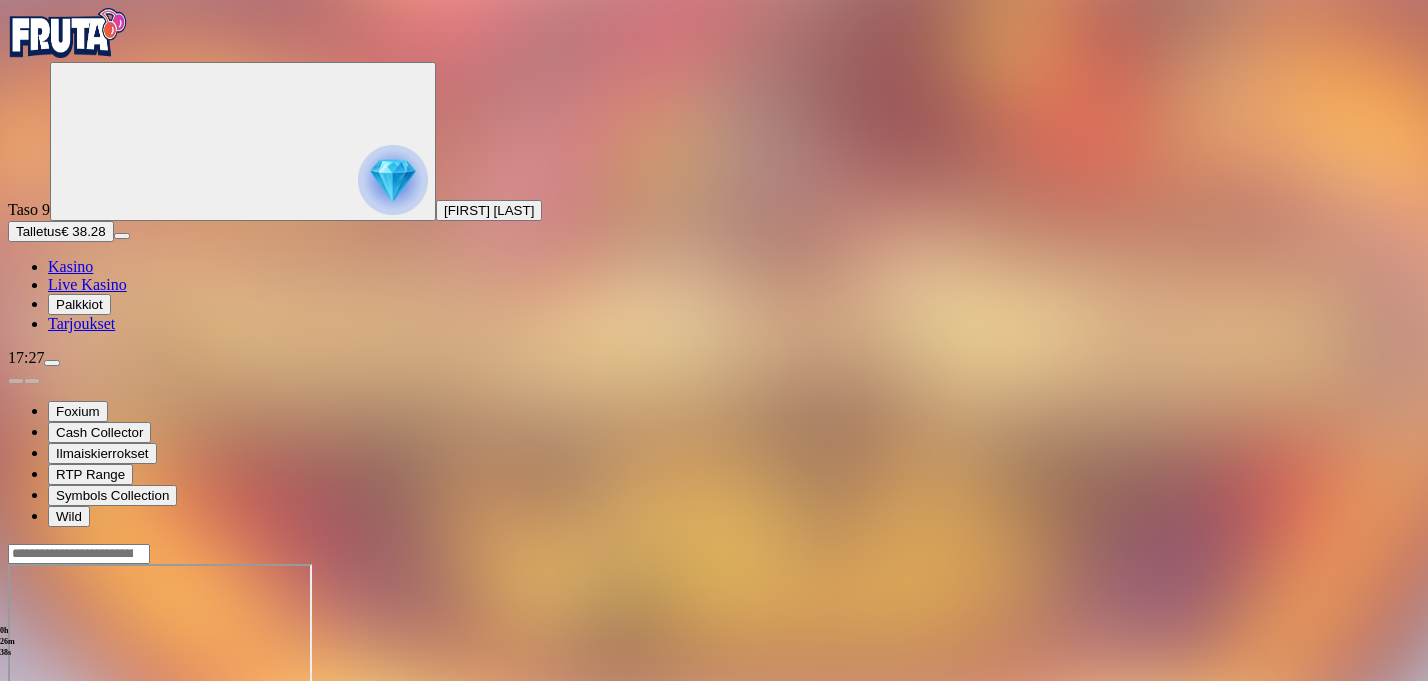 click at bounding box center (52, 363) 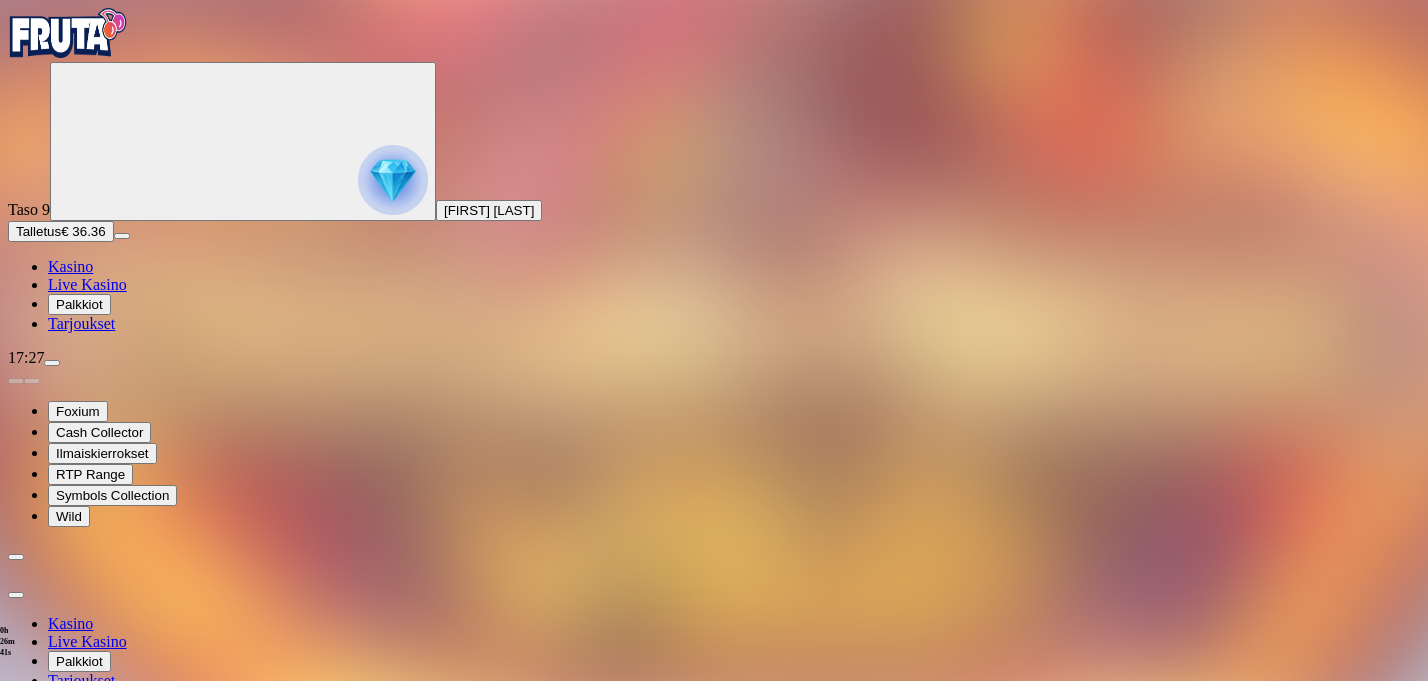 scroll, scrollTop: 0, scrollLeft: 0, axis: both 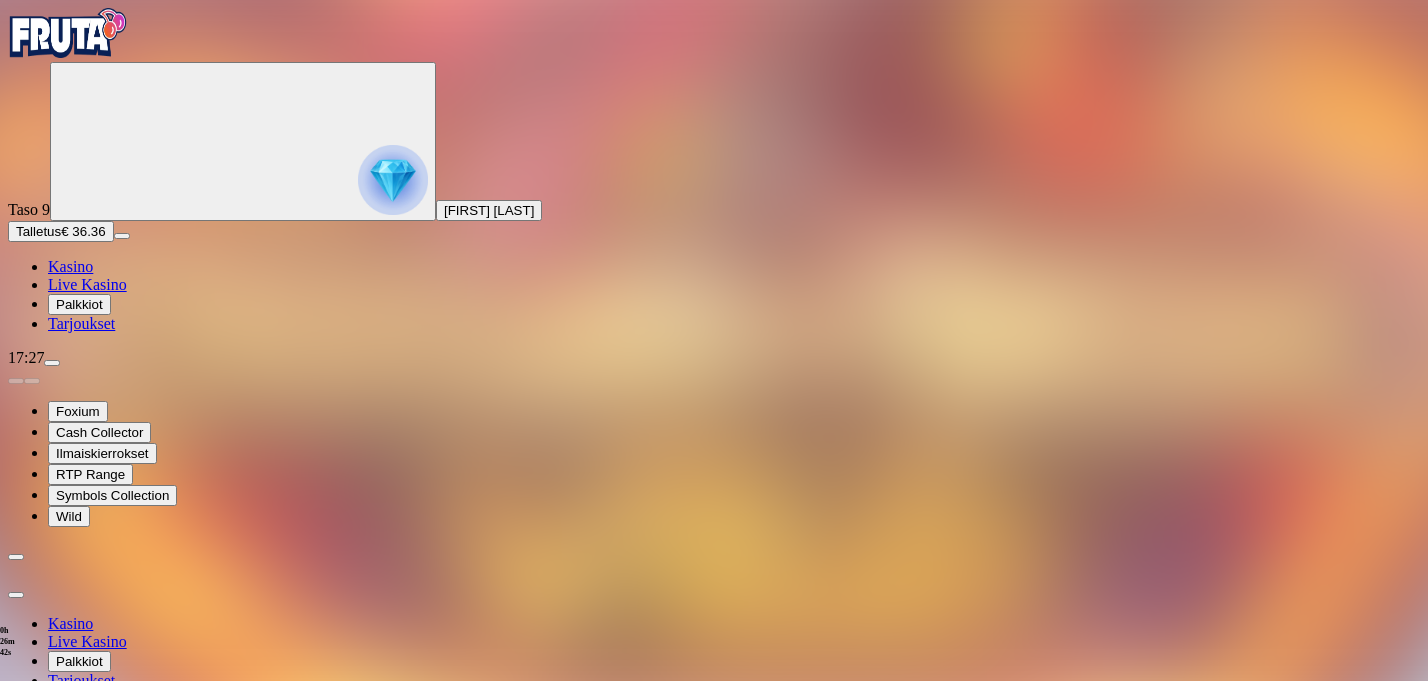 click at bounding box center (16, 595) 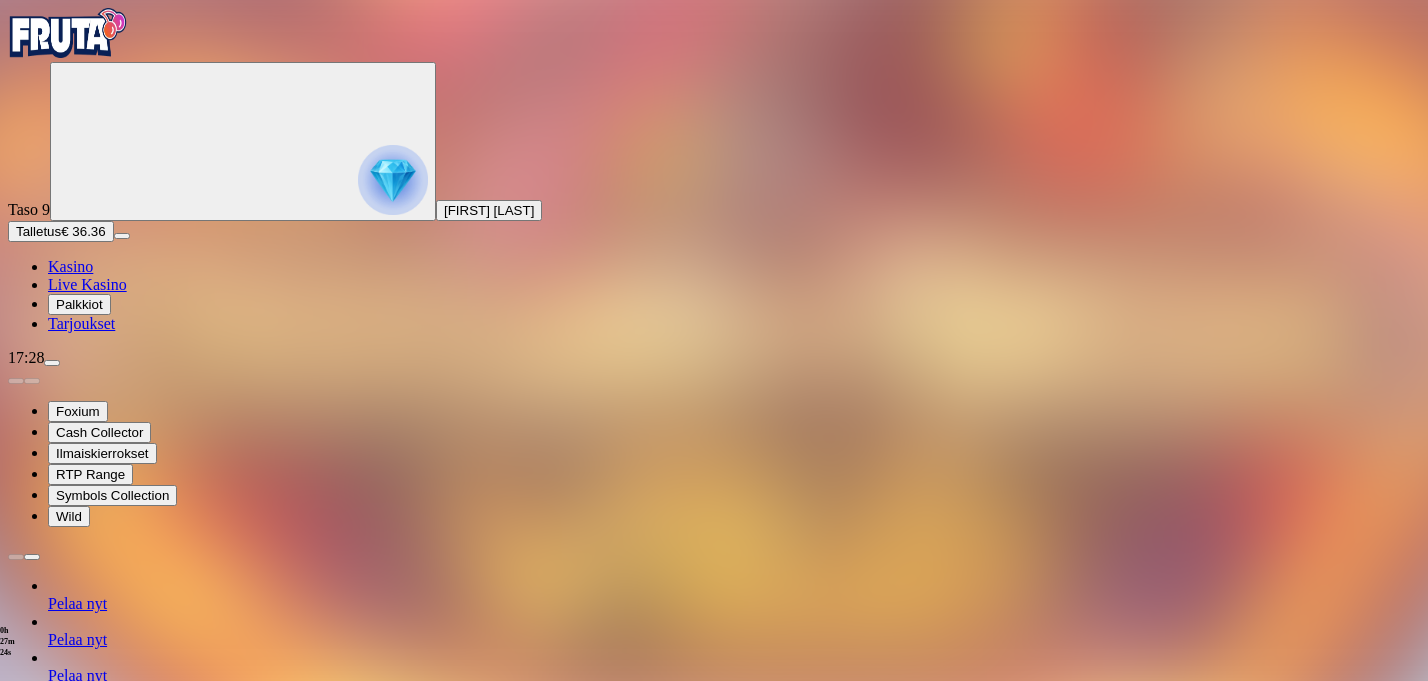 click at bounding box center (32, 557) 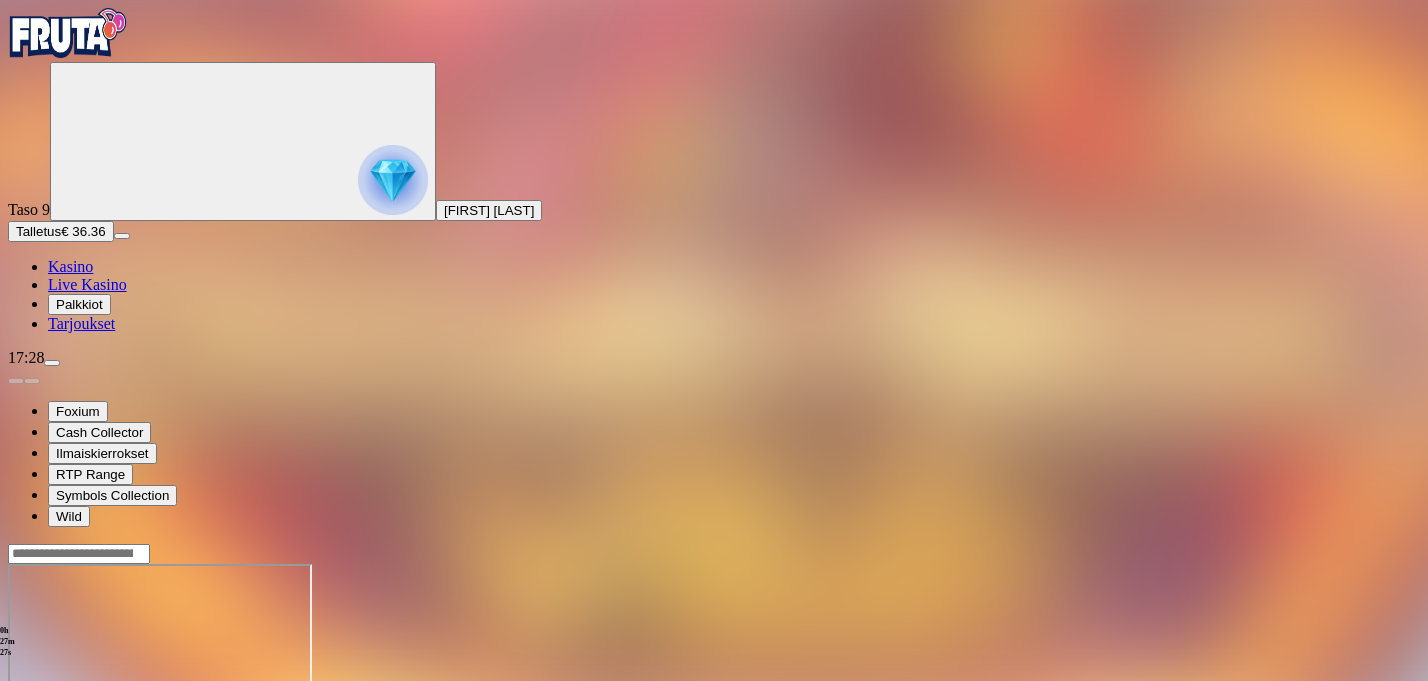 click at bounding box center [52, 363] 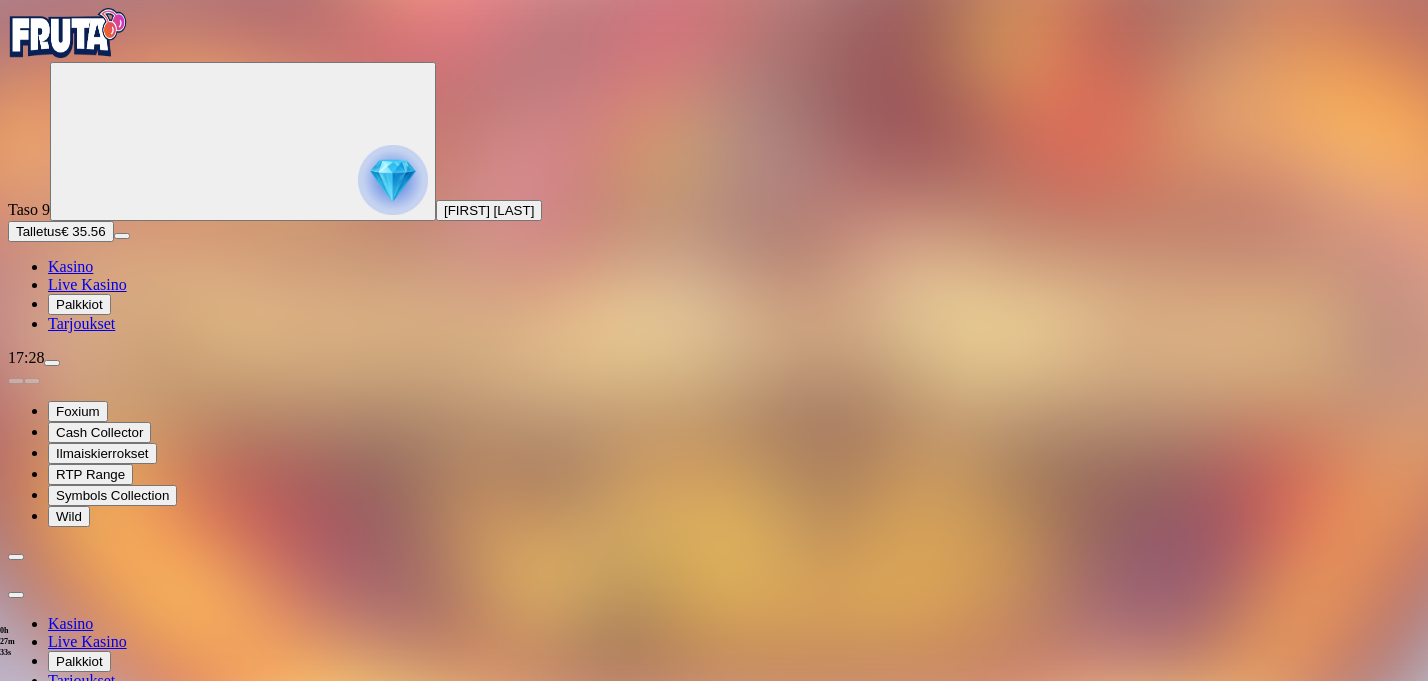scroll, scrollTop: 30, scrollLeft: 0, axis: vertical 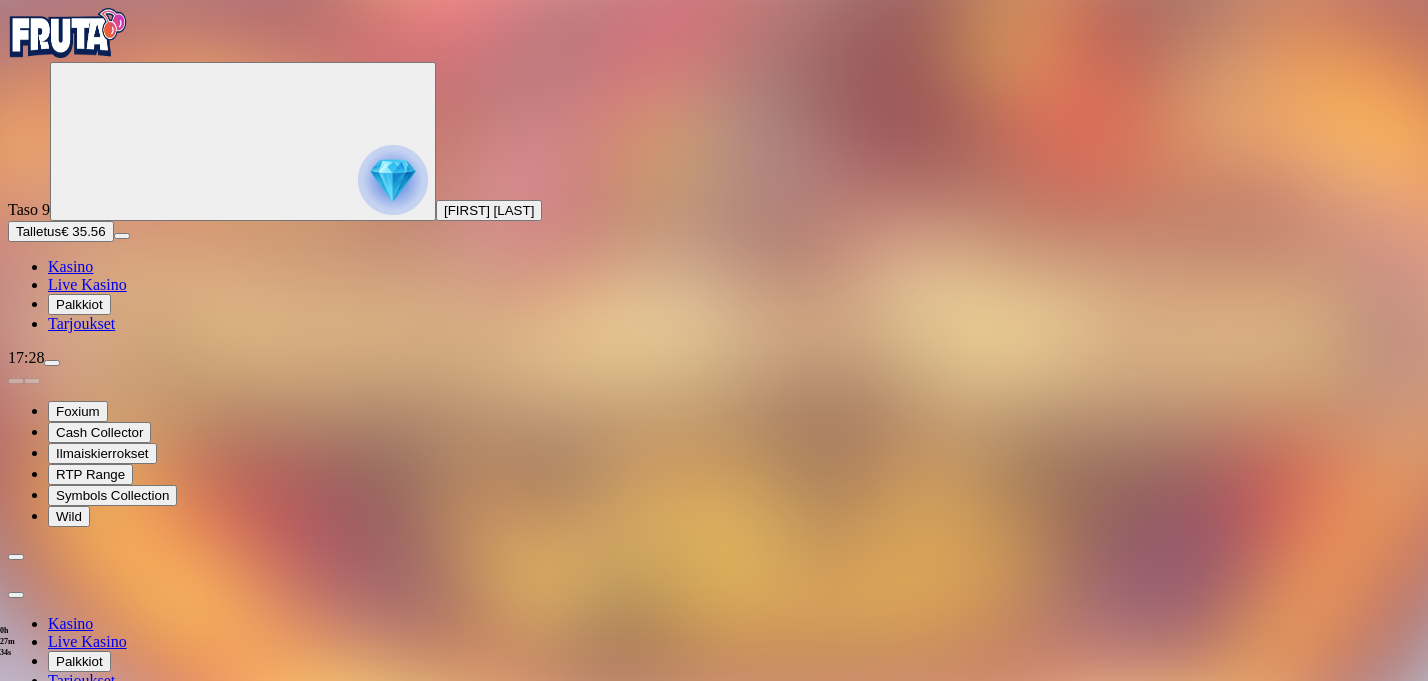 click at bounding box center [16, 595] 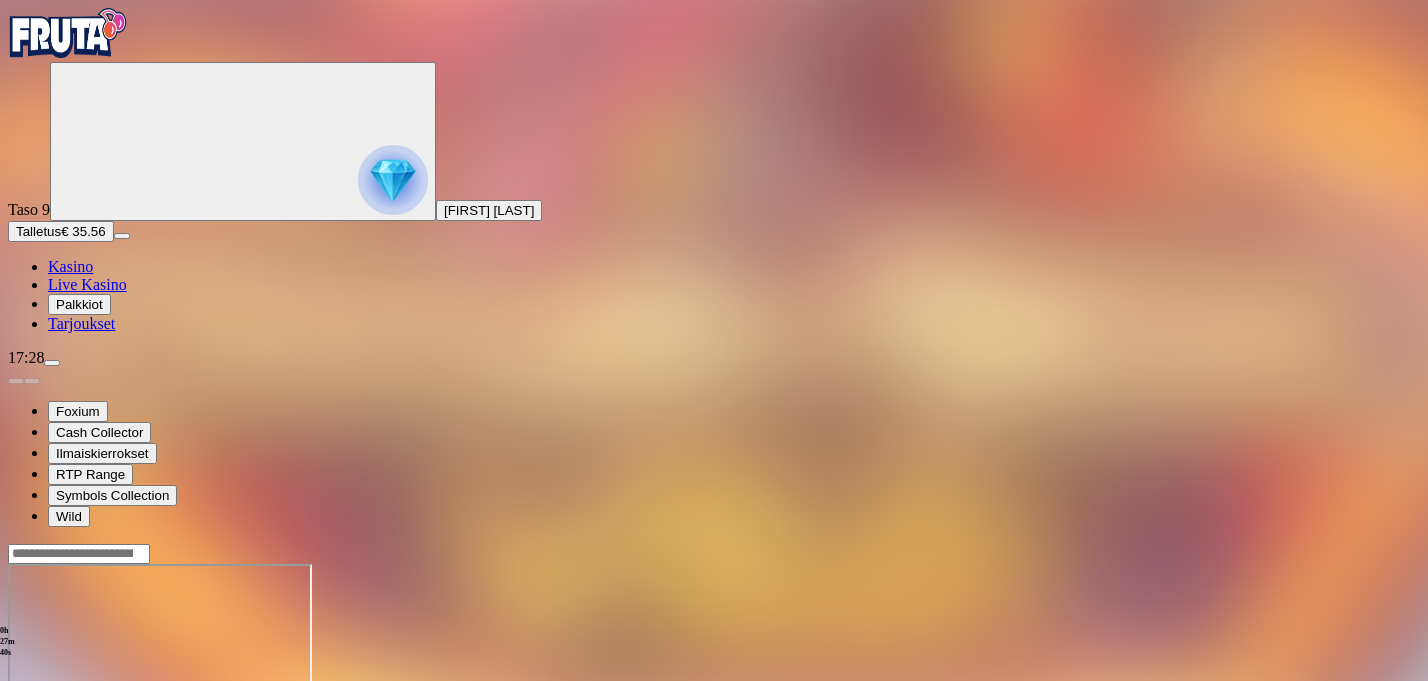 click at bounding box center (52, 363) 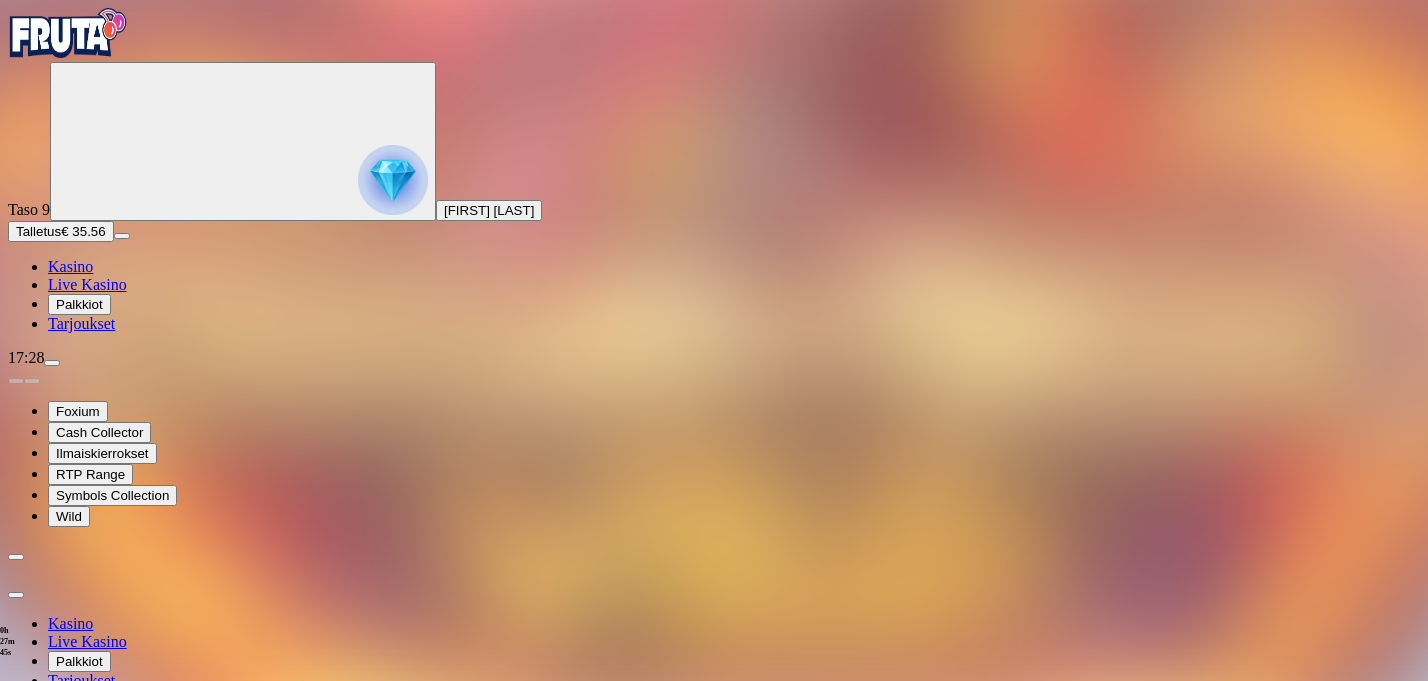 click at bounding box center [16, 595] 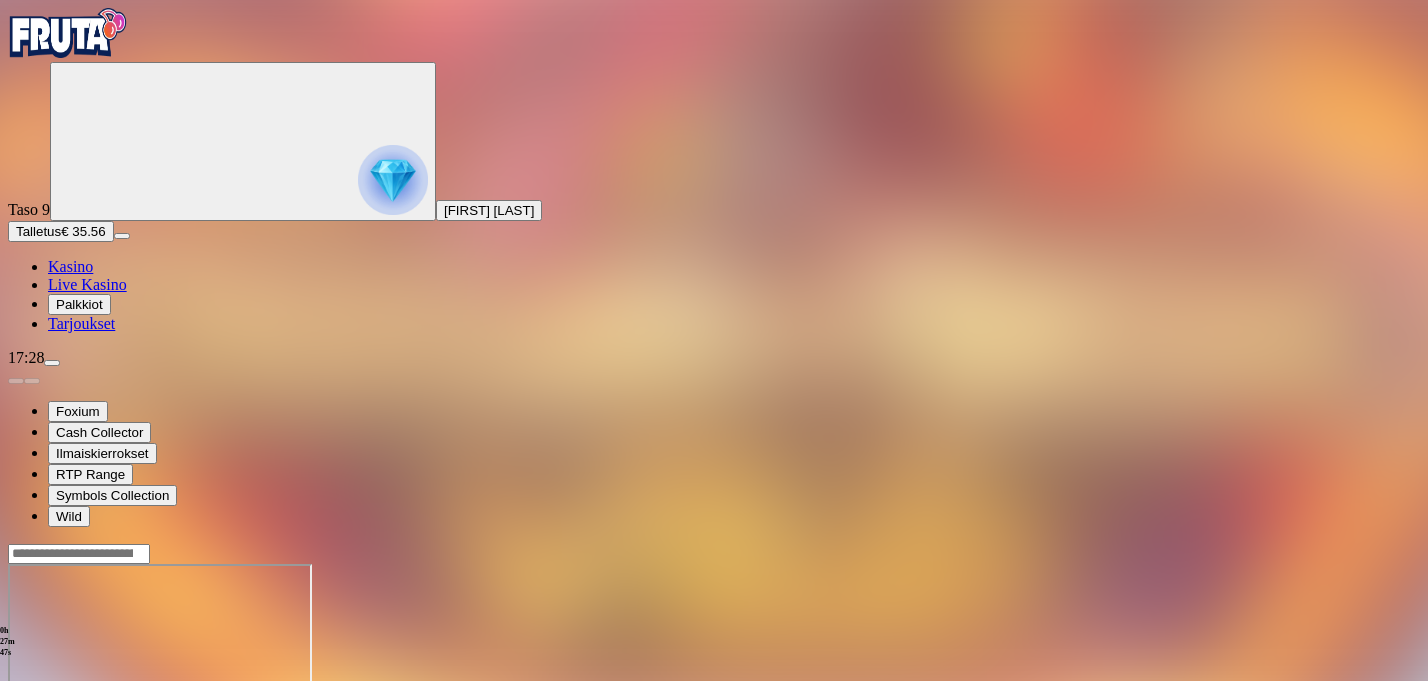 click at bounding box center [52, 363] 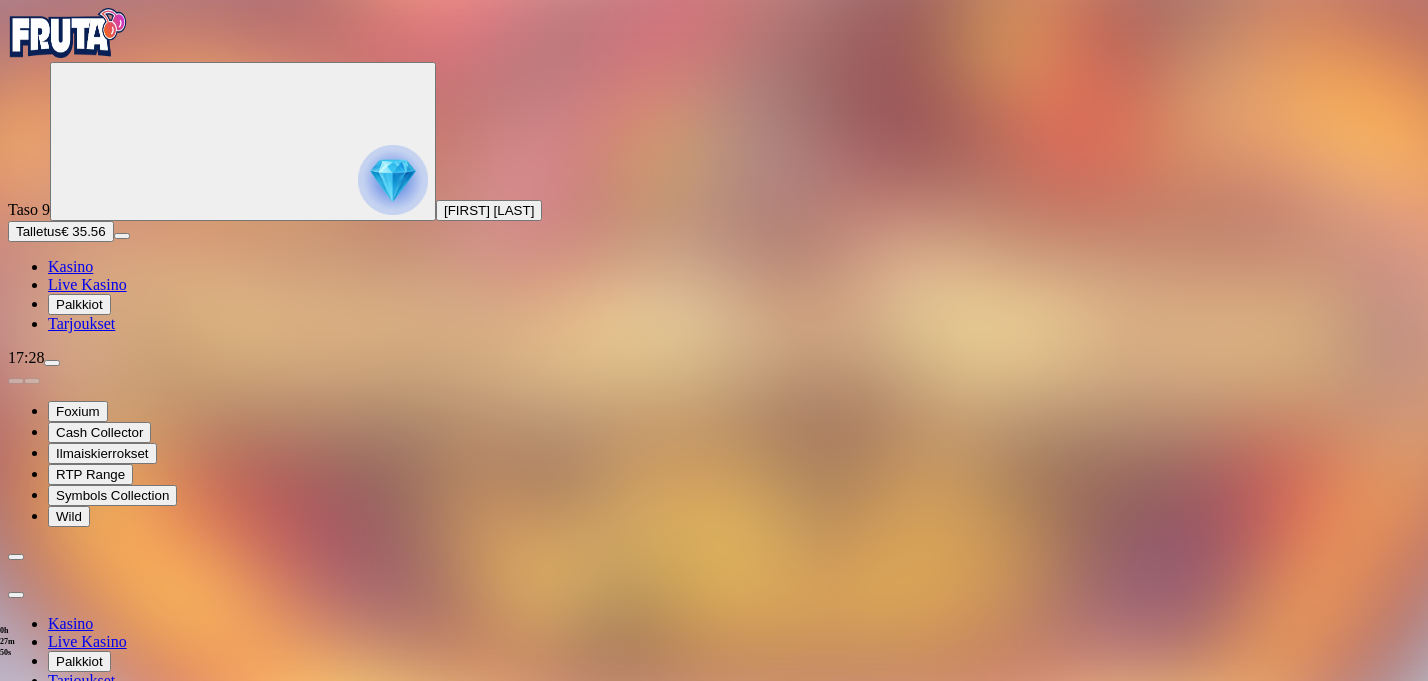 click at bounding box center (16, 595) 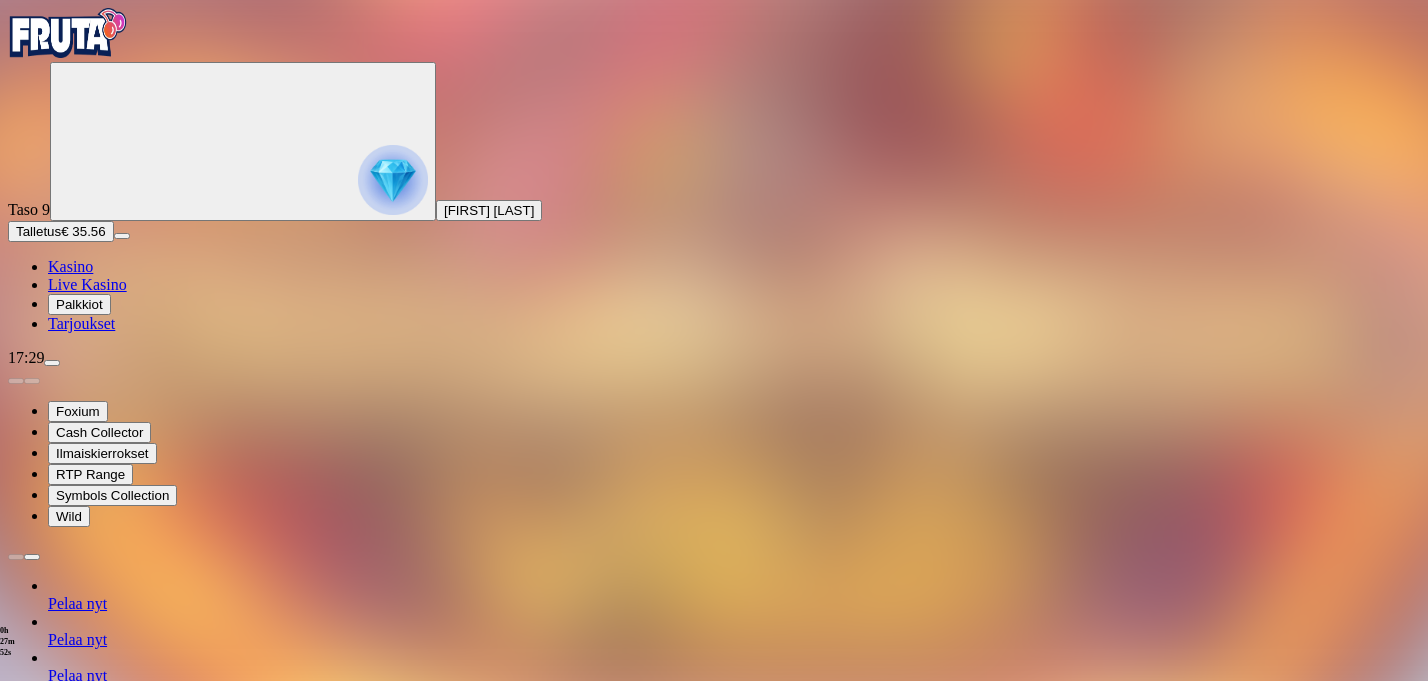 click at bounding box center [52, 363] 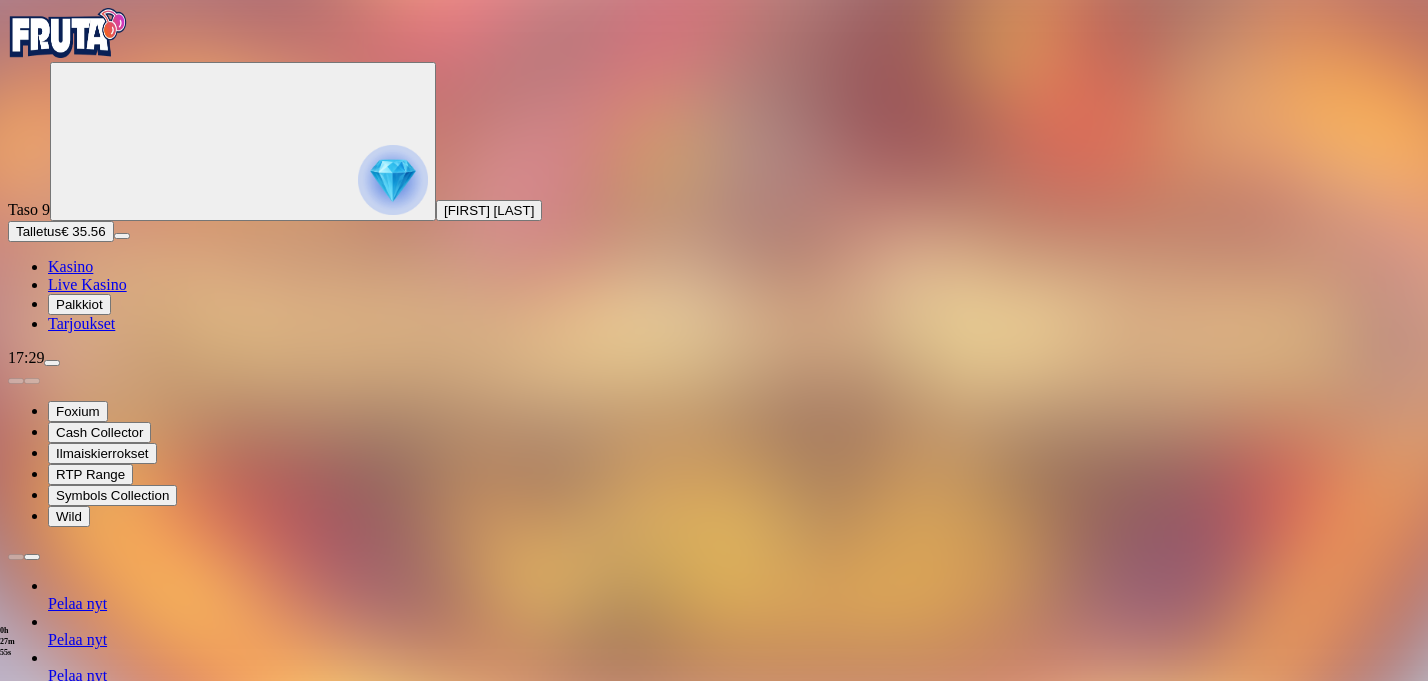 click at bounding box center (714, 1631) 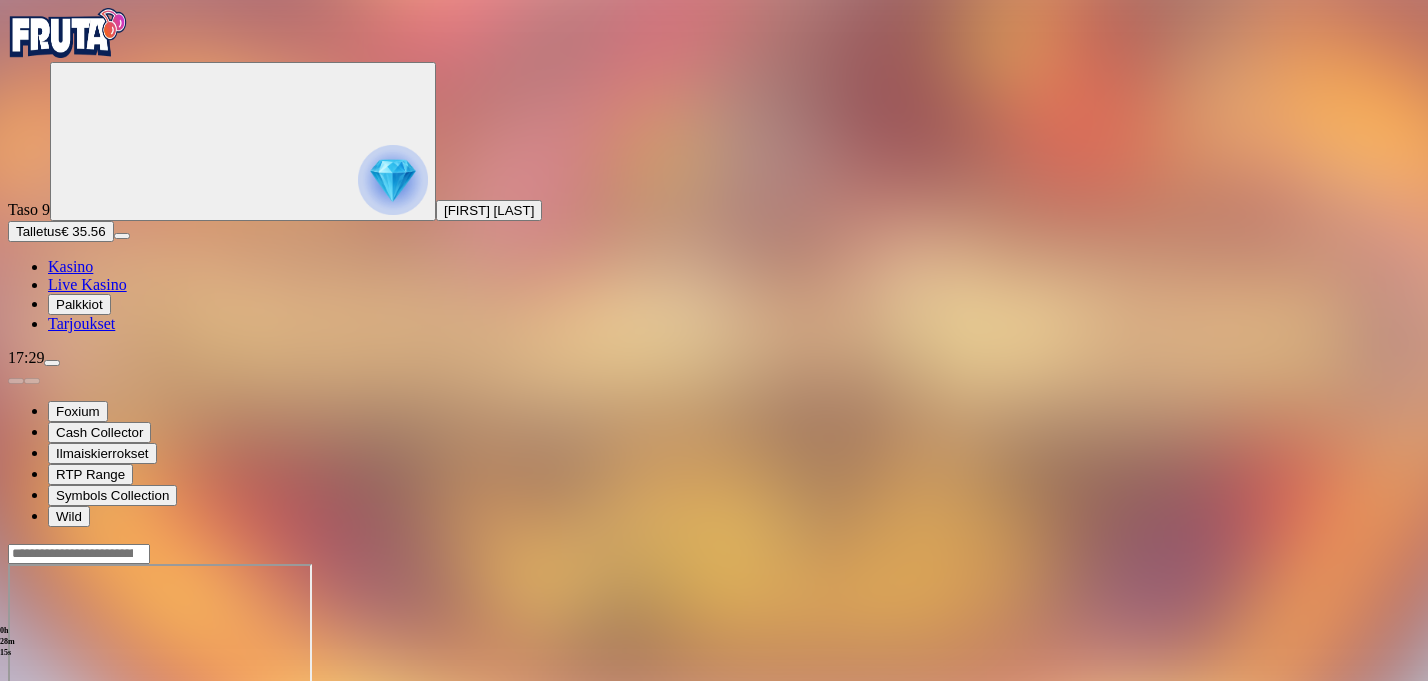 click at bounding box center (52, 363) 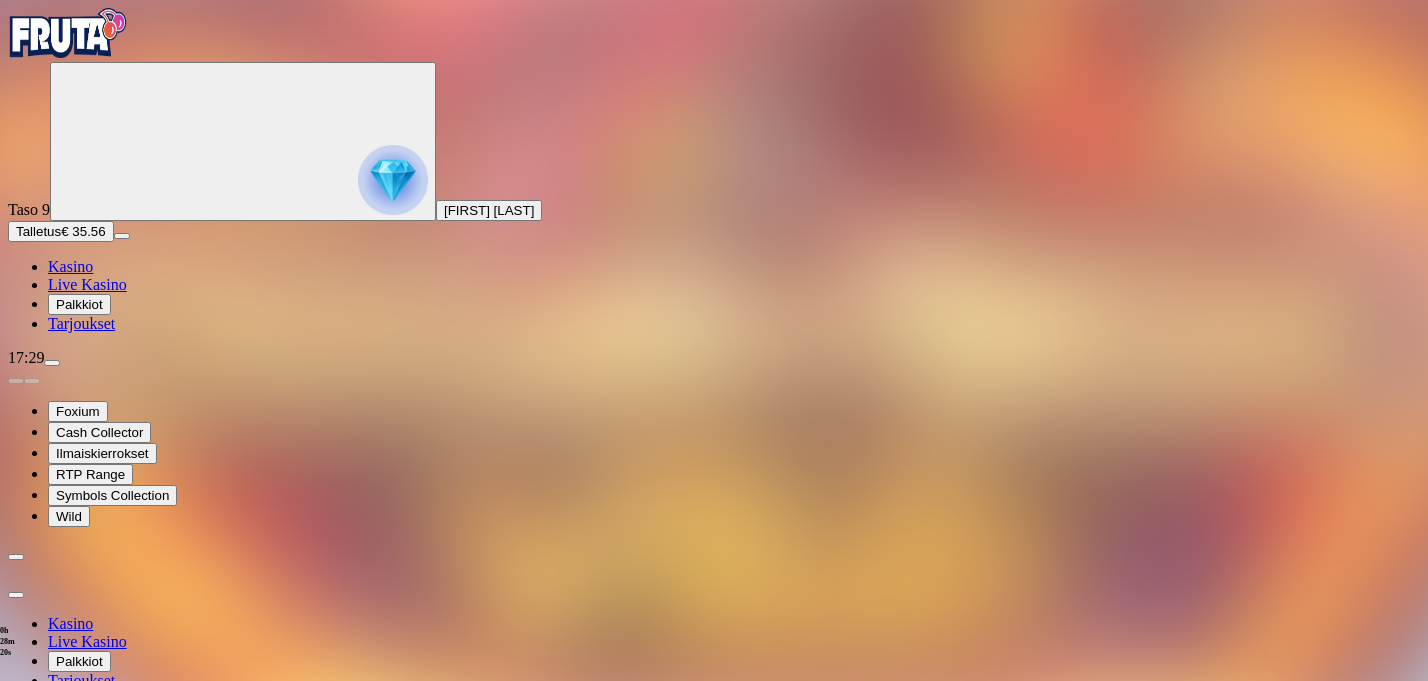 scroll, scrollTop: 30, scrollLeft: 0, axis: vertical 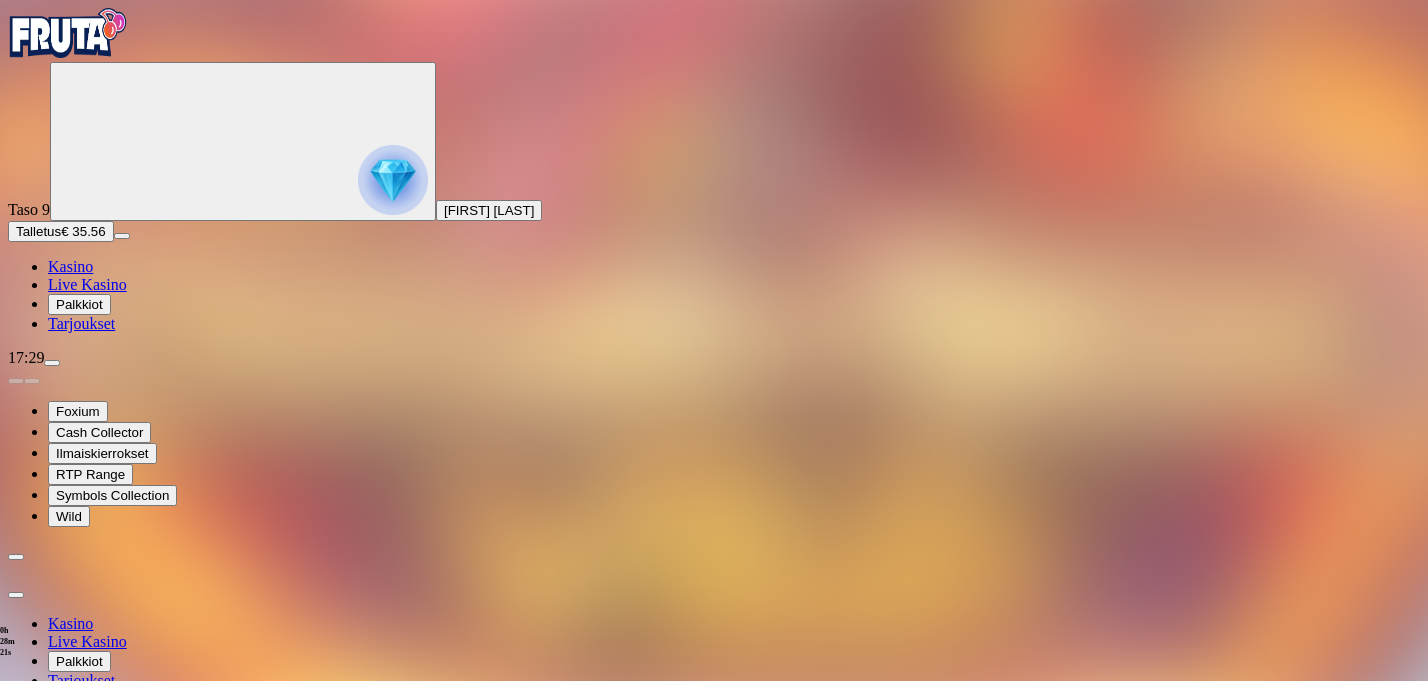 click at bounding box center (16, 595) 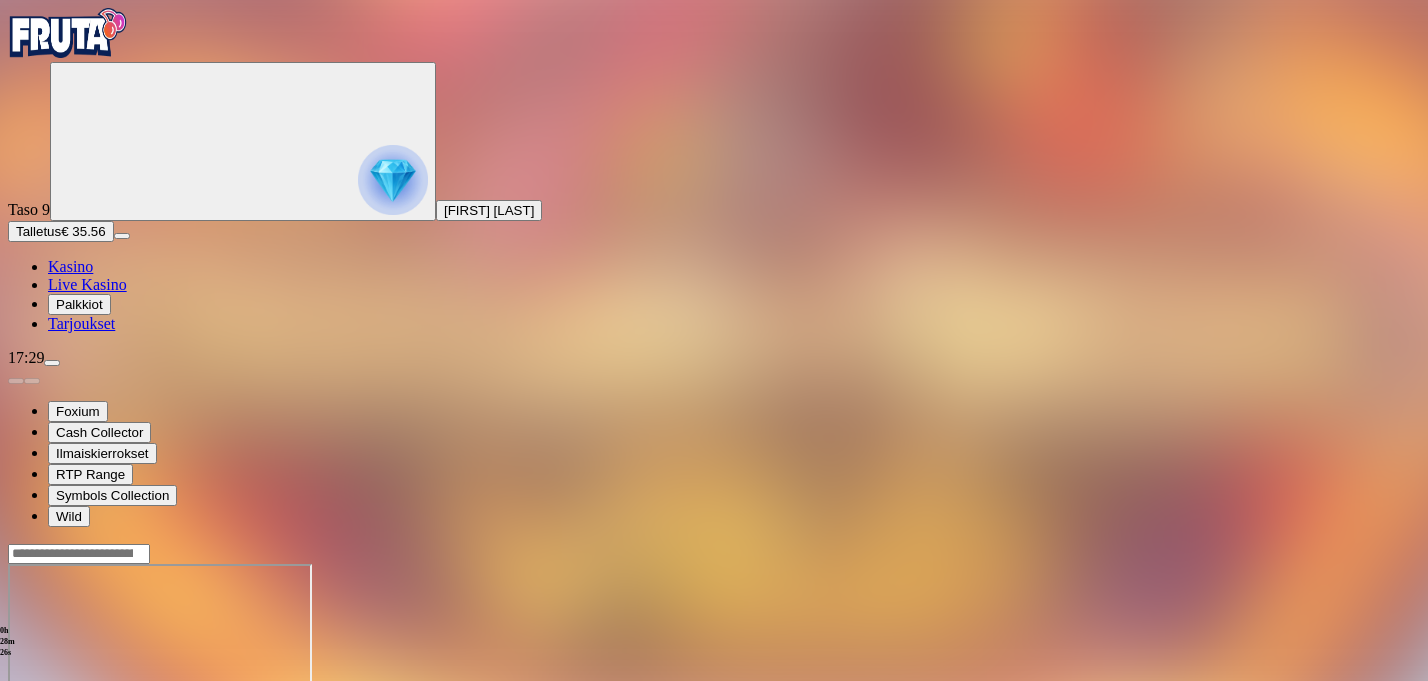 click at bounding box center (52, 363) 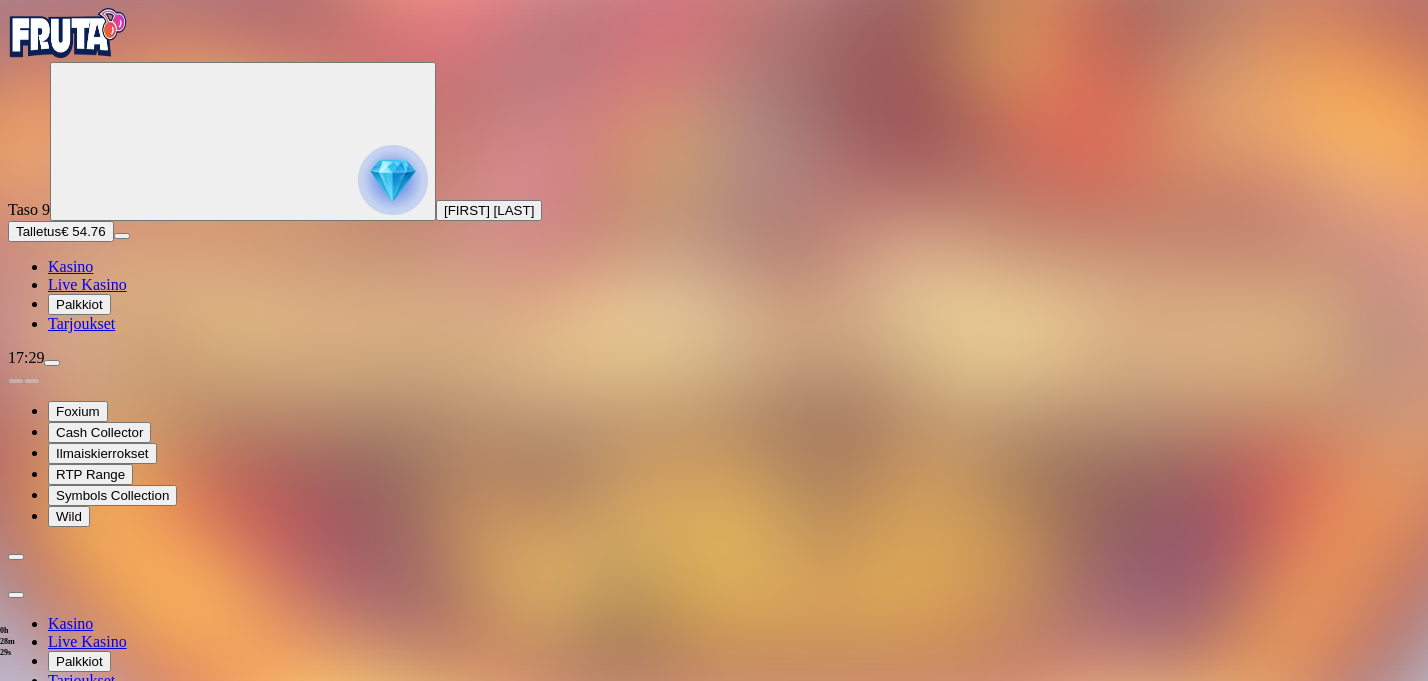 click at bounding box center (714, 1041) 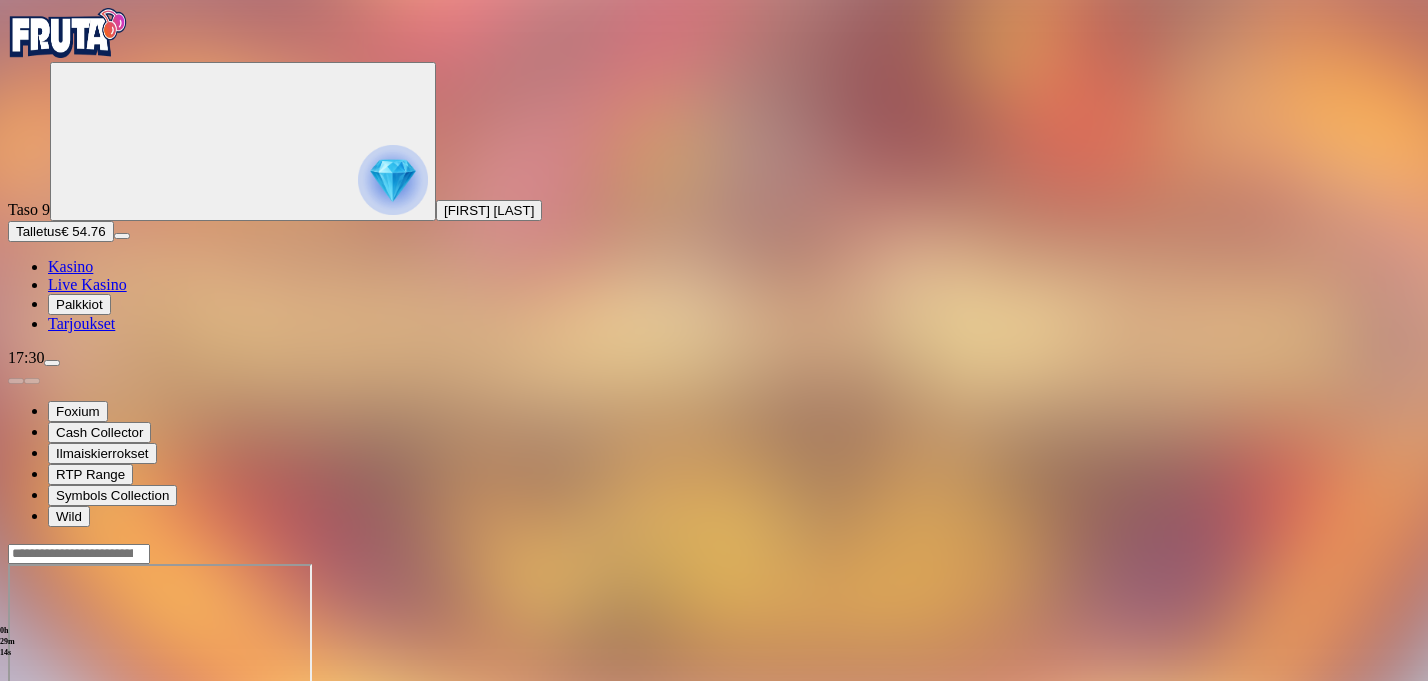 click at bounding box center [714, 641] 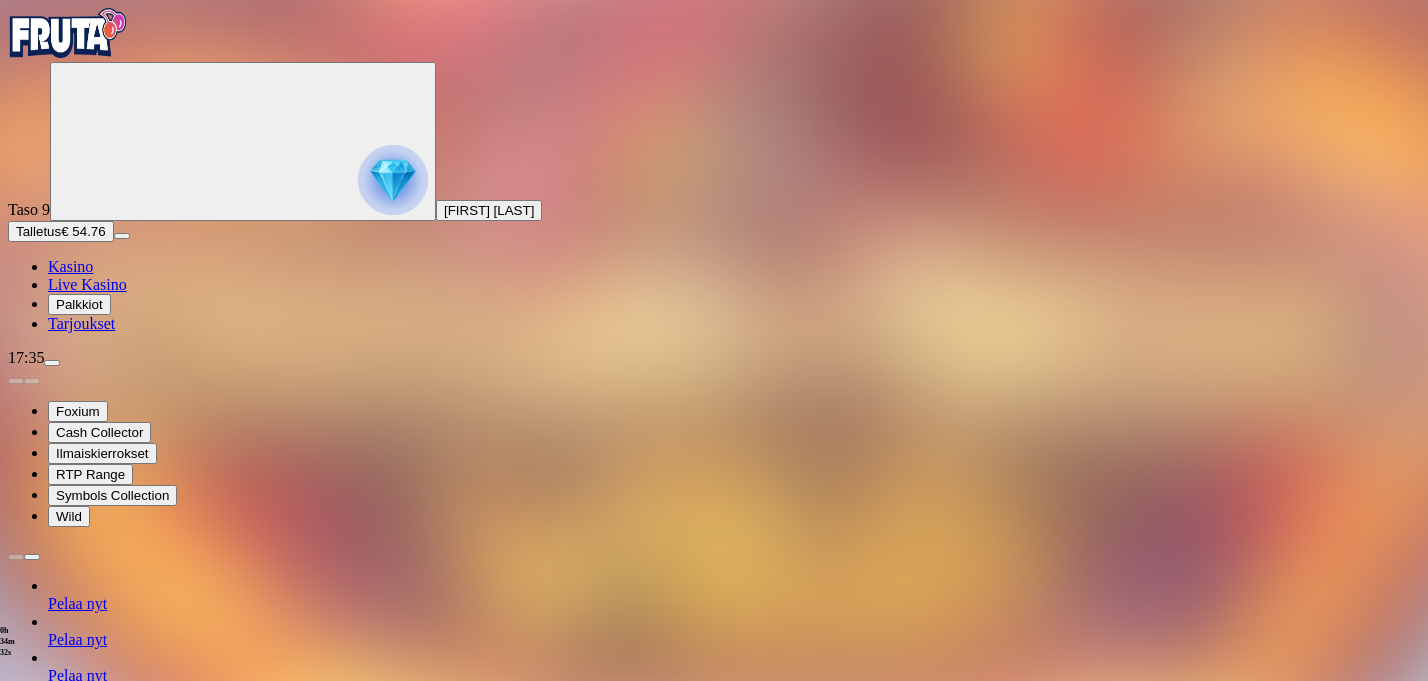 click at bounding box center [32, 557] 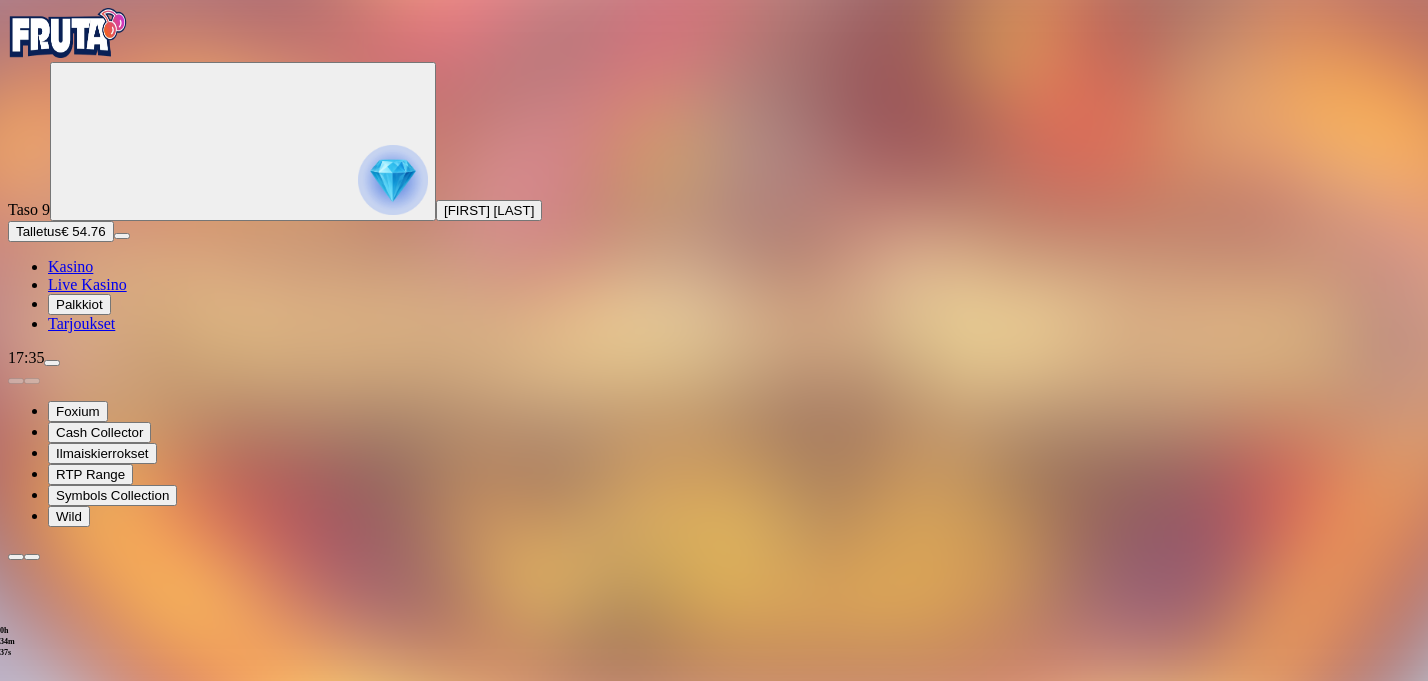 click at bounding box center [52, 363] 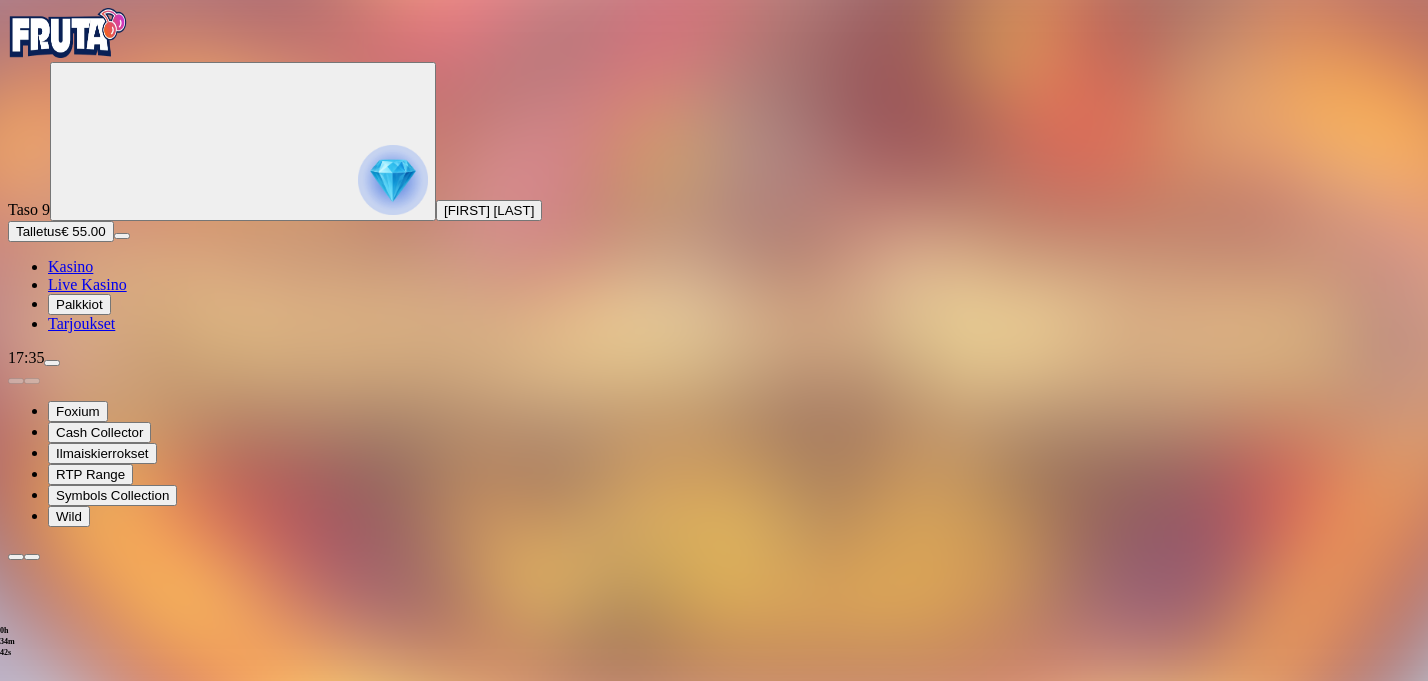 scroll, scrollTop: 0, scrollLeft: 0, axis: both 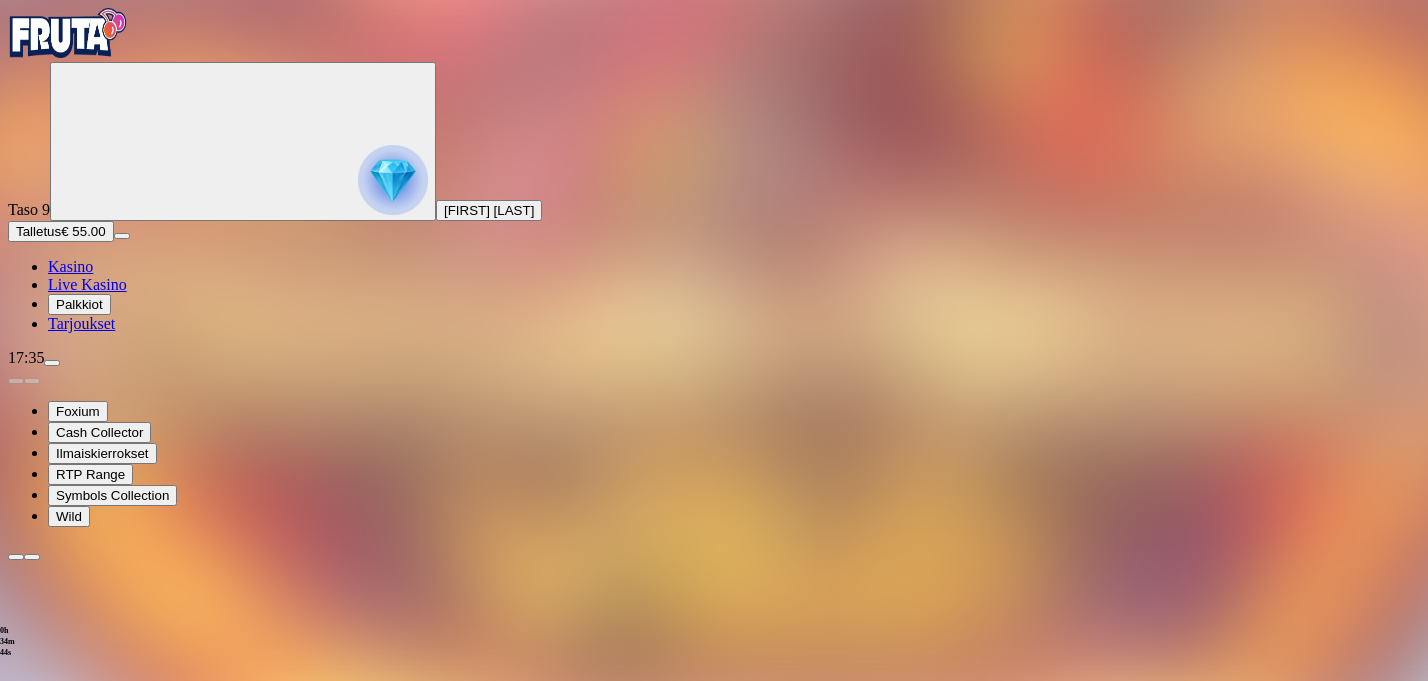 click at bounding box center [16, 1185] 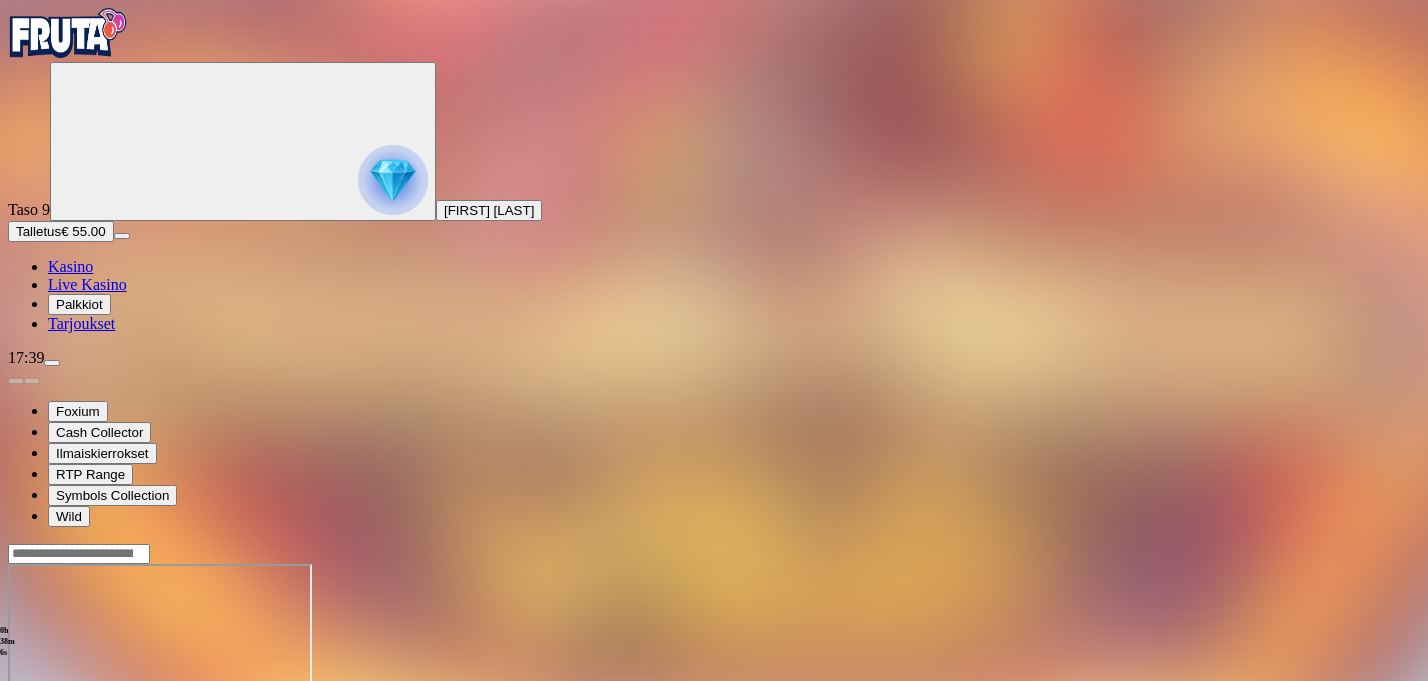 click at bounding box center [52, 363] 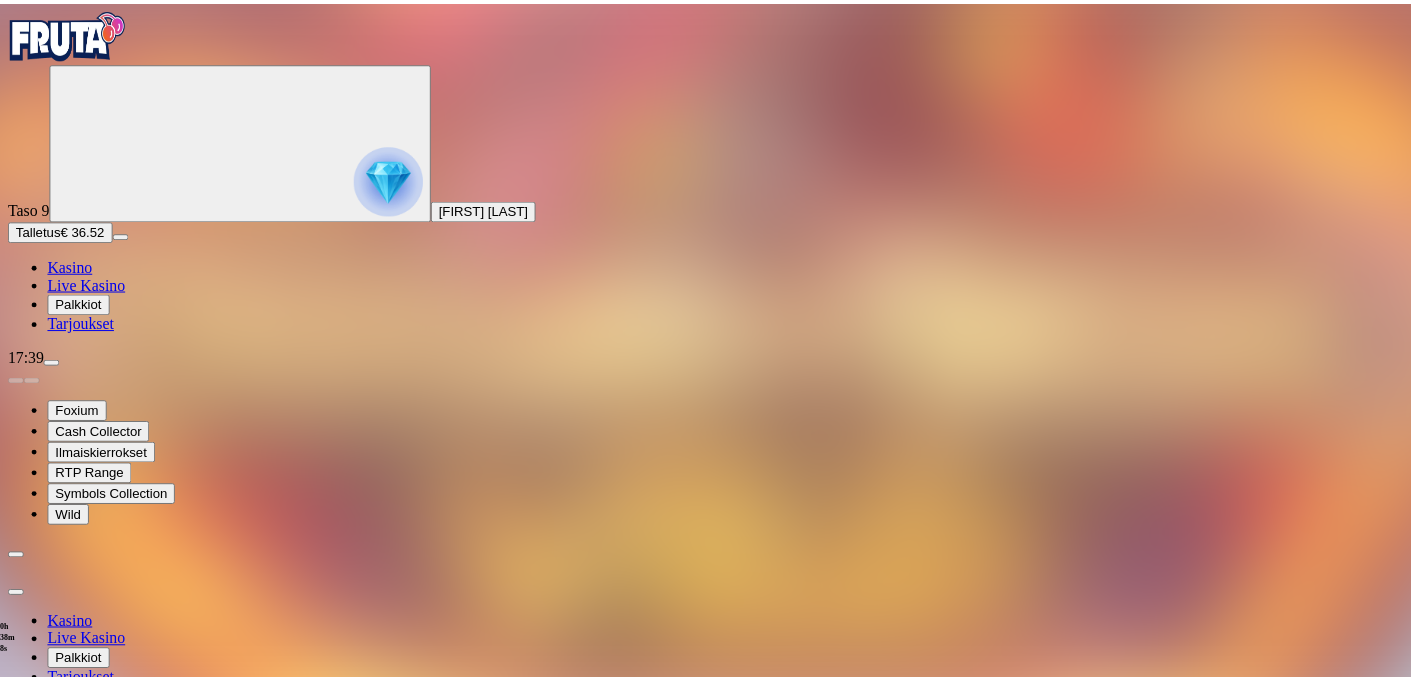 scroll, scrollTop: 30, scrollLeft: 0, axis: vertical 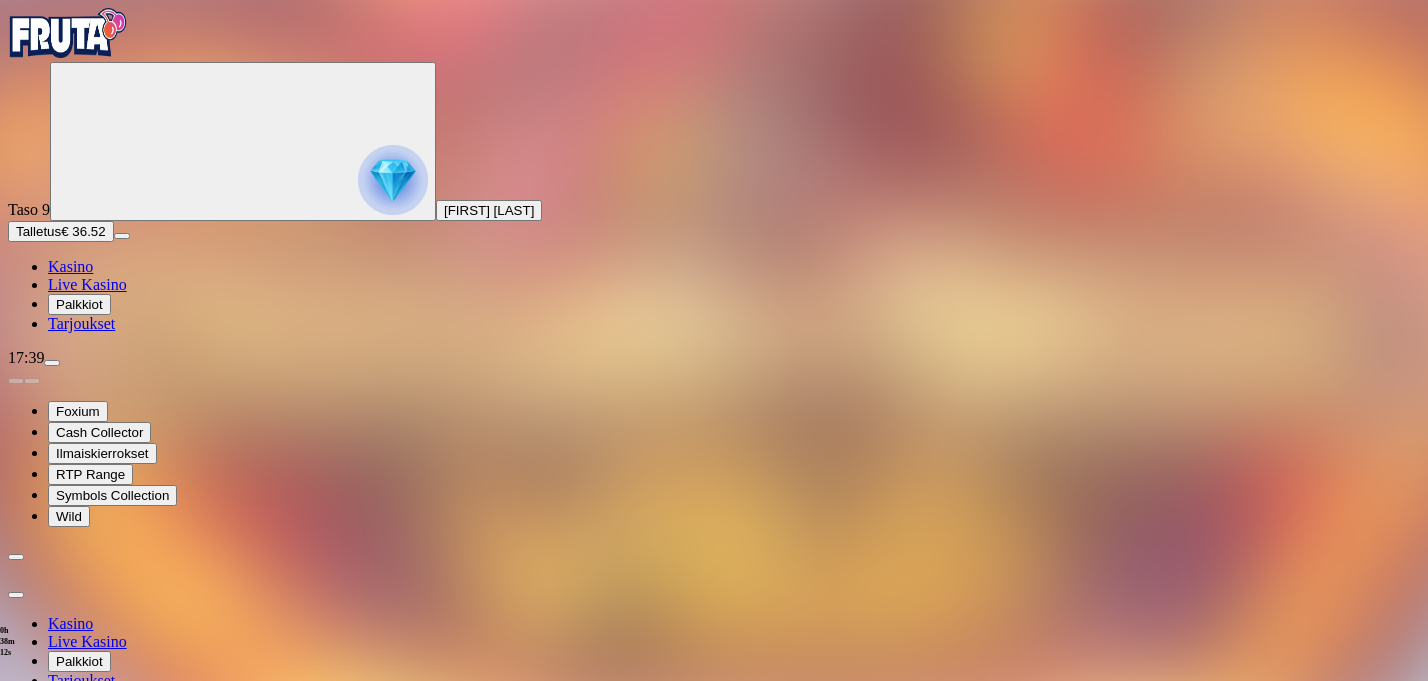 click at bounding box center (16, 595) 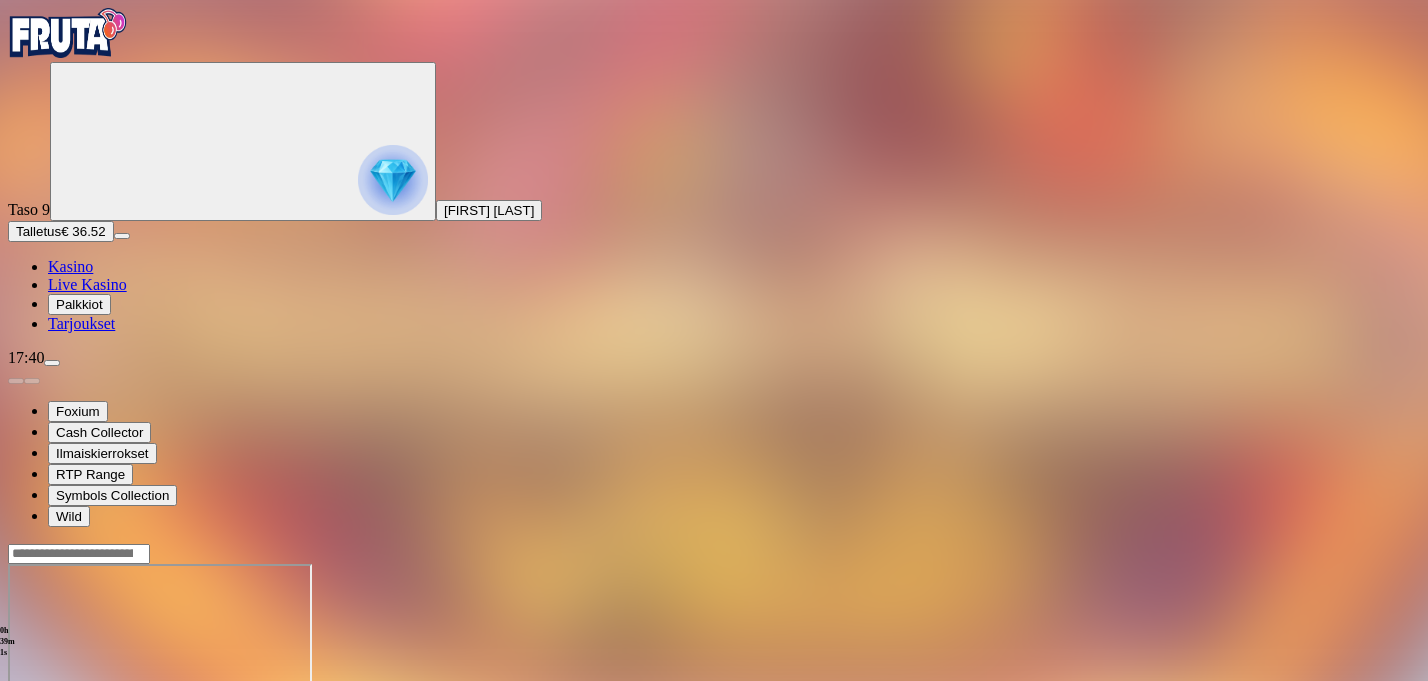 click at bounding box center (16, 736) 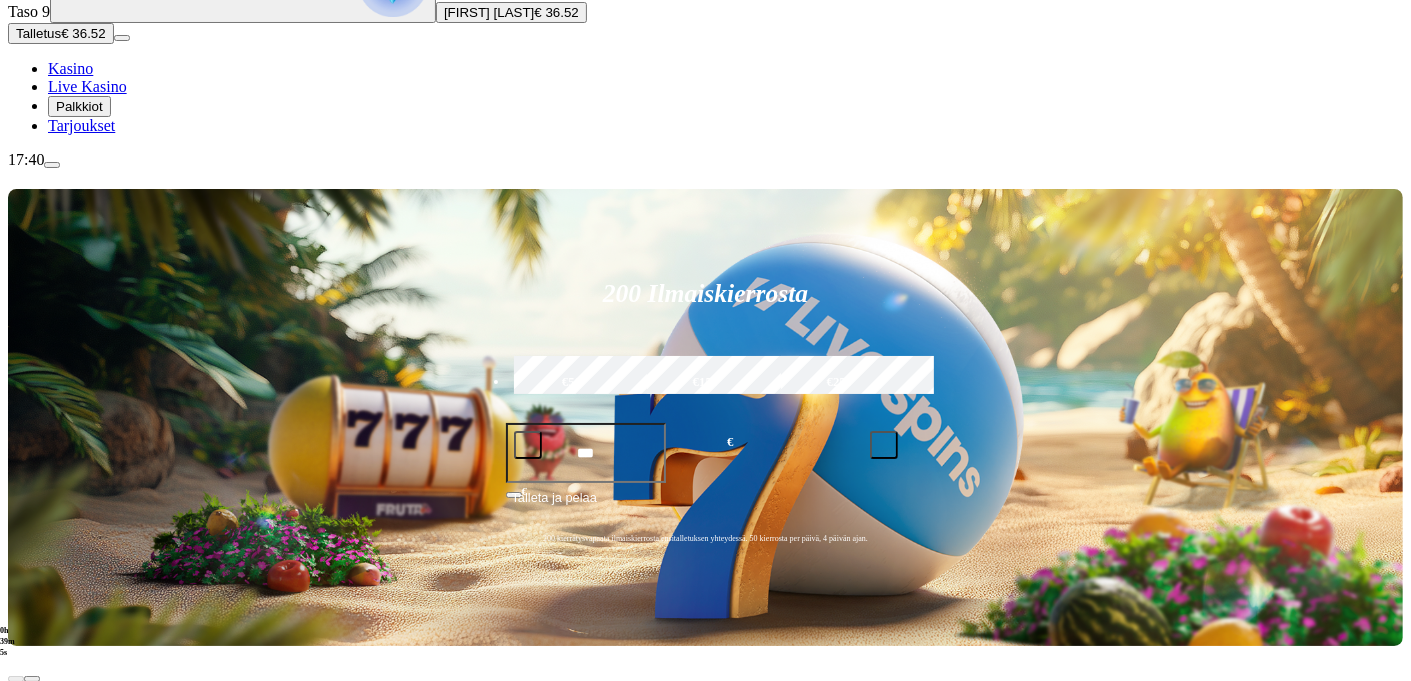 scroll, scrollTop: 264, scrollLeft: 0, axis: vertical 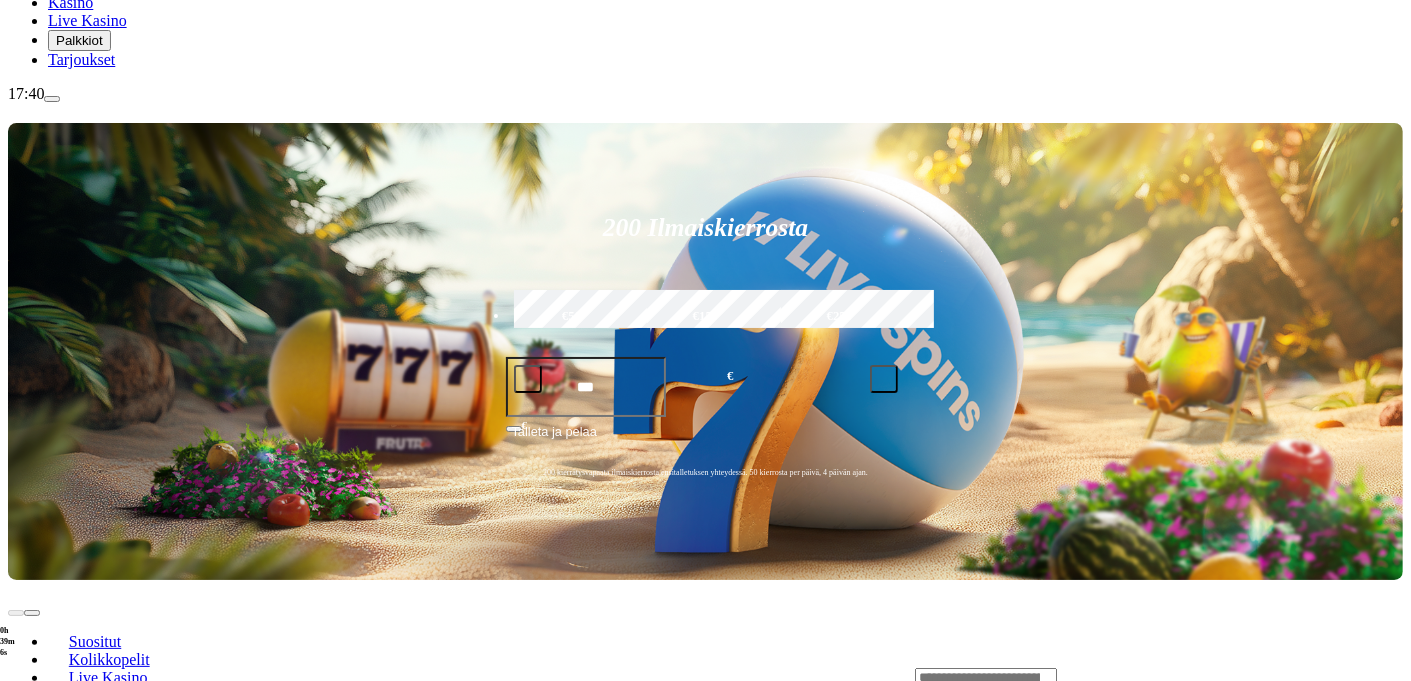 click on "Pelaa nyt" at bounding box center (77, 992) 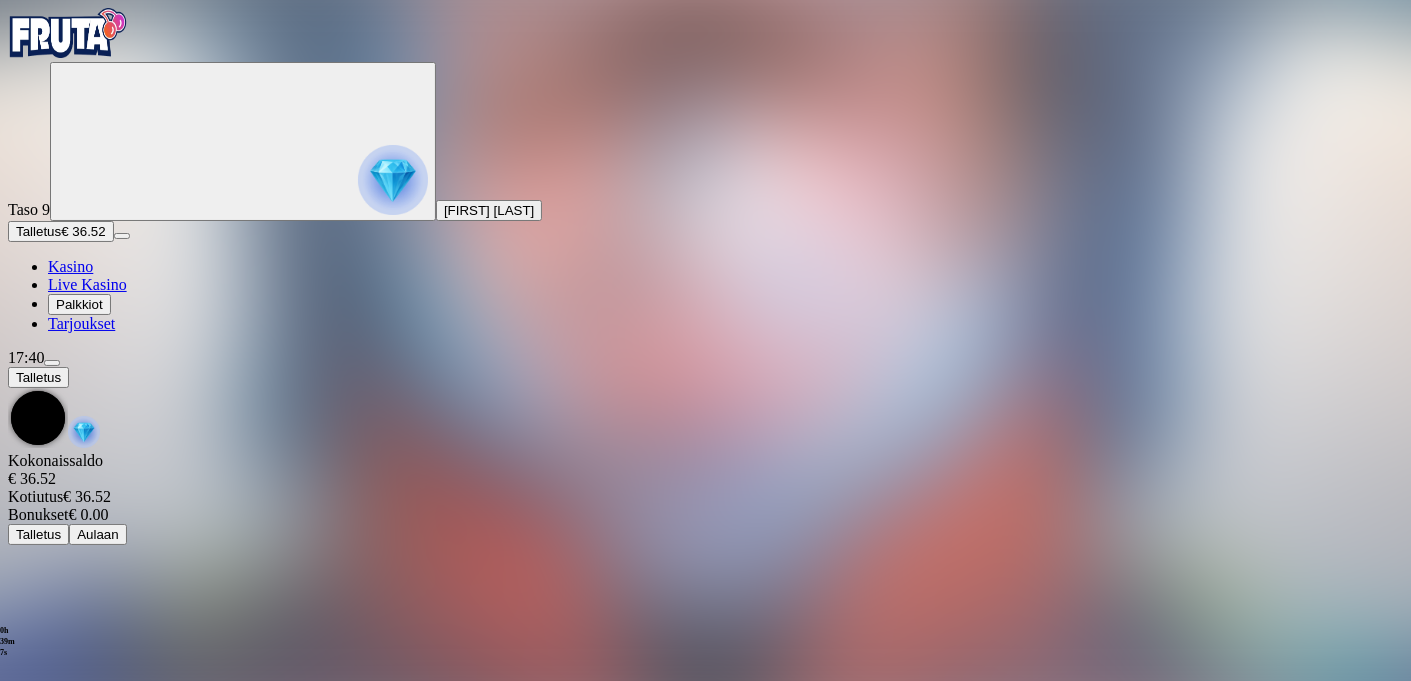 scroll, scrollTop: 0, scrollLeft: 0, axis: both 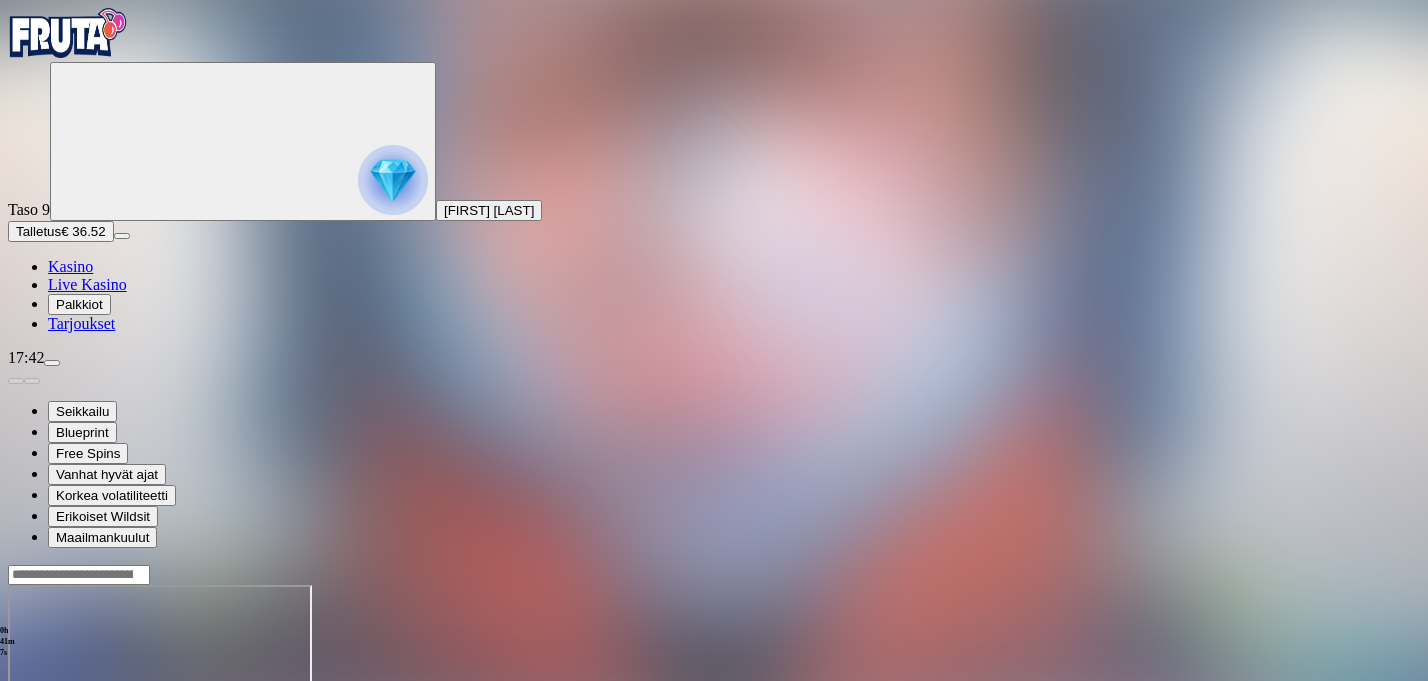 click at bounding box center (16, 757) 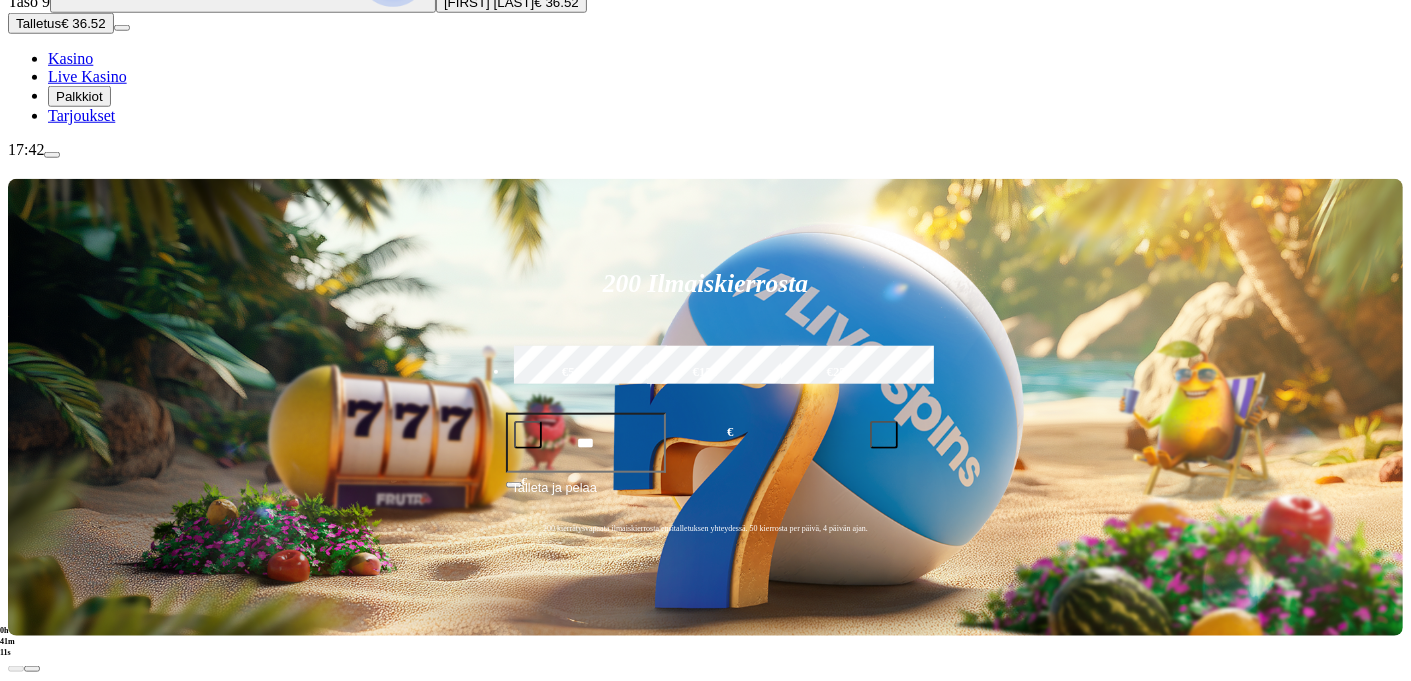 scroll, scrollTop: 264, scrollLeft: 0, axis: vertical 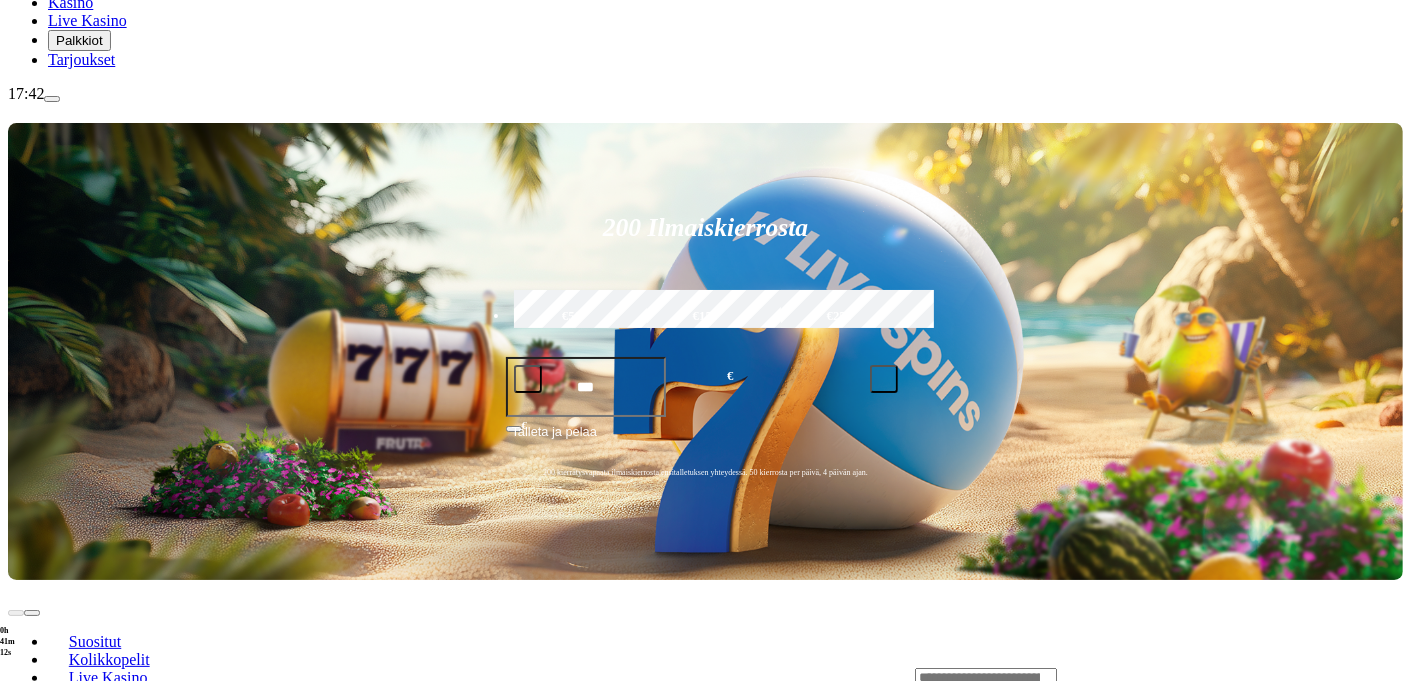 click on "Pelaa nyt" at bounding box center [77, 1373] 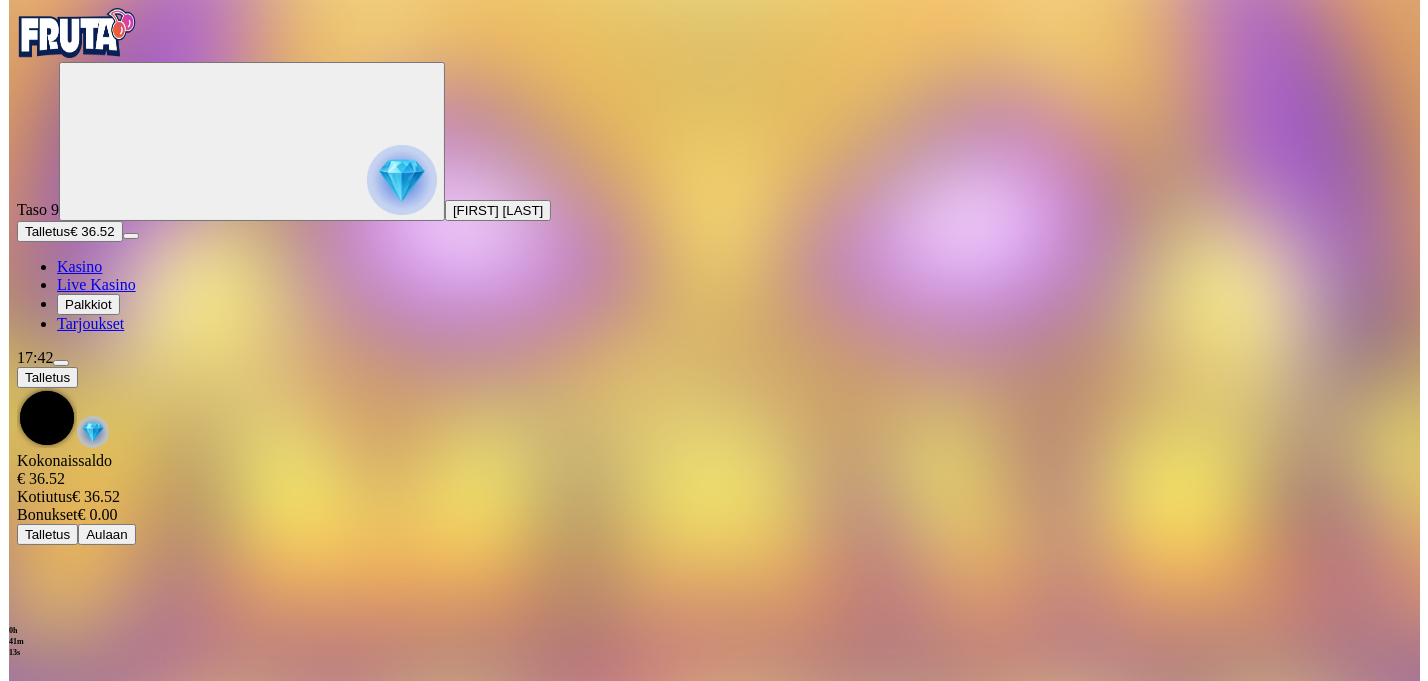 scroll, scrollTop: 0, scrollLeft: 0, axis: both 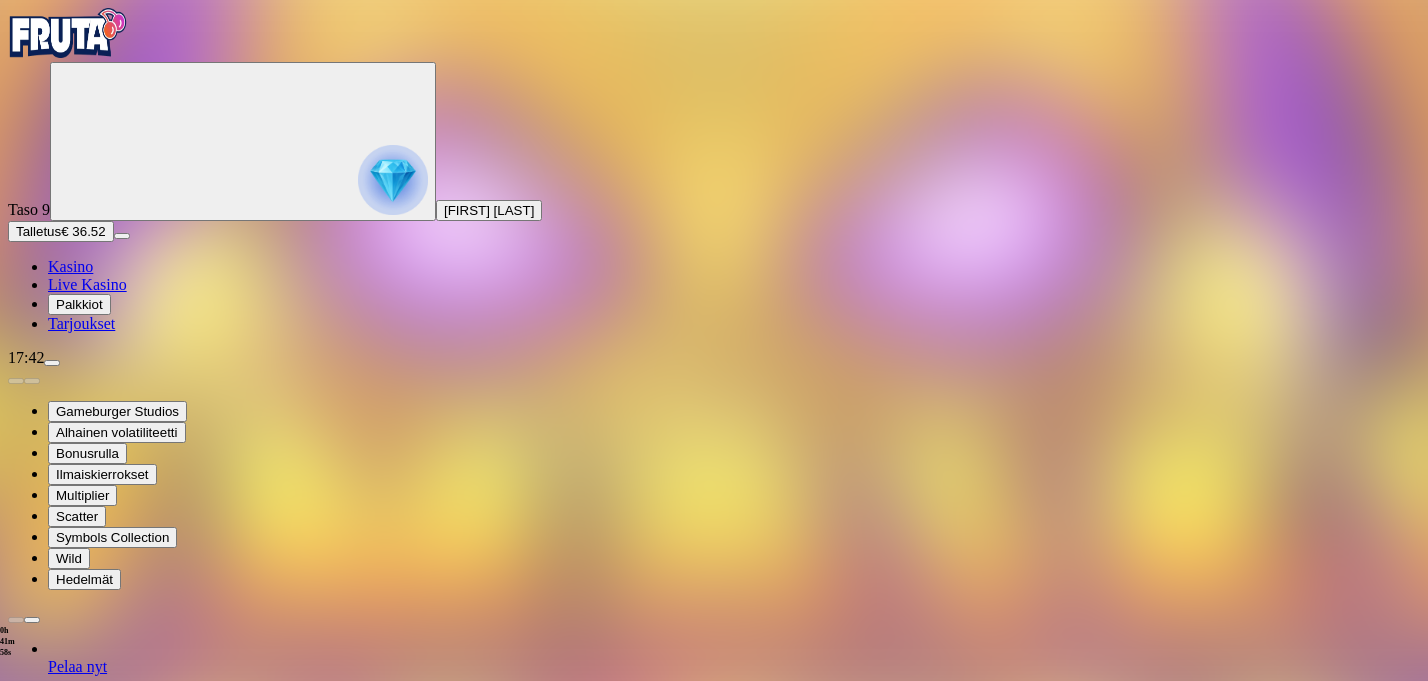 click at bounding box center [52, 363] 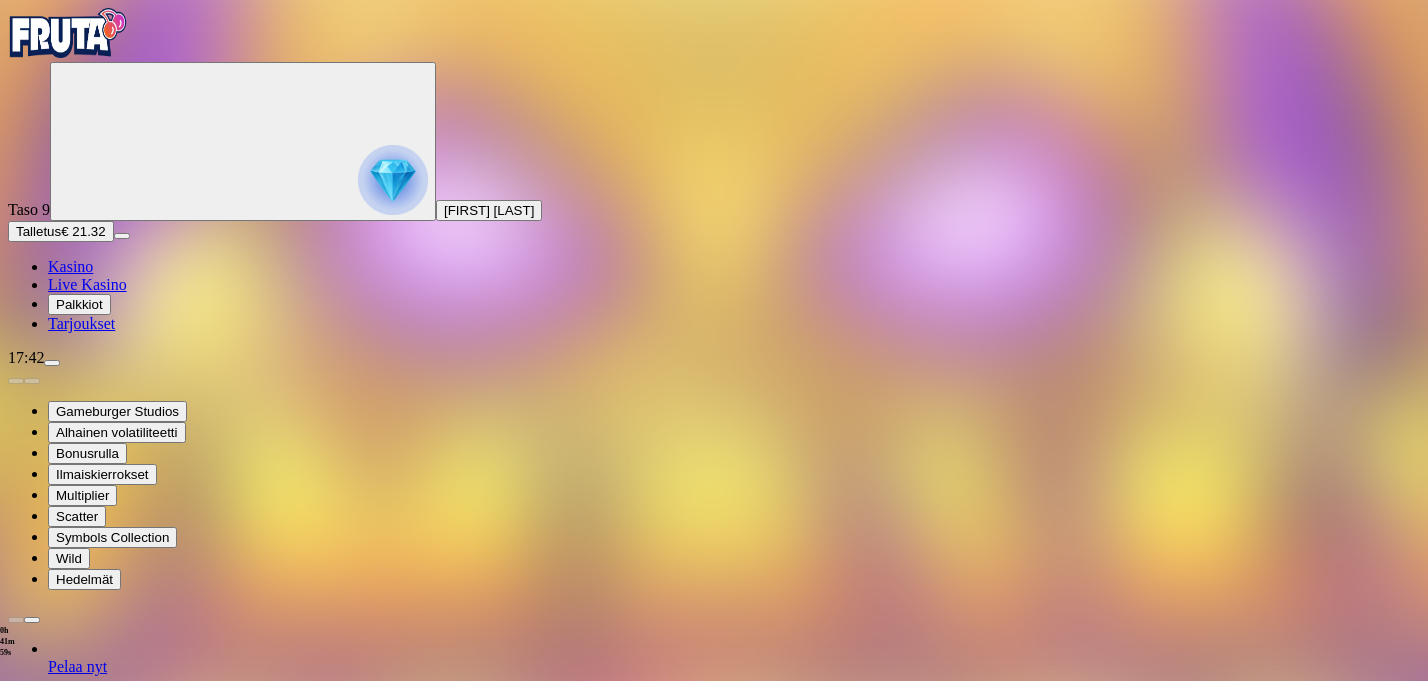 scroll, scrollTop: 30, scrollLeft: 0, axis: vertical 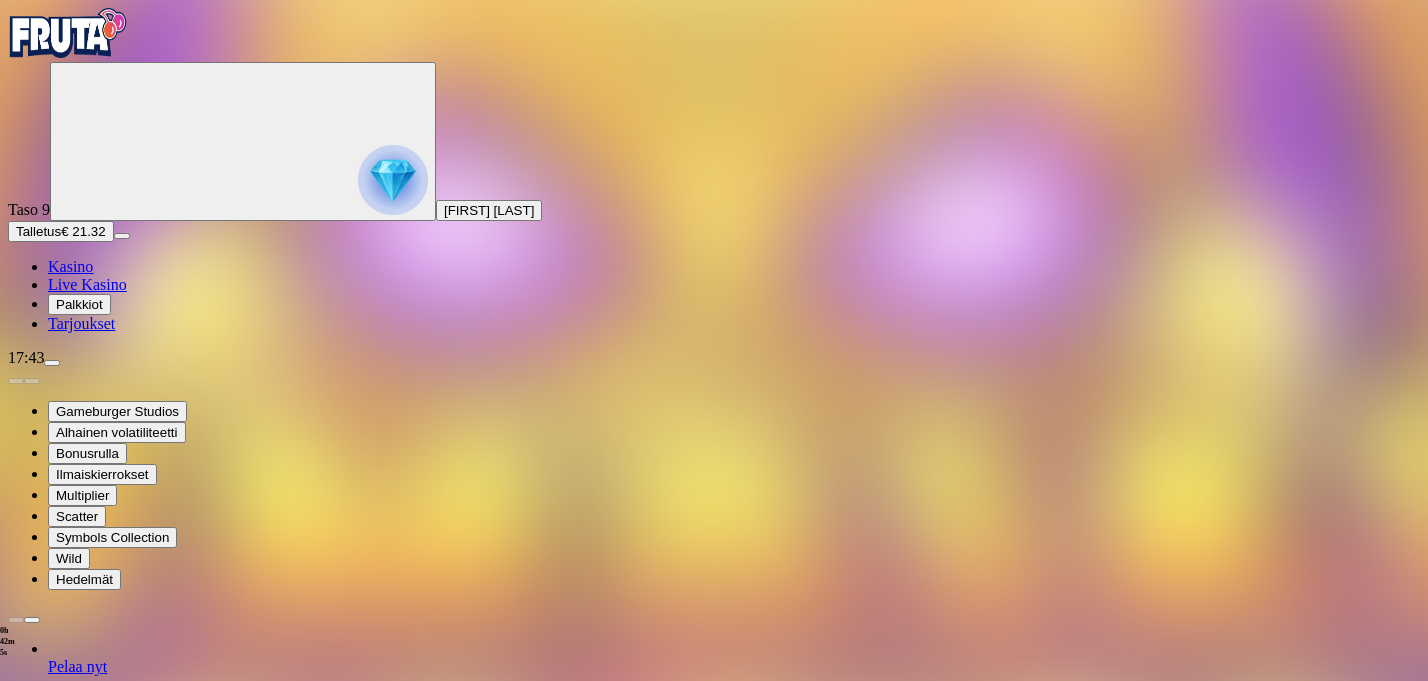 click on "Pelitauko Pelaa vastuullisesti" at bounding box center (140, 1604) 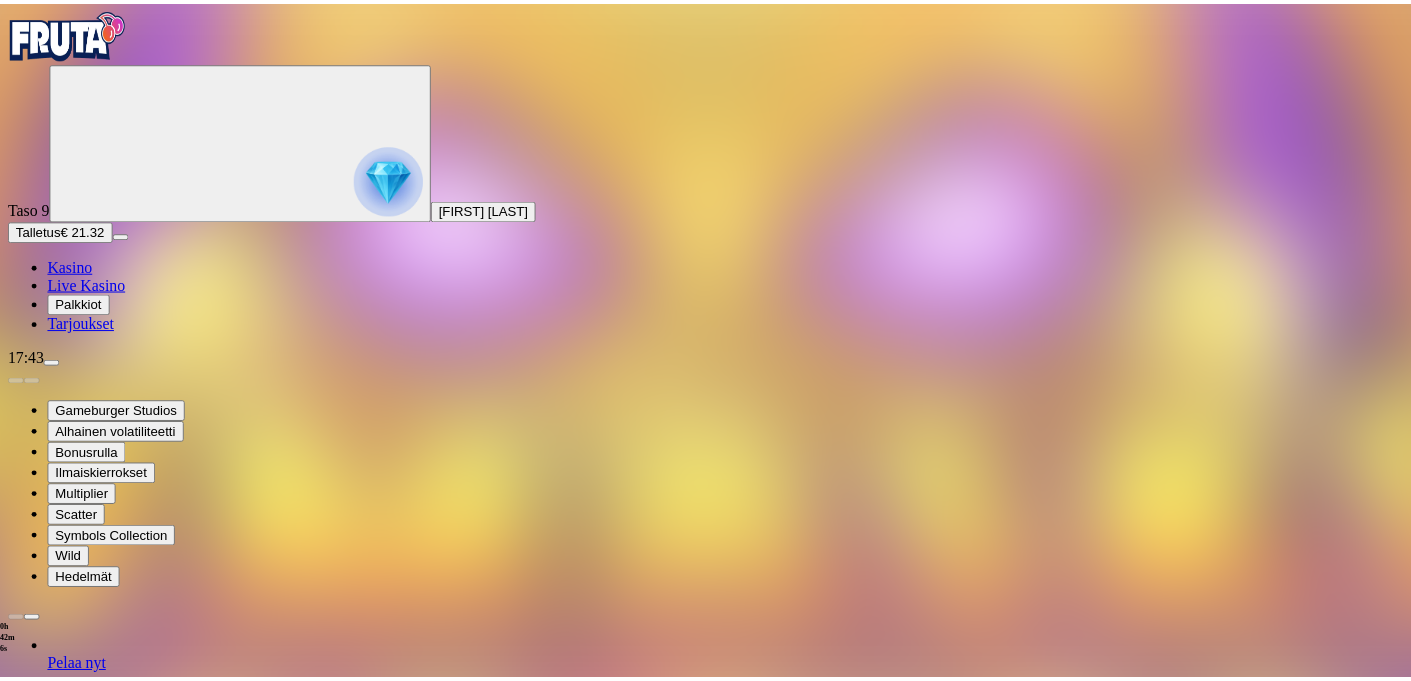 scroll, scrollTop: 0, scrollLeft: 0, axis: both 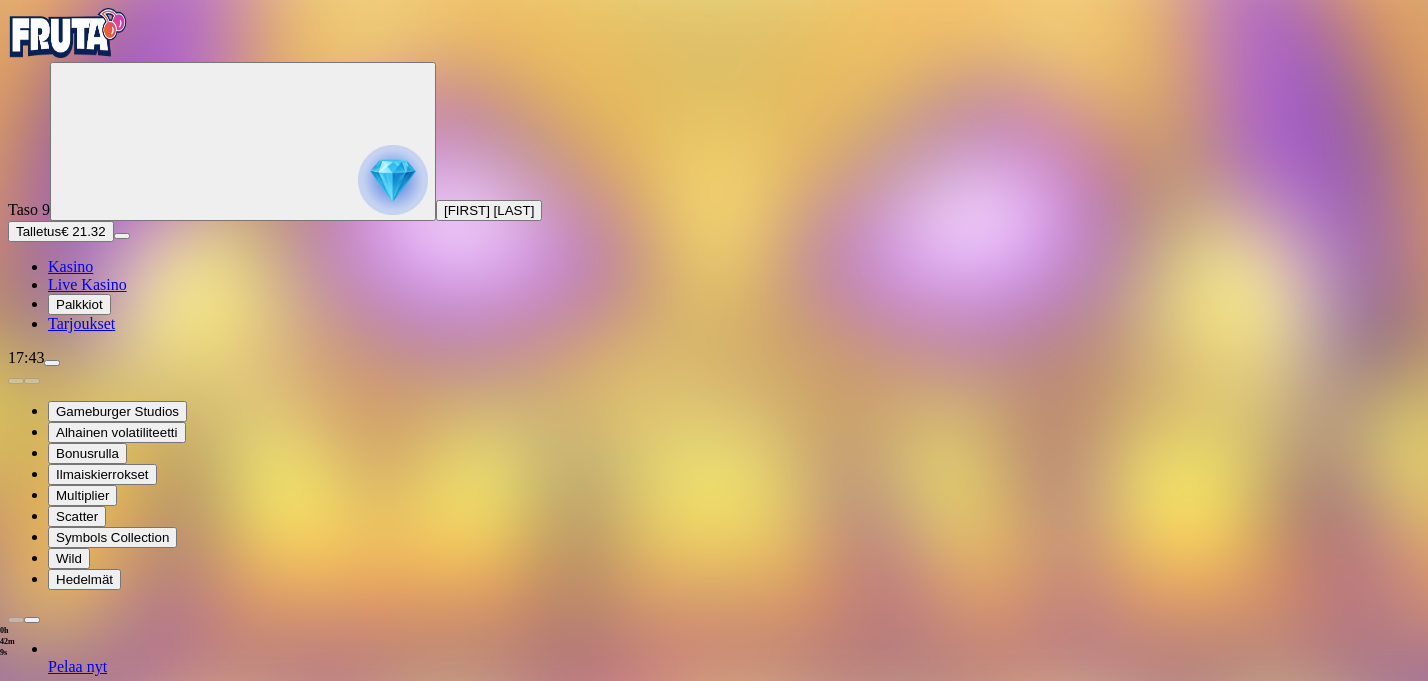 click on "7 päivää" at bounding box center [250, 1529] 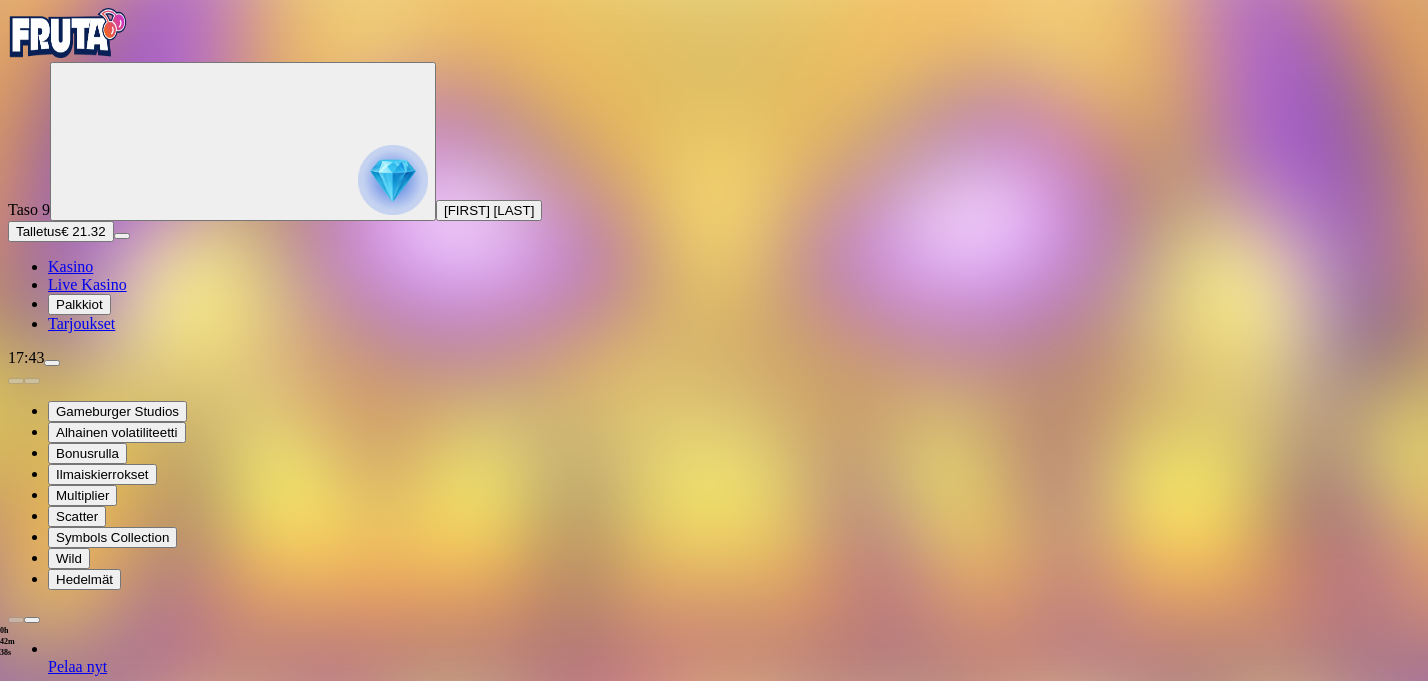 click at bounding box center [16, 1295] 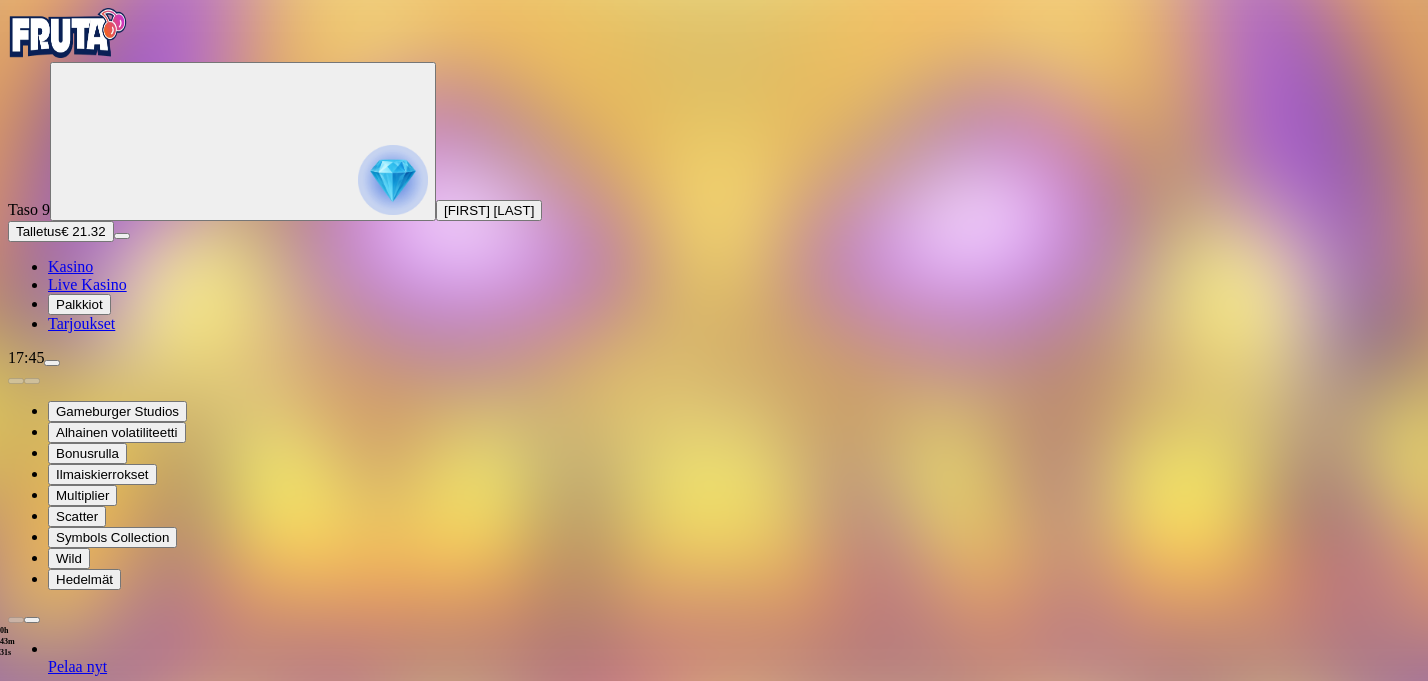 click at bounding box center [16, 1389] 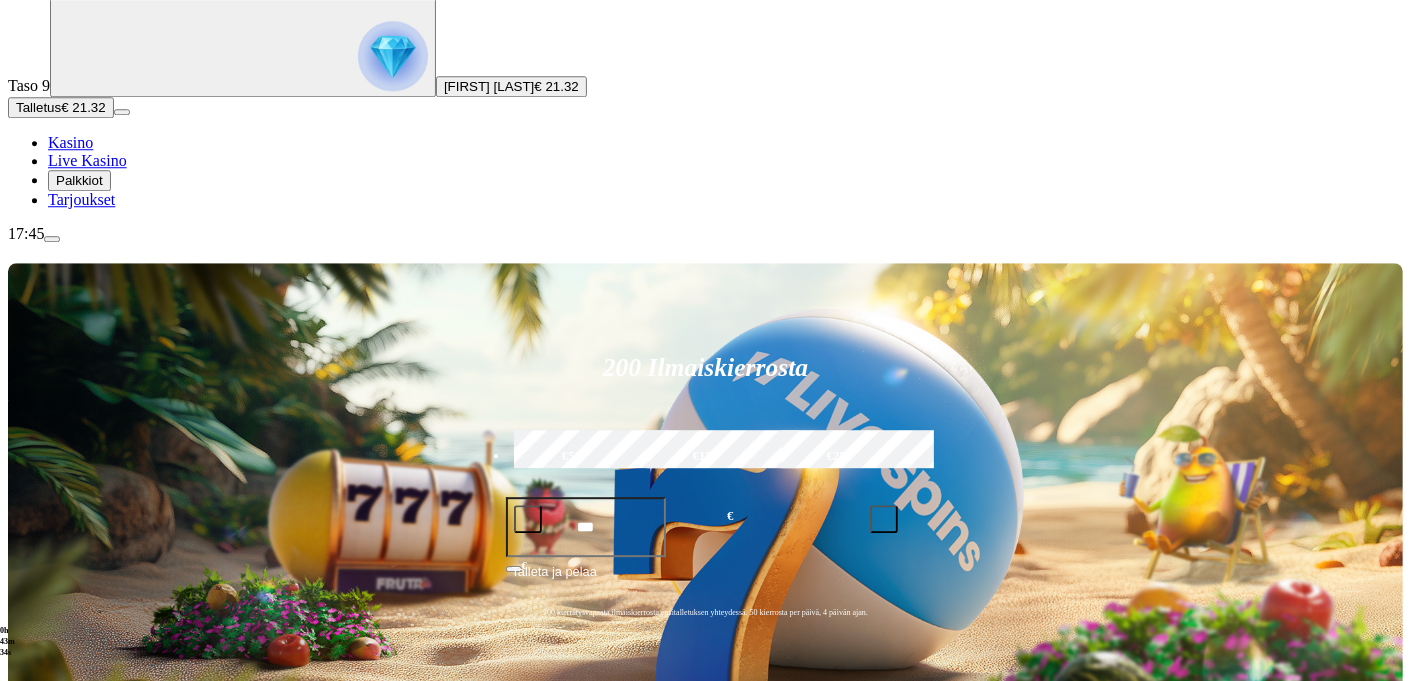 scroll, scrollTop: 264, scrollLeft: 0, axis: vertical 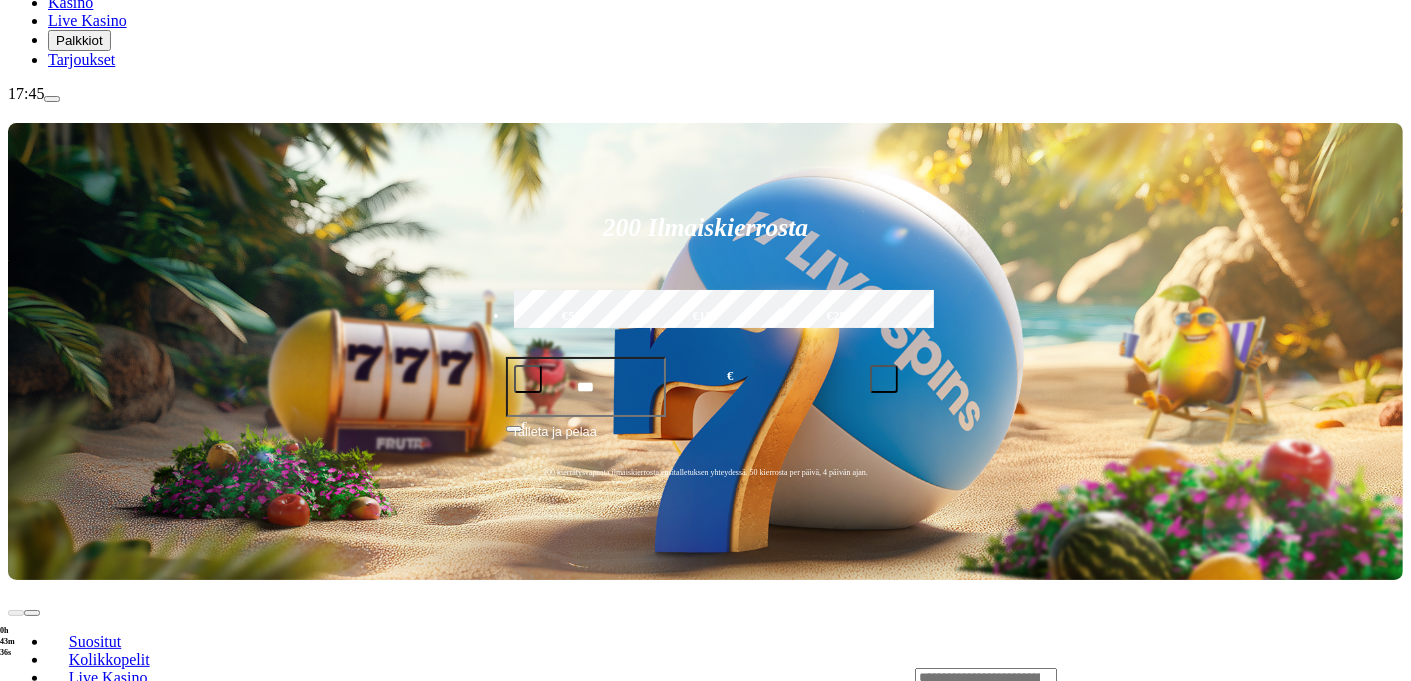 click on "Pelaa nyt" at bounding box center [77, 1278] 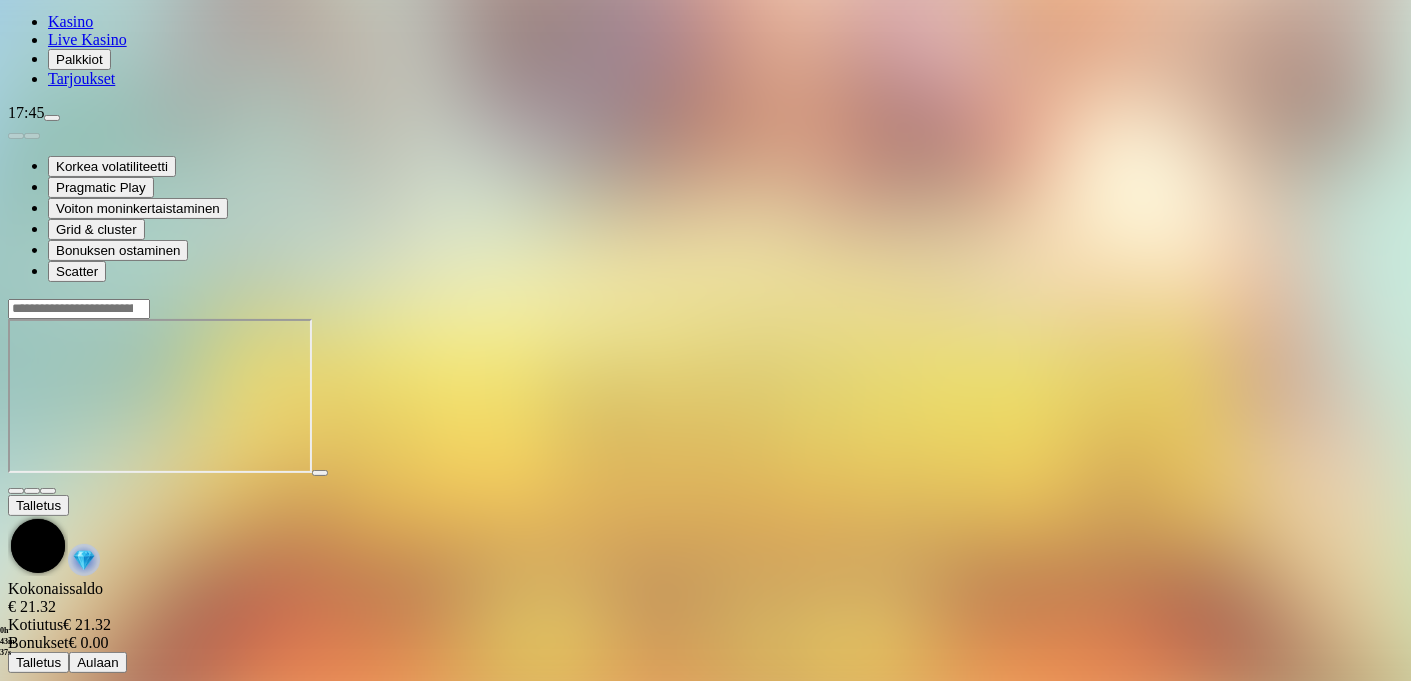 scroll, scrollTop: 0, scrollLeft: 0, axis: both 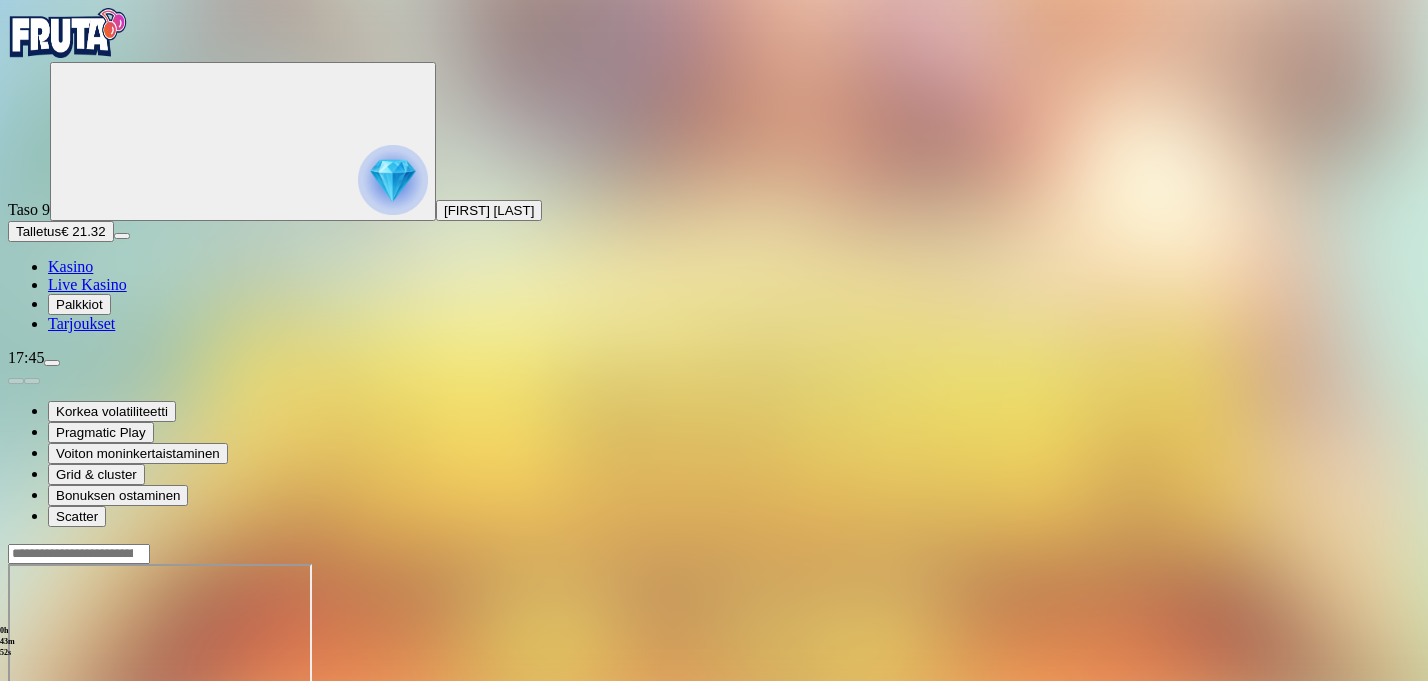 click at bounding box center (16, 736) 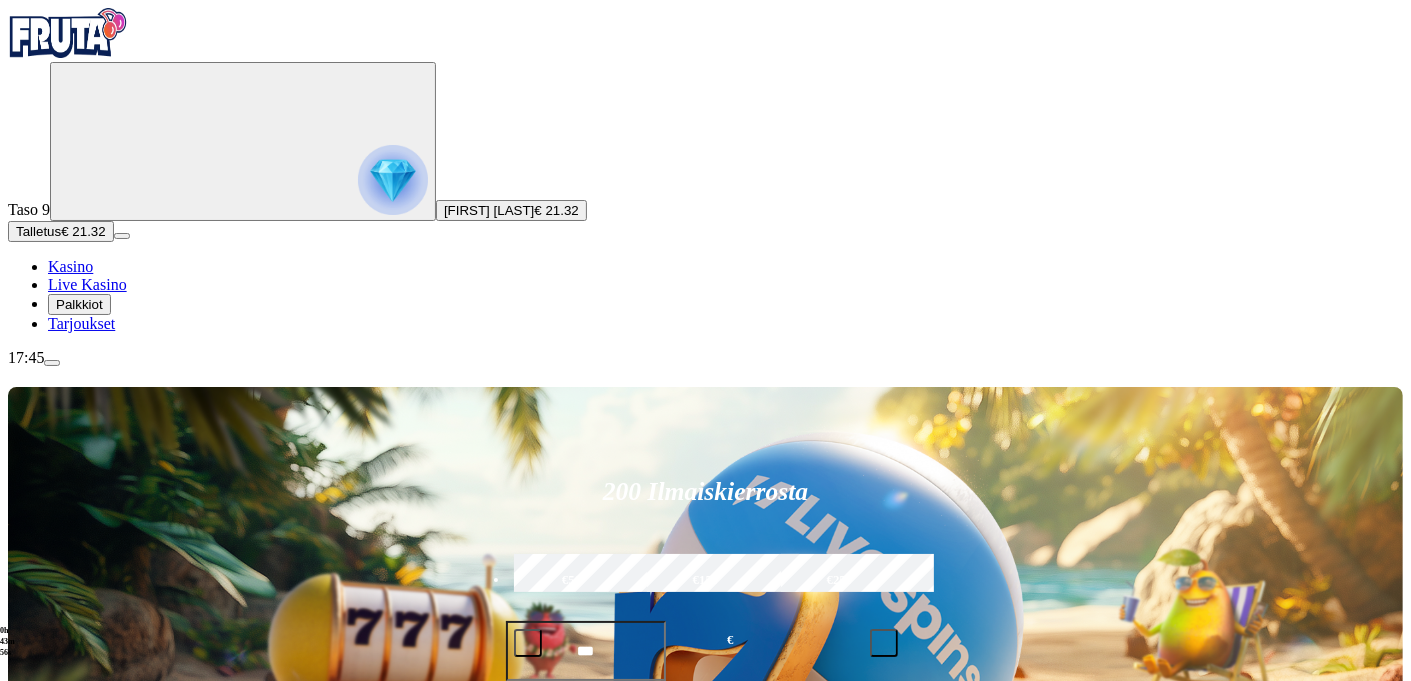 click at bounding box center [32, 1114] 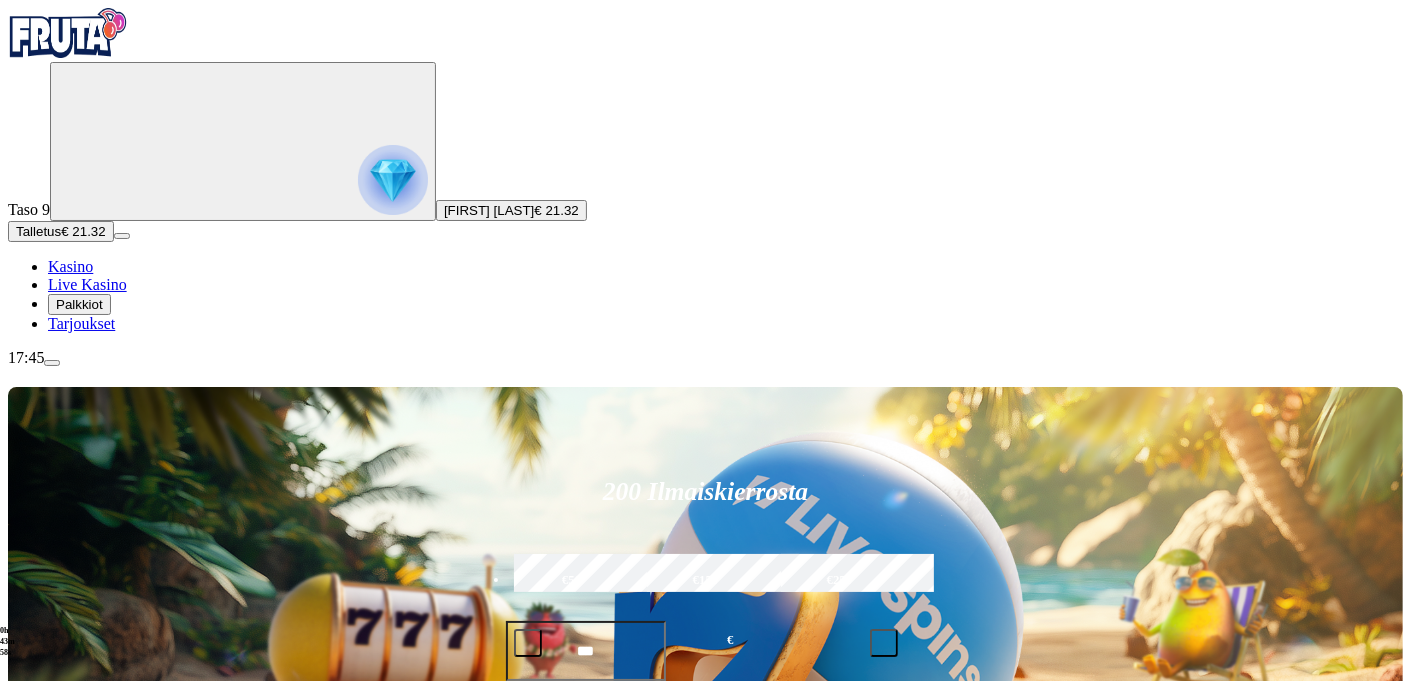 click on "Pelaa nyt" at bounding box center (-809, 2114) 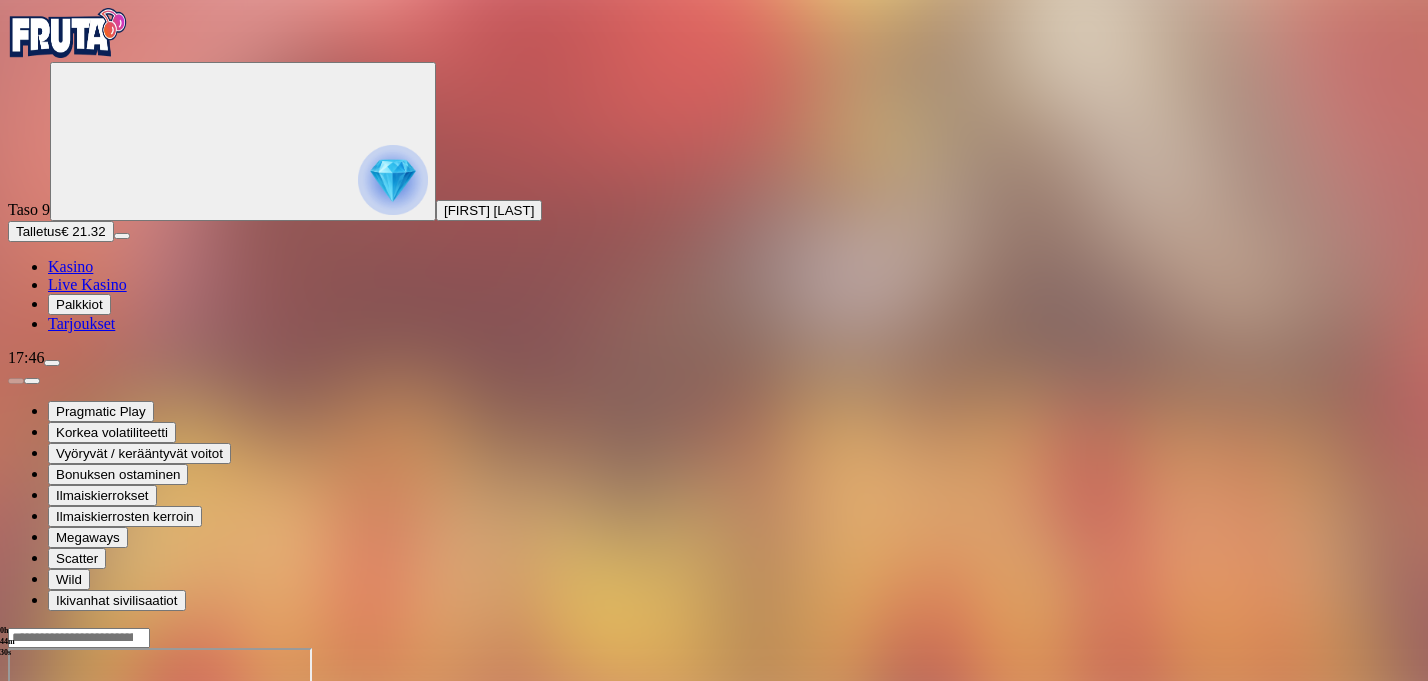 click at bounding box center (16, 820) 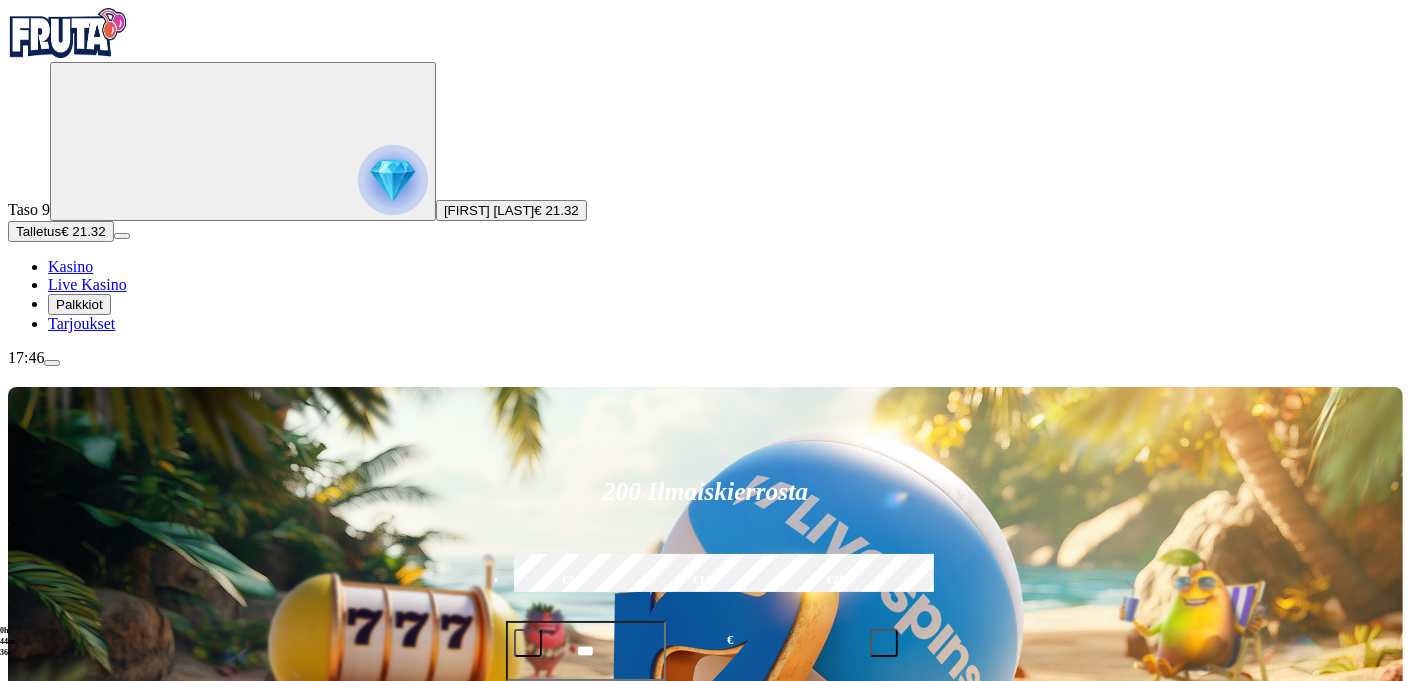 click at bounding box center [48, 1266] 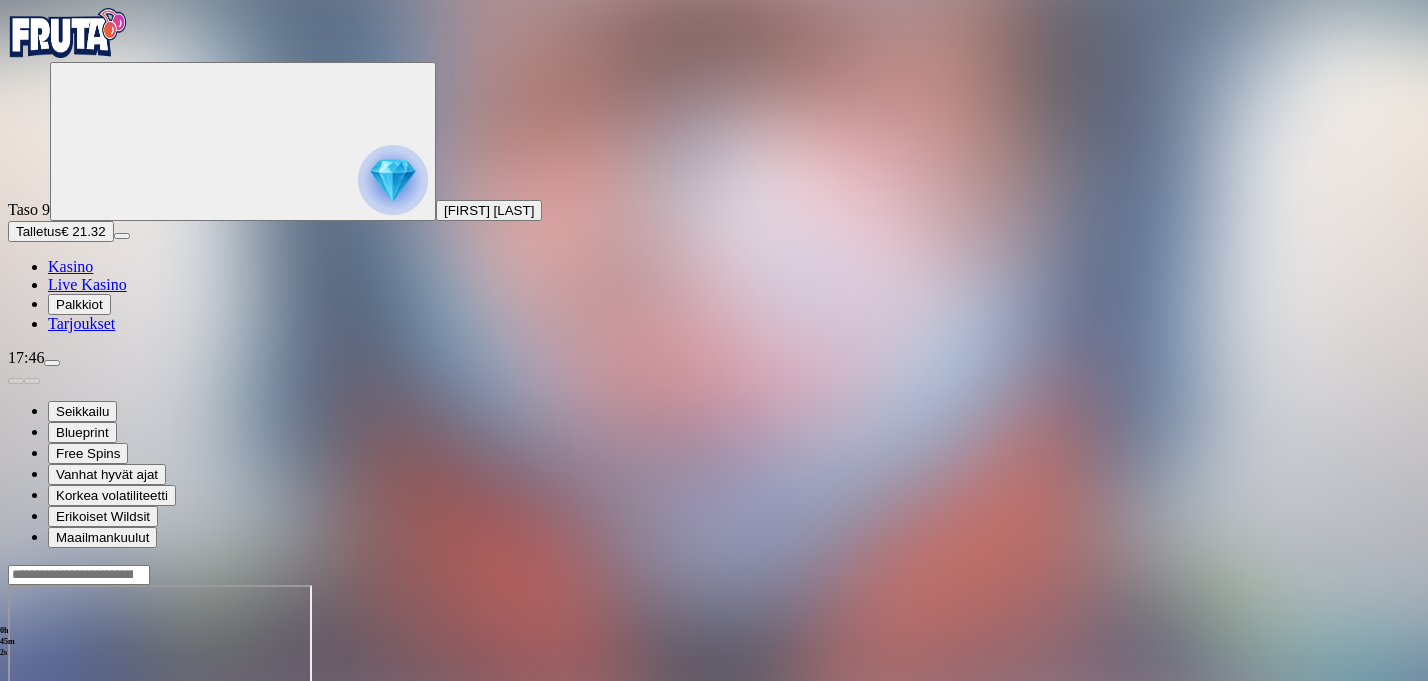 click at bounding box center [16, 757] 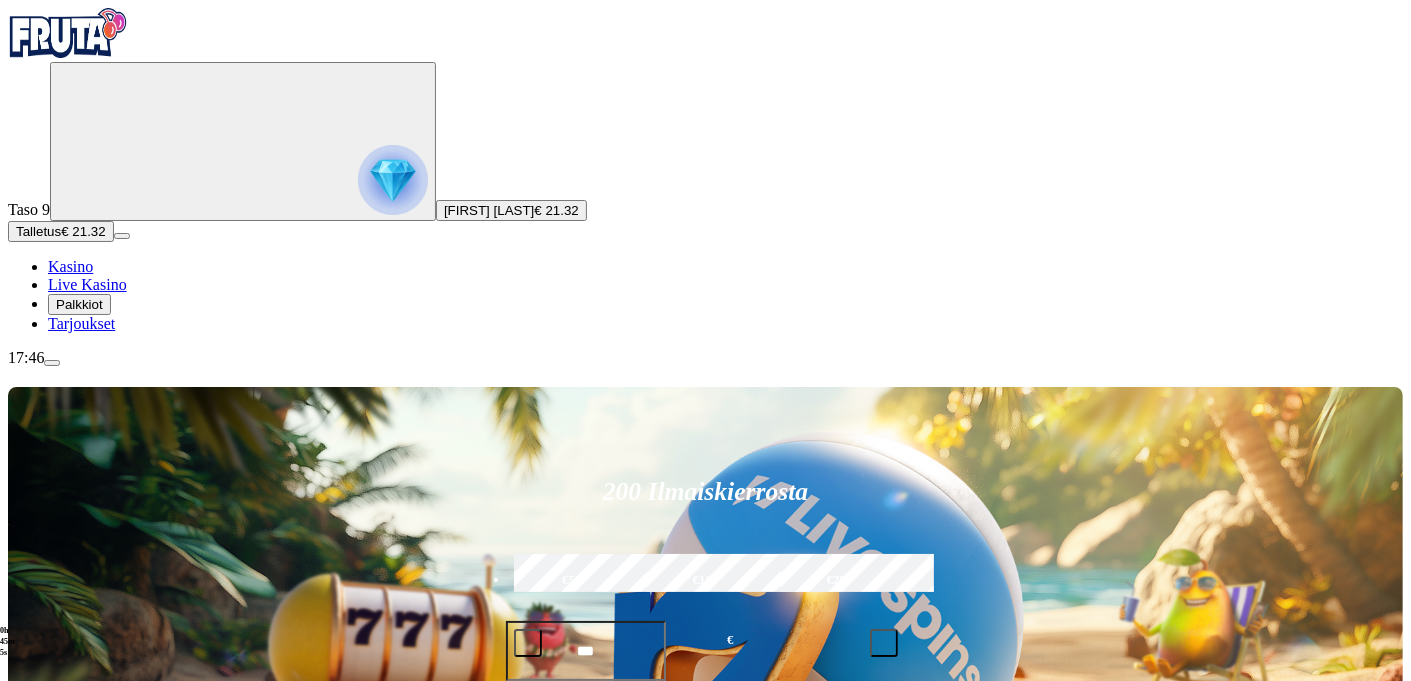 click at bounding box center (986, 942) 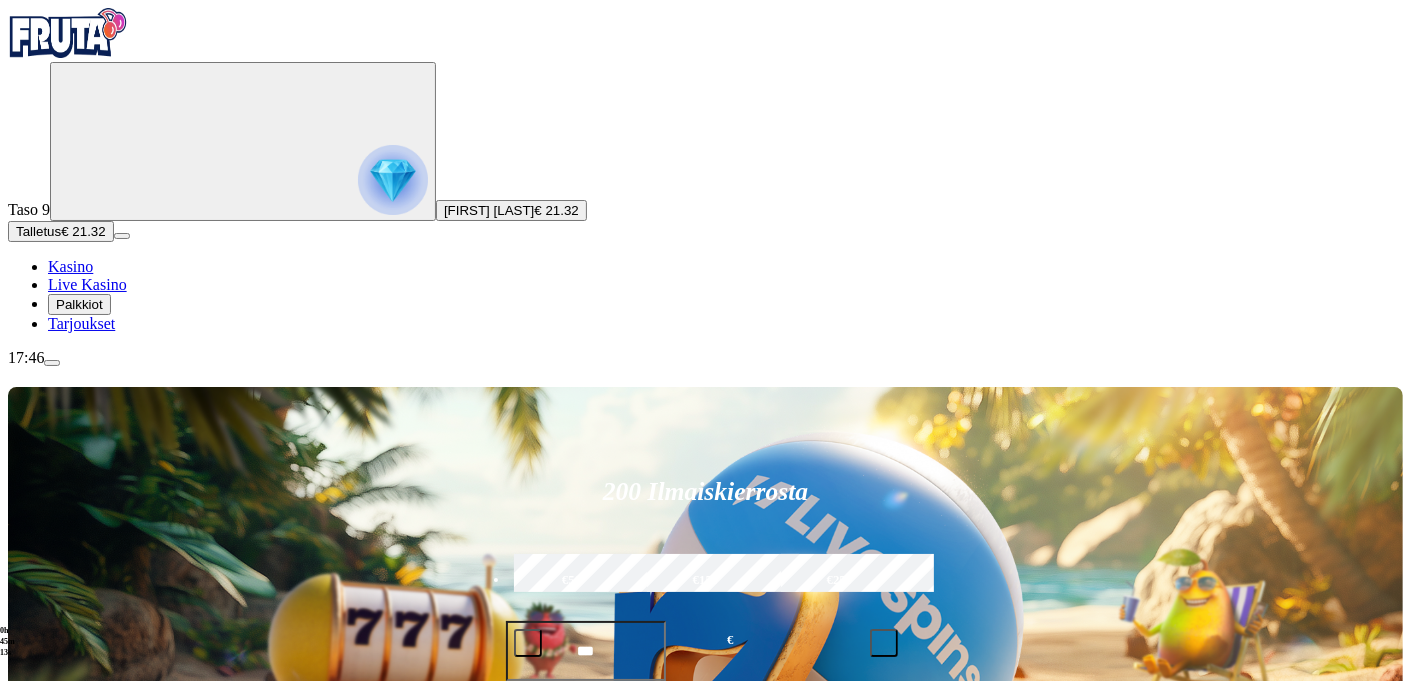 scroll, scrollTop: 264, scrollLeft: 0, axis: vertical 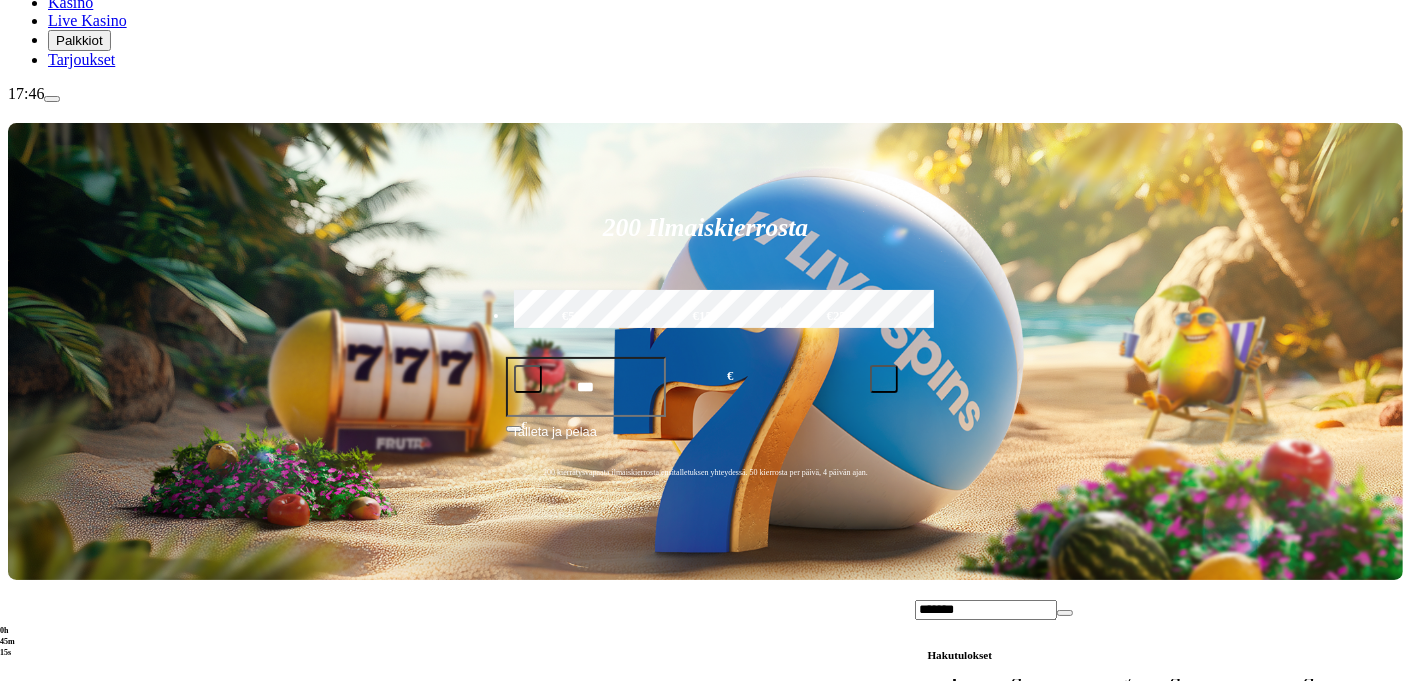 type on "*******" 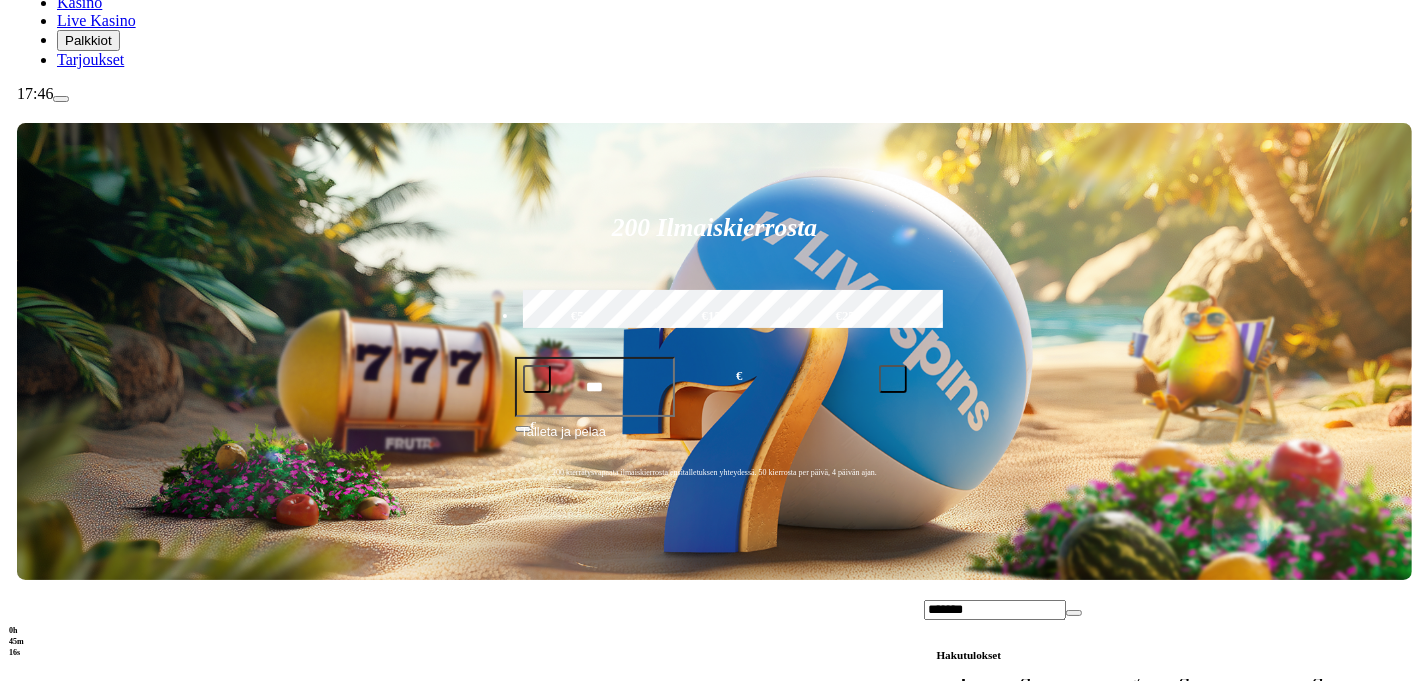scroll, scrollTop: 0, scrollLeft: 0, axis: both 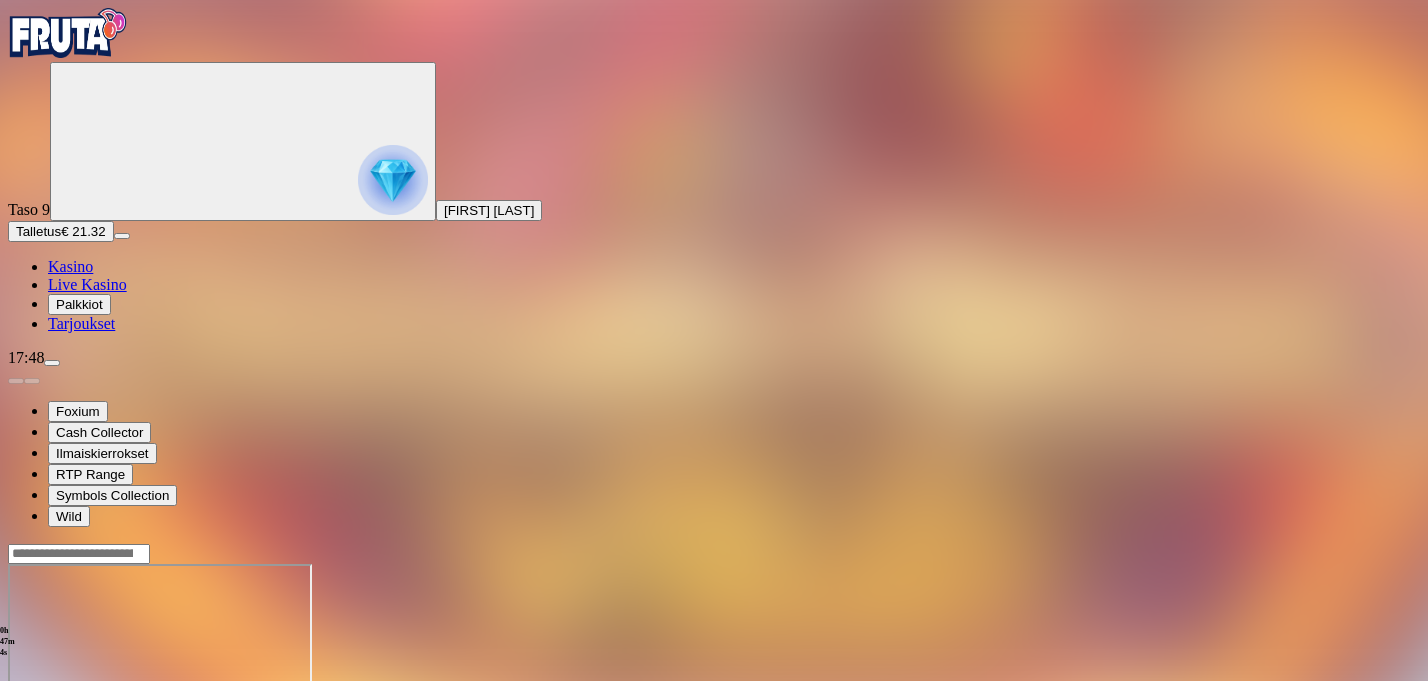 click at bounding box center (52, 363) 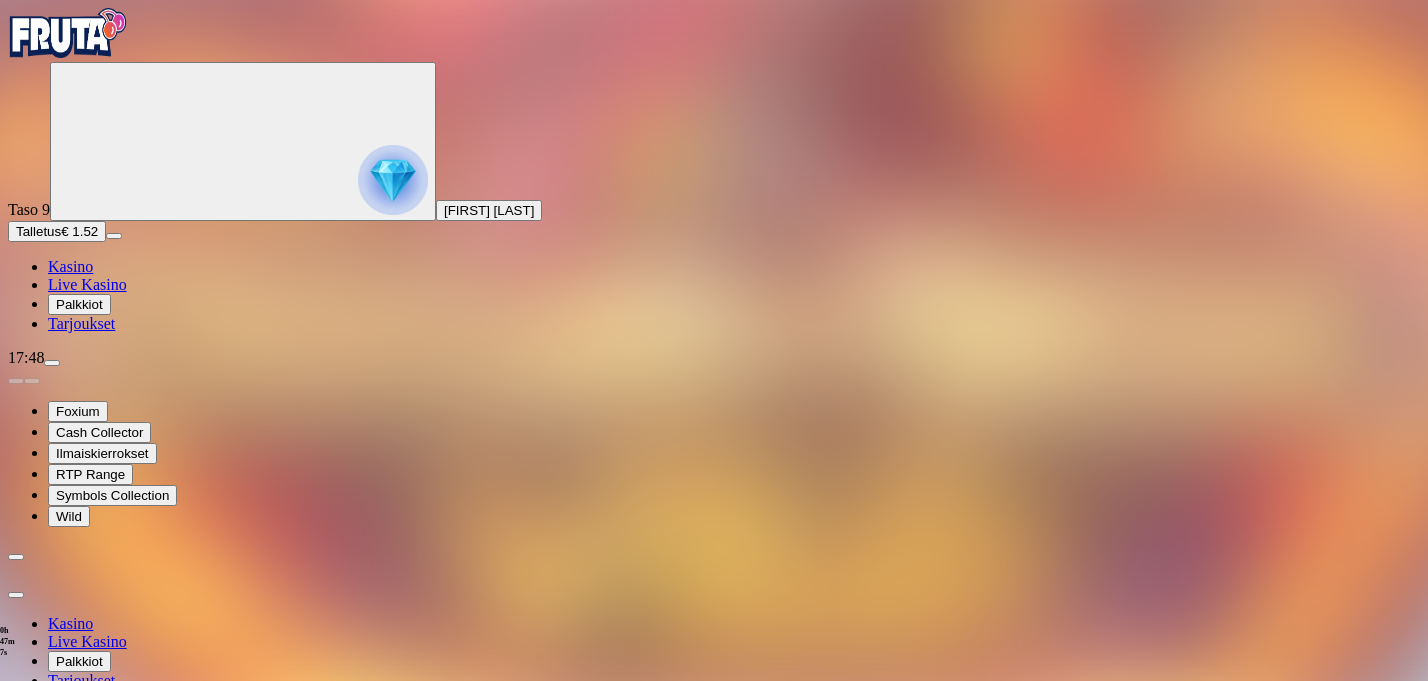 click on "Pelitauko" at bounding box center [83, 951] 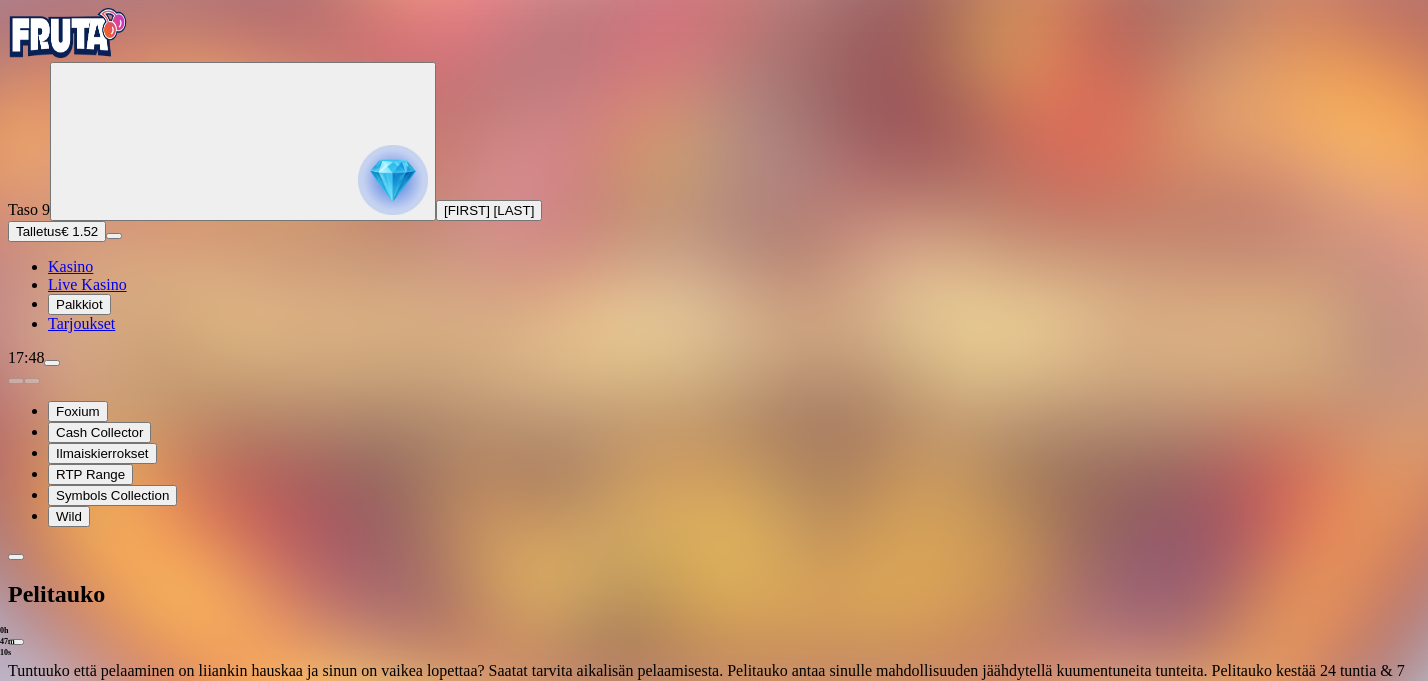 click on "7 päivää" at bounding box center [250, 876] 